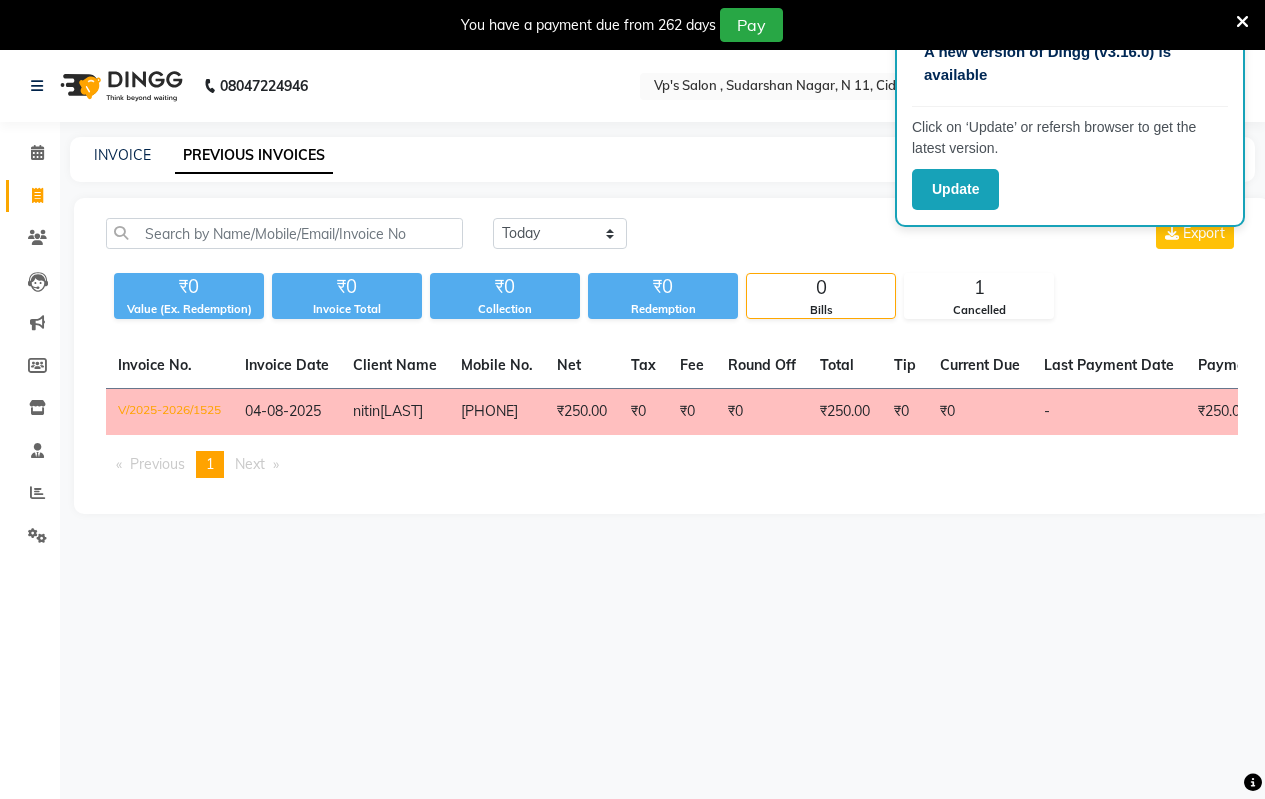 scroll, scrollTop: 0, scrollLeft: 0, axis: both 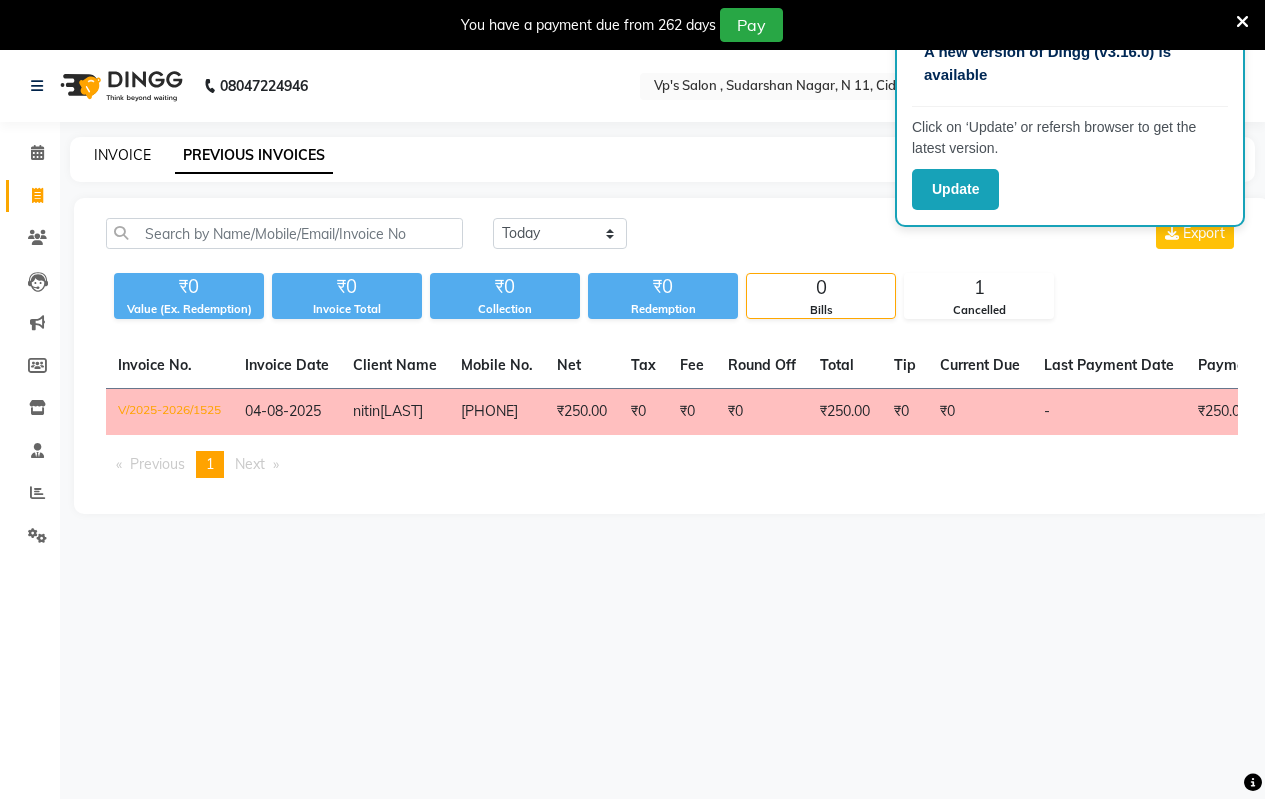click on "INVOICE" 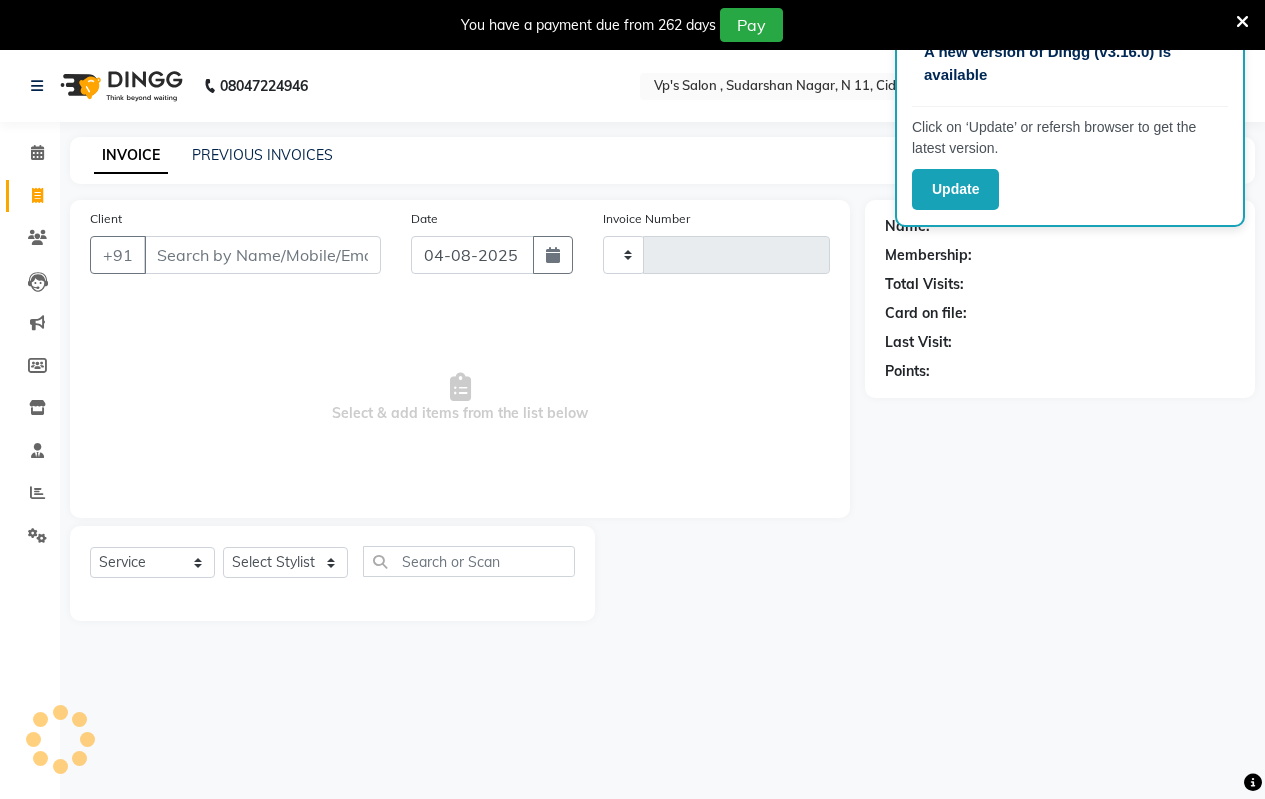 type on "1529" 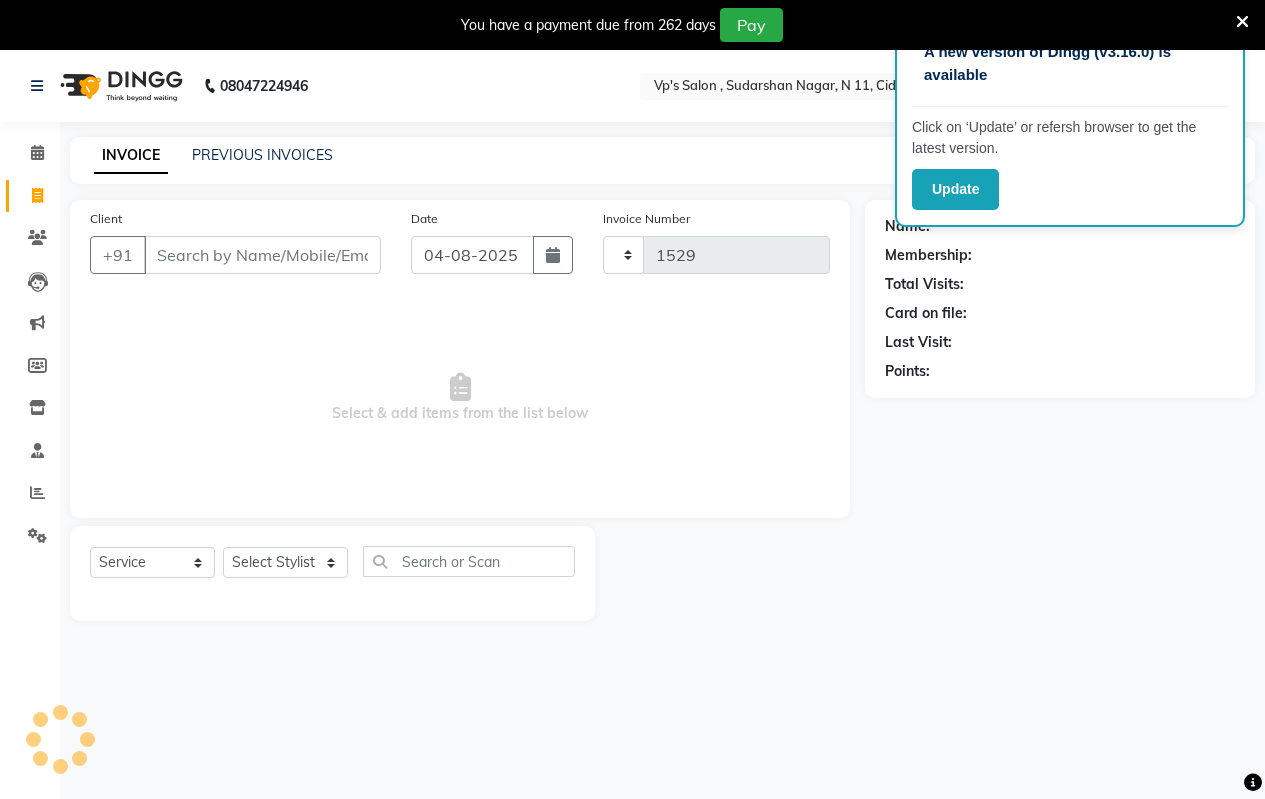 select on "4917" 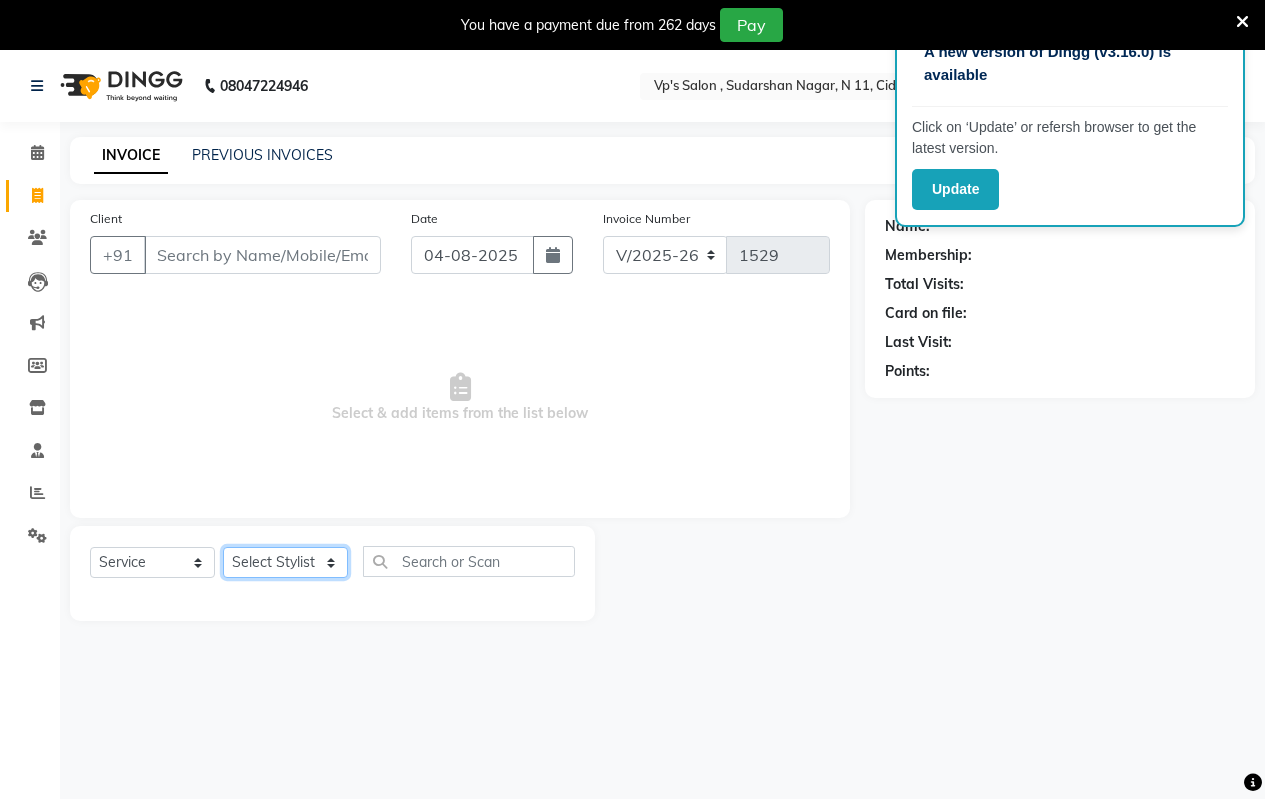click on "Select Stylist Arati kamlesh b  karan  Krushna pramila jadhav priyanka bawaskar  rohit  rushi  Venesh" 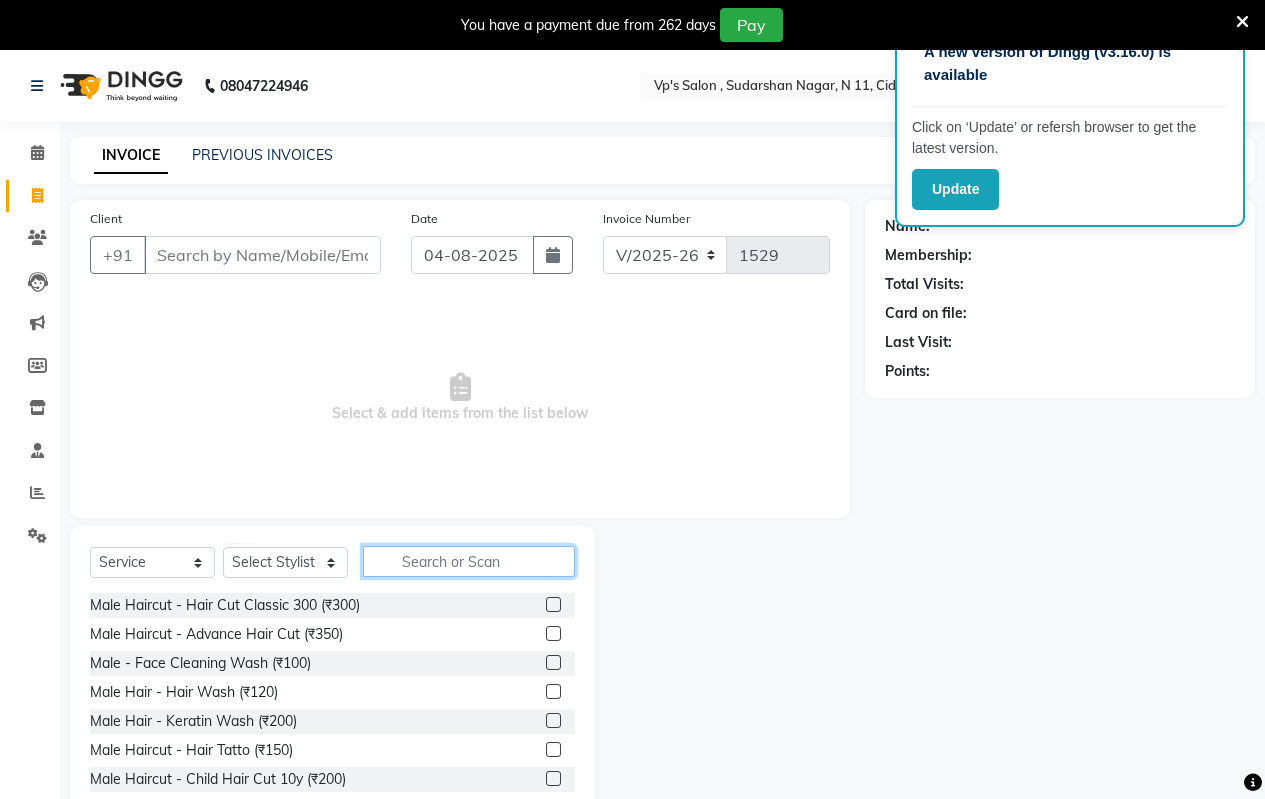 click 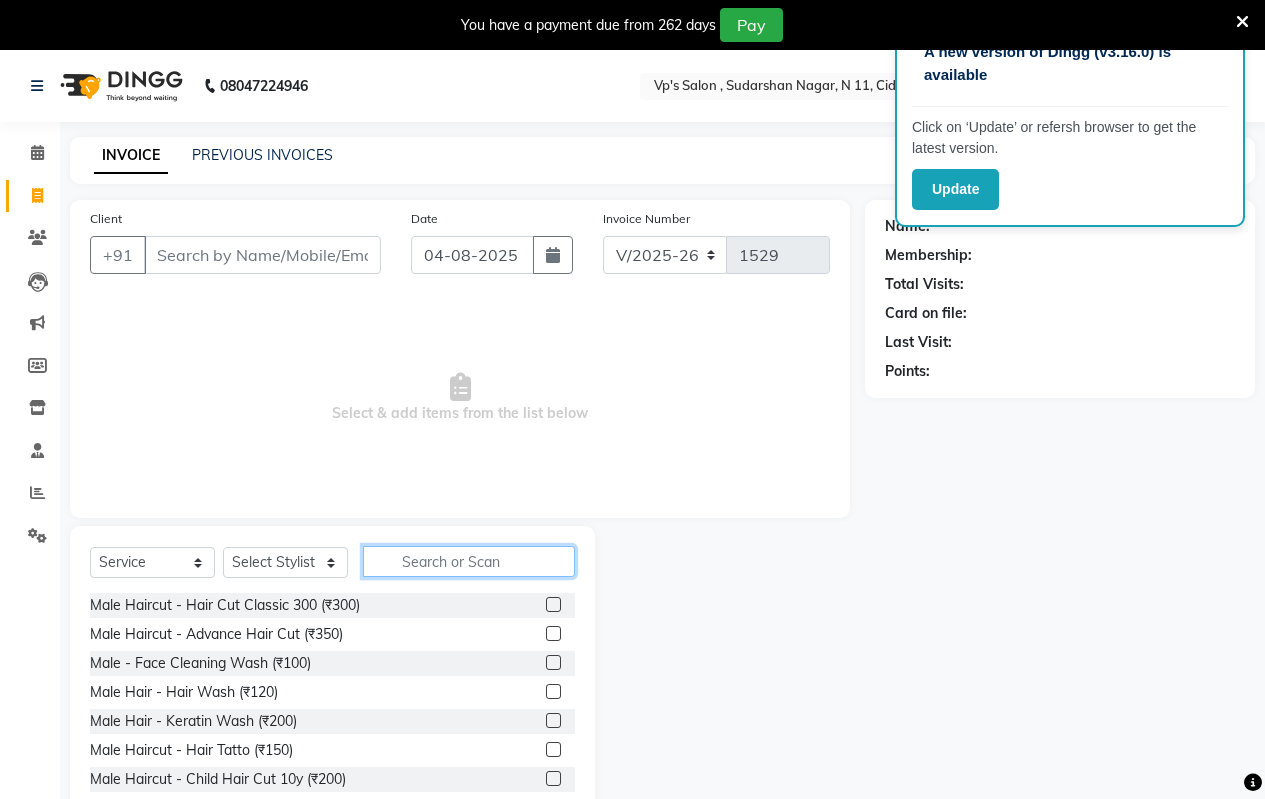 click 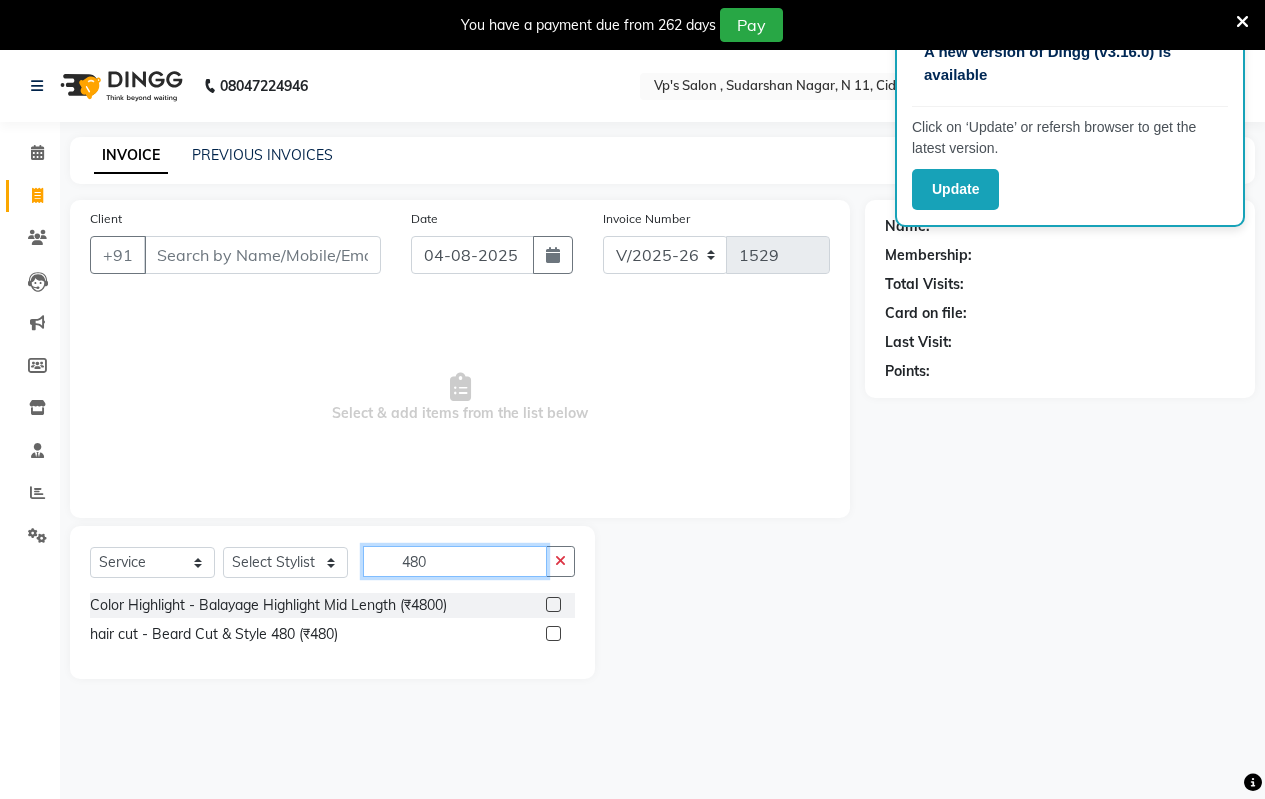 type on "480" 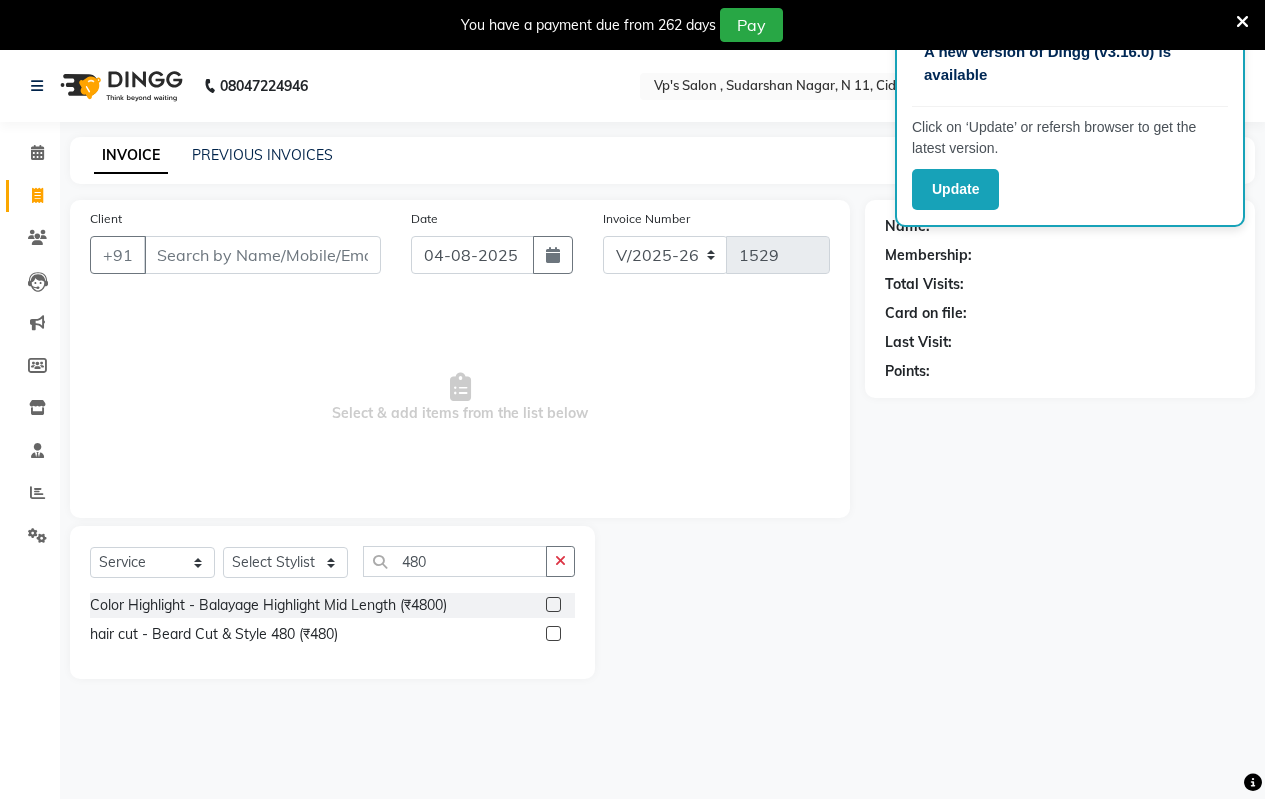 click 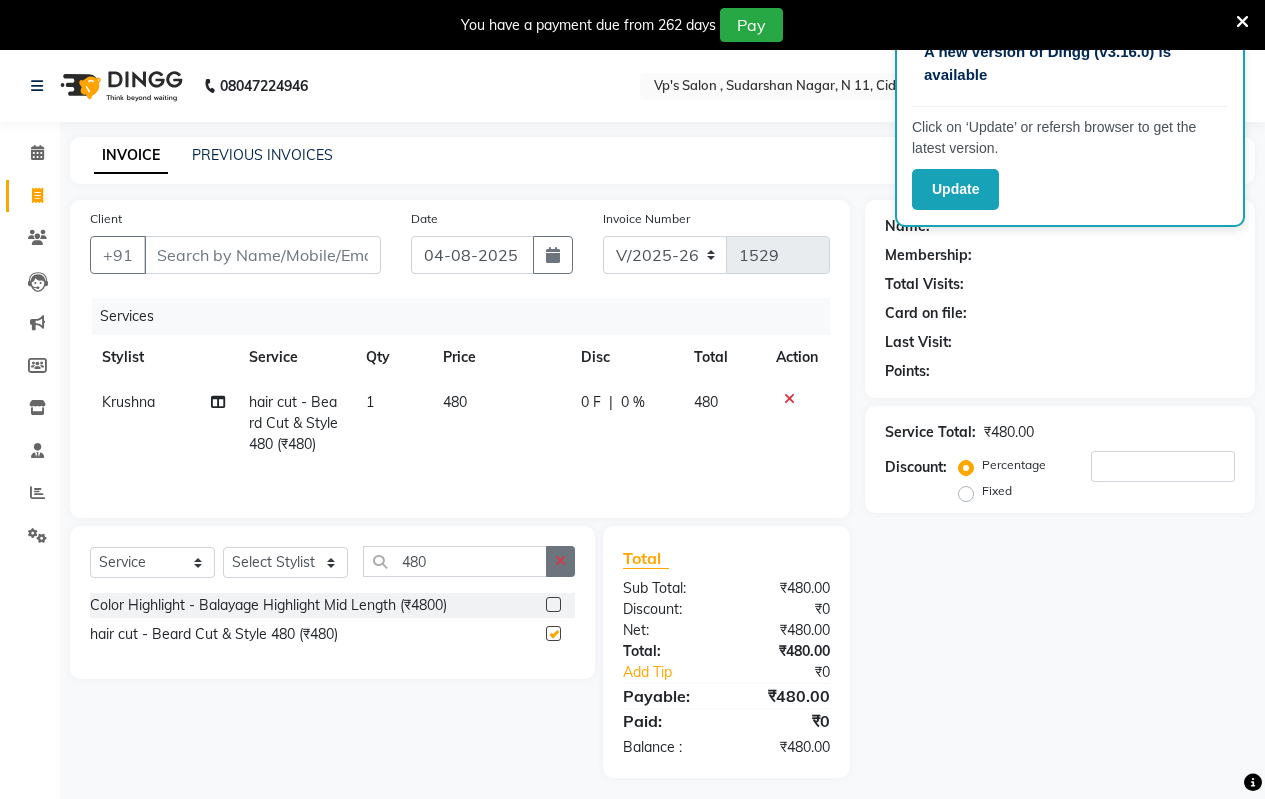 checkbox on "false" 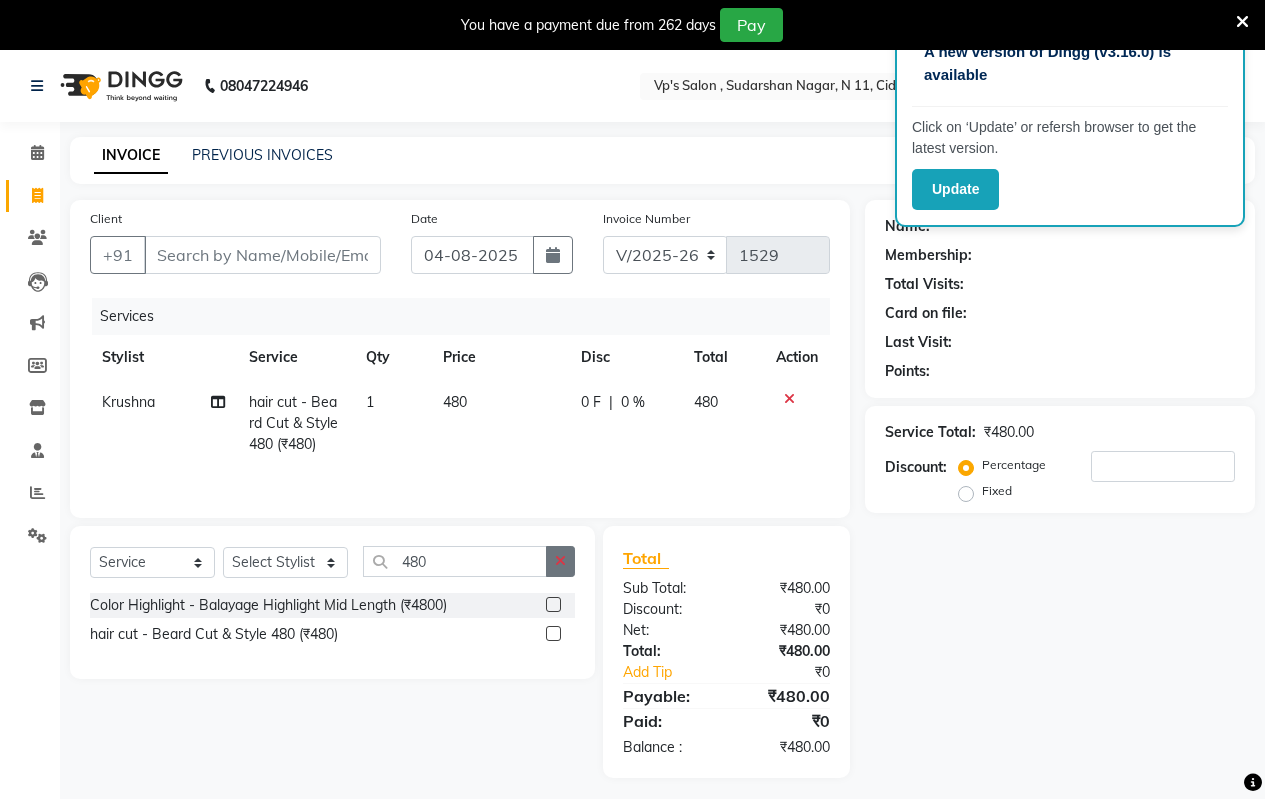 click 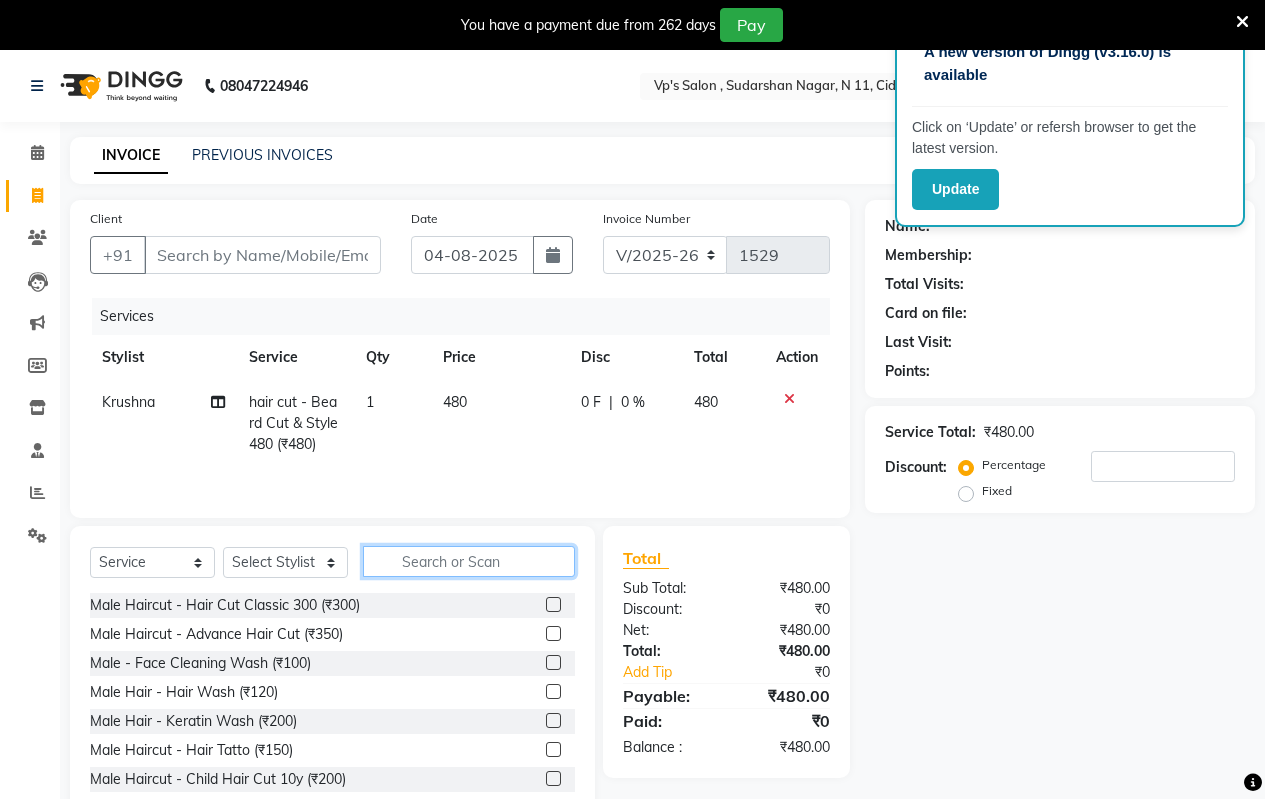 click 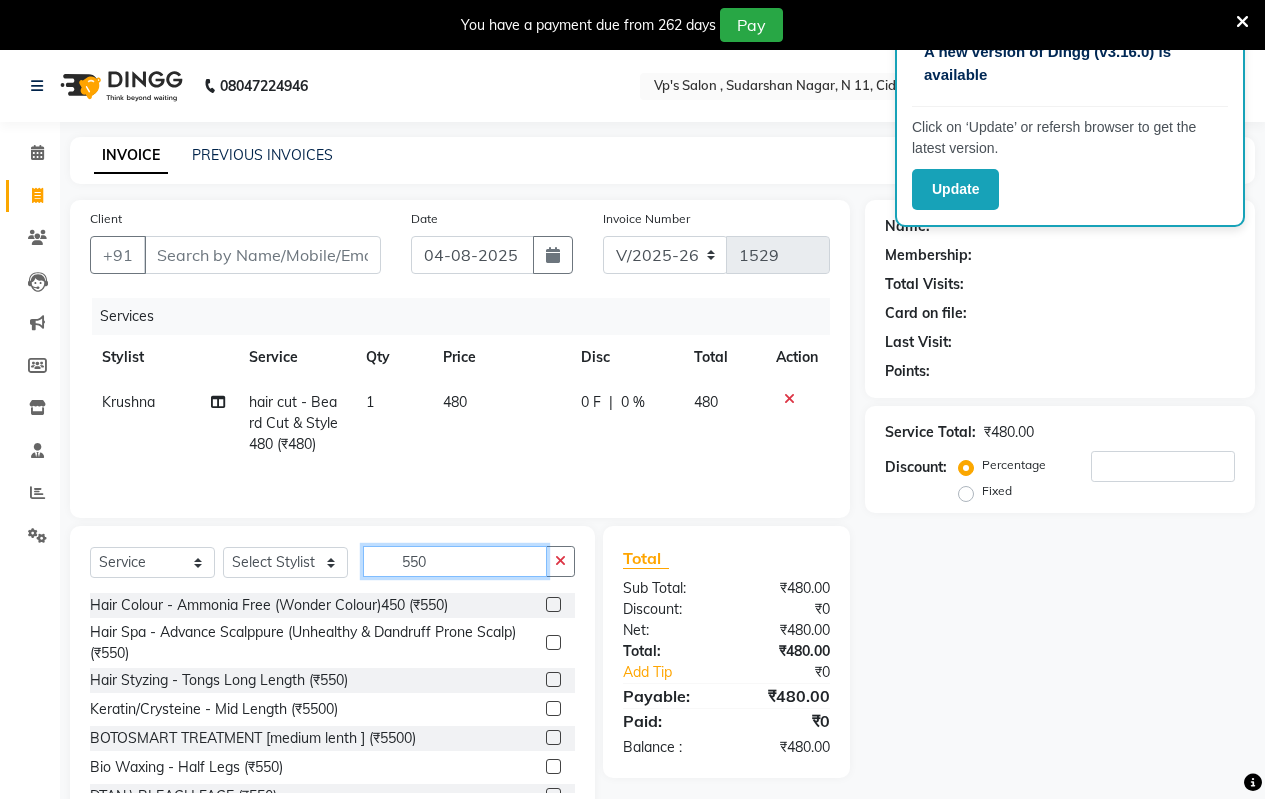 type on "550" 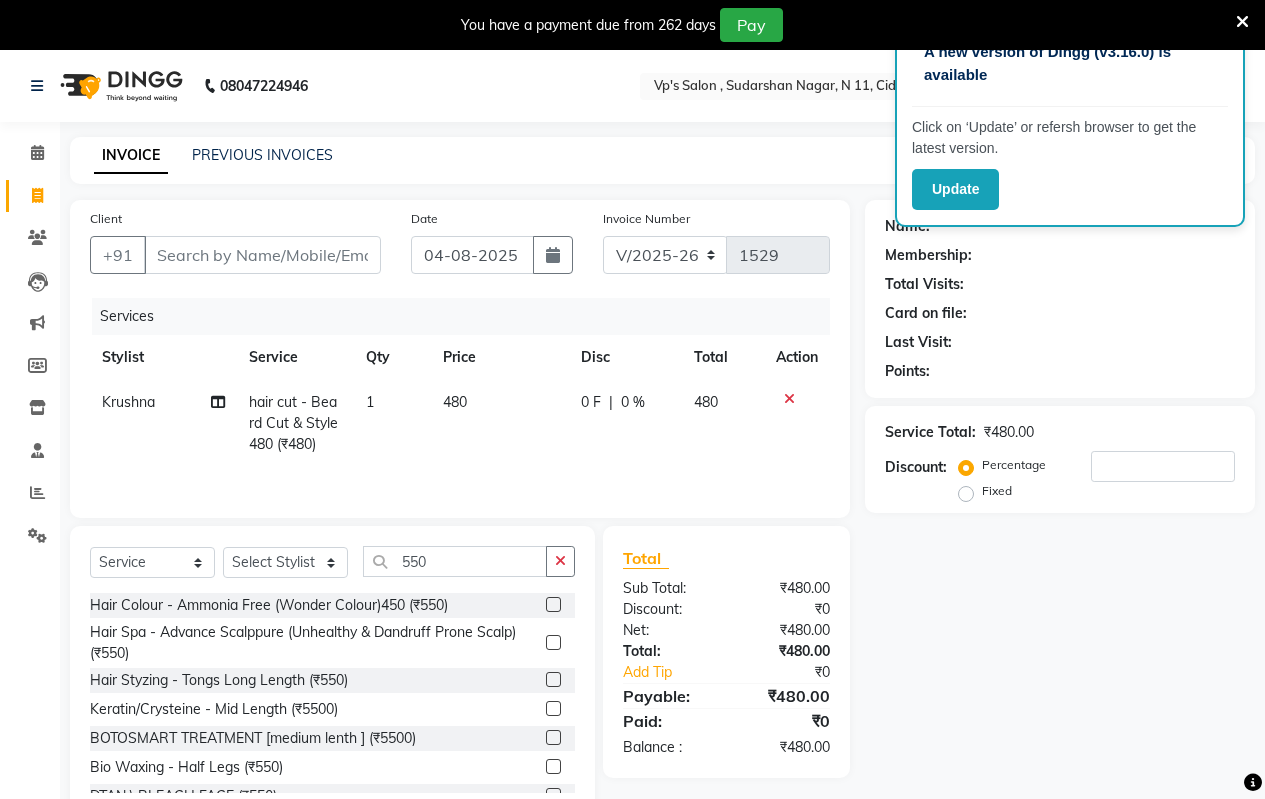 click 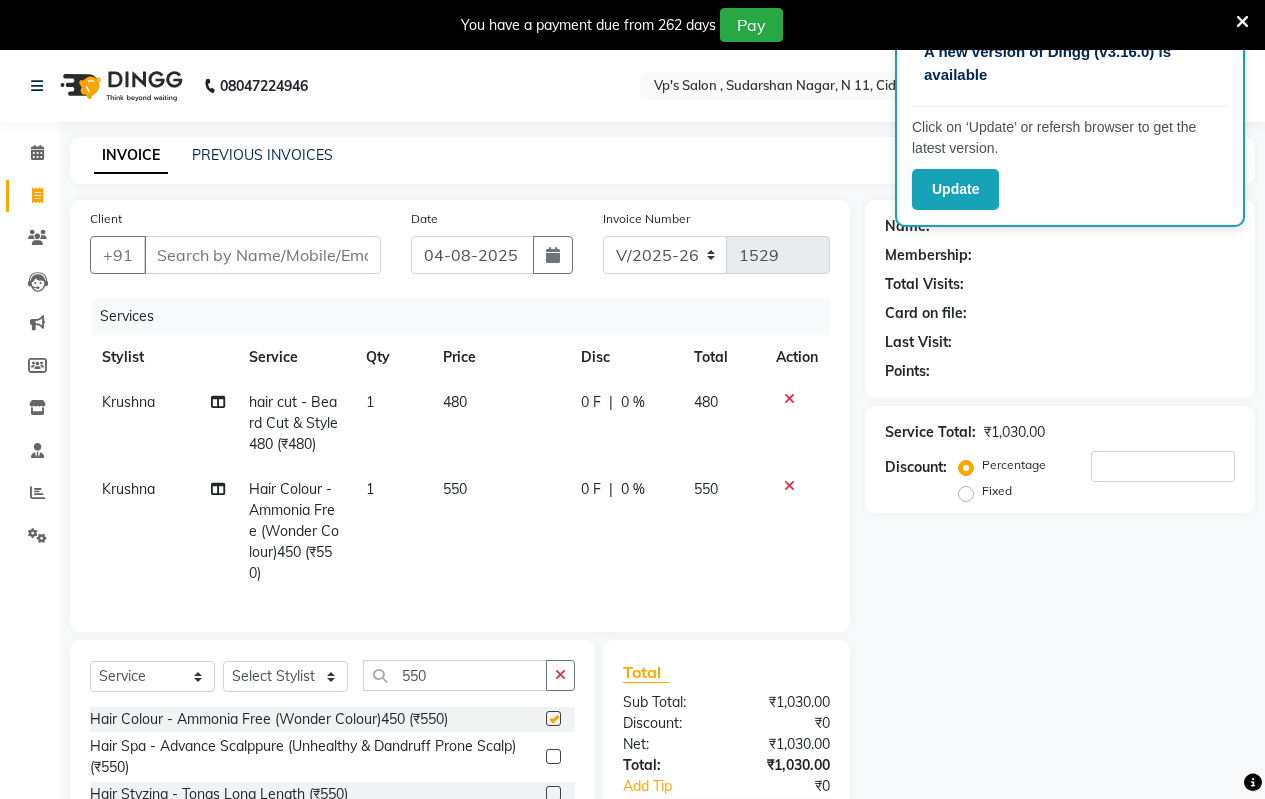 checkbox on "false" 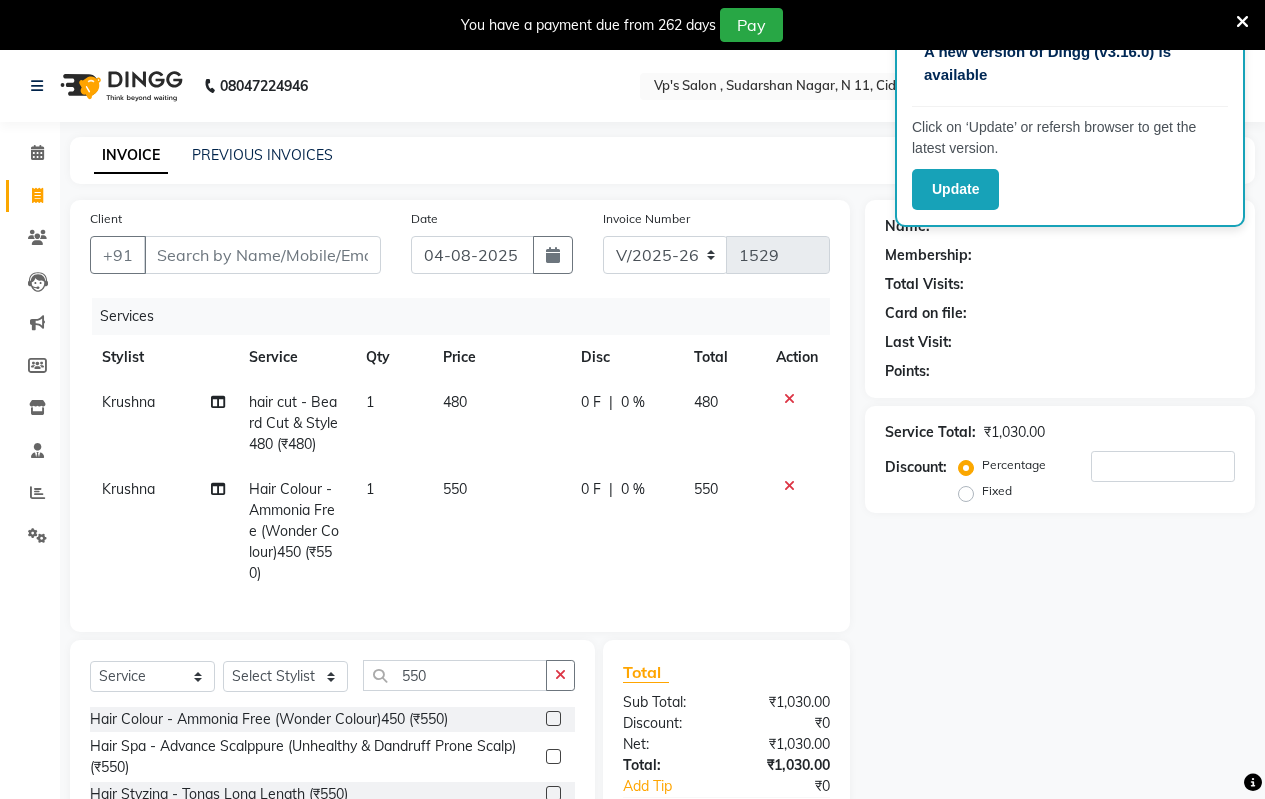 drag, startPoint x: 569, startPoint y: 696, endPoint x: 491, endPoint y: 680, distance: 79.624115 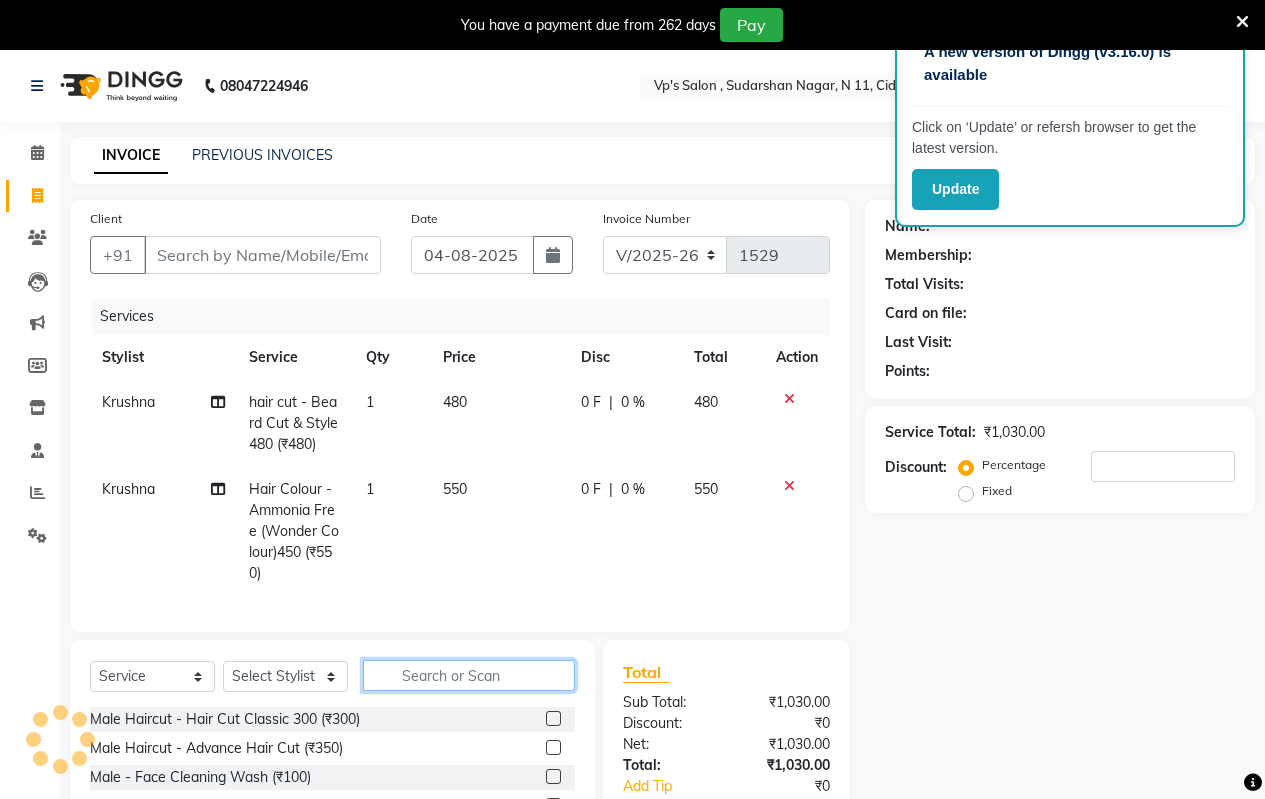 click 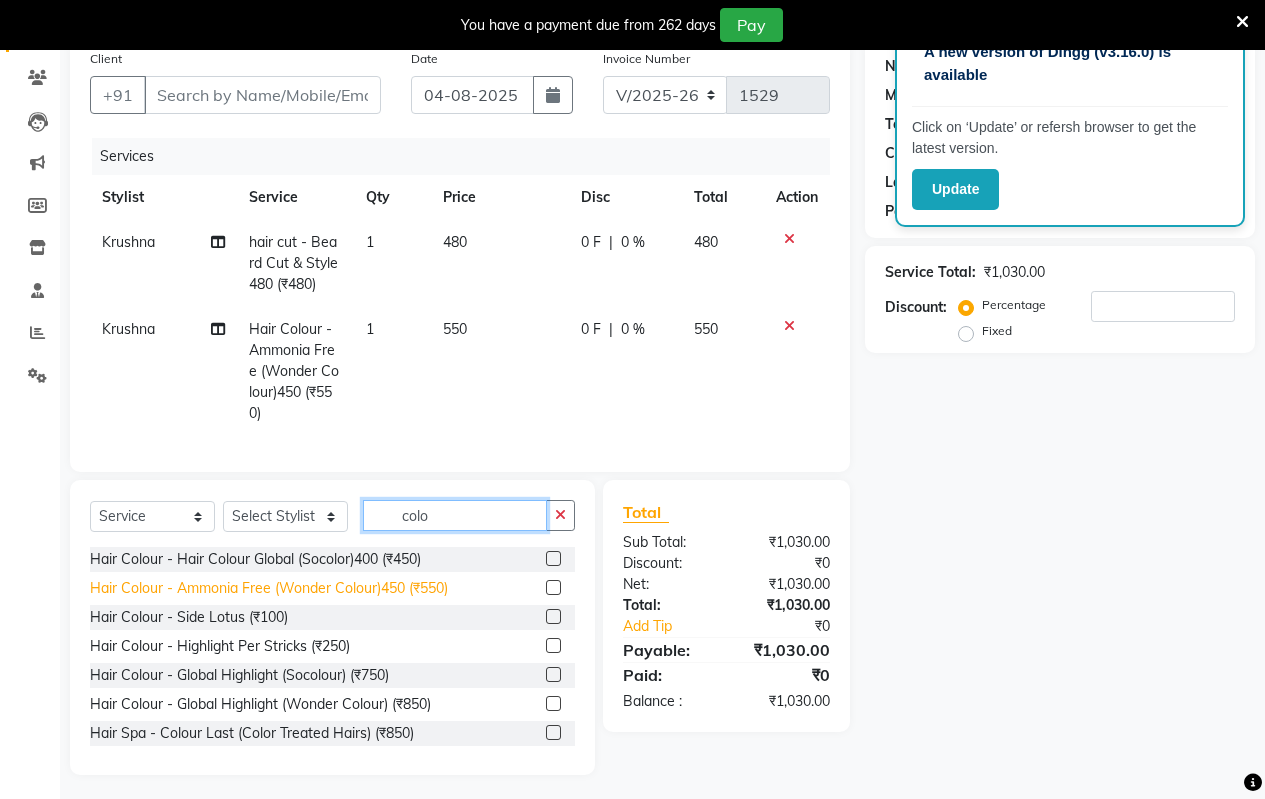 scroll, scrollTop: 81, scrollLeft: 0, axis: vertical 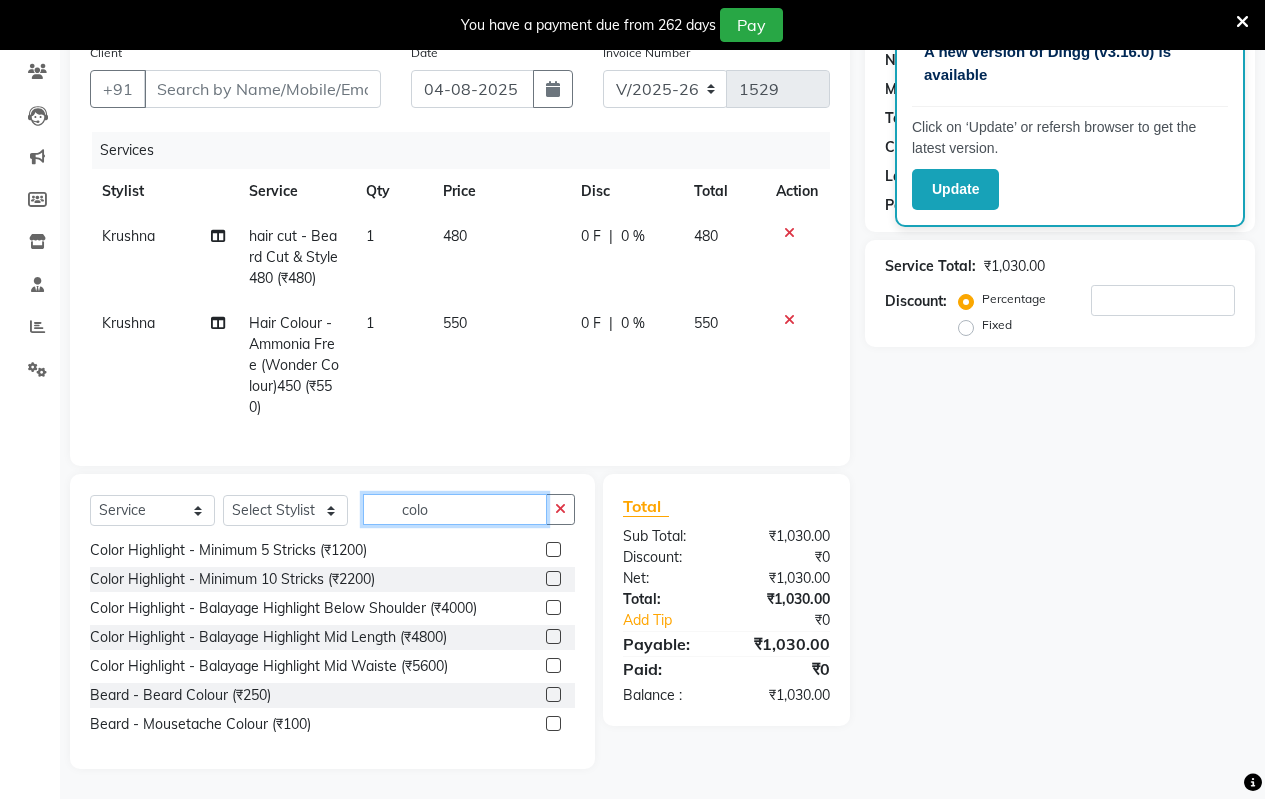 type on "colo" 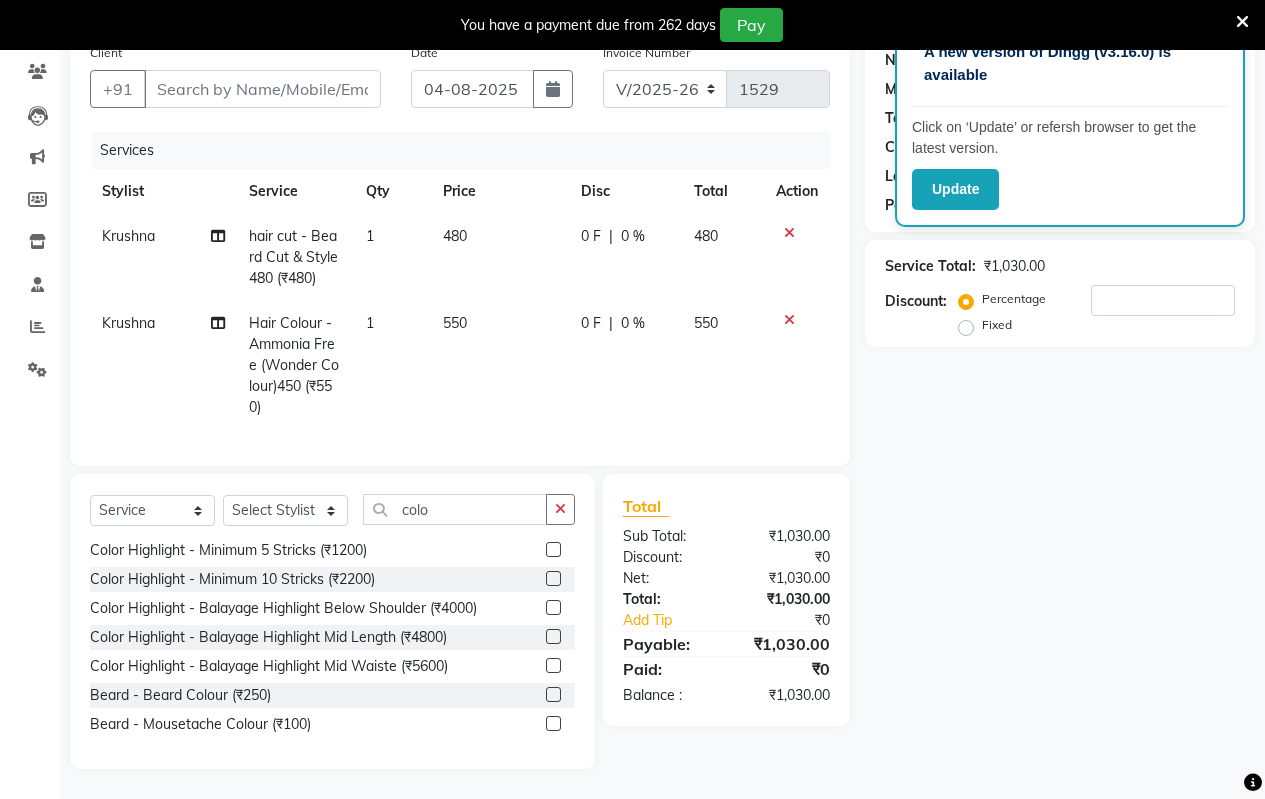 click 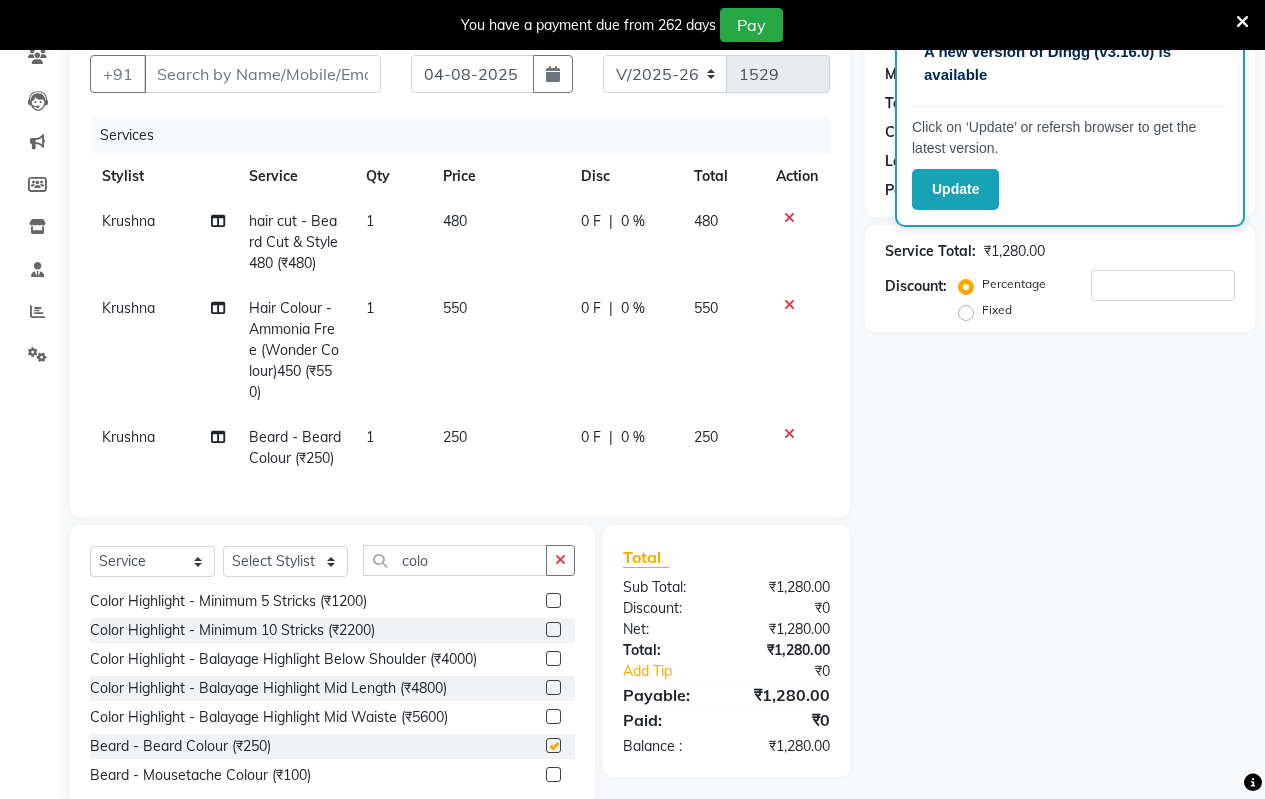 checkbox on "false" 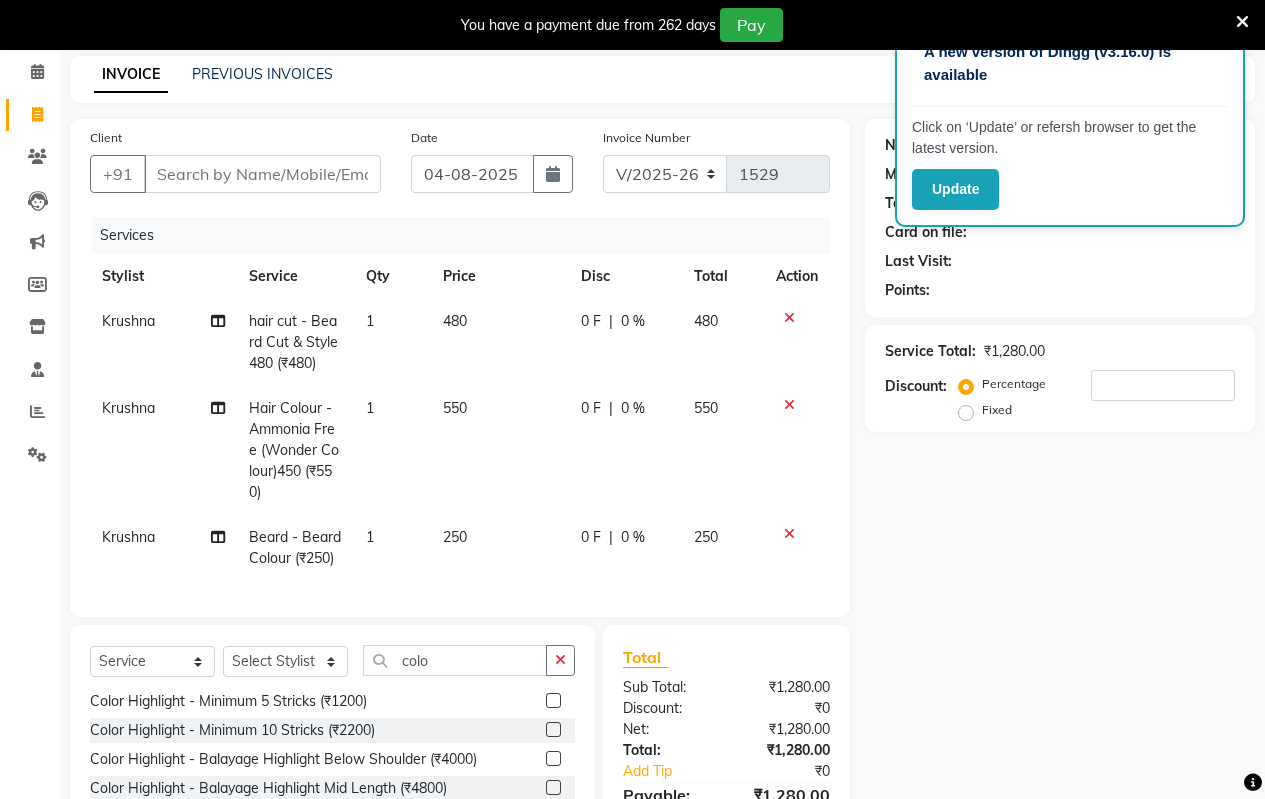scroll, scrollTop: 247, scrollLeft: 0, axis: vertical 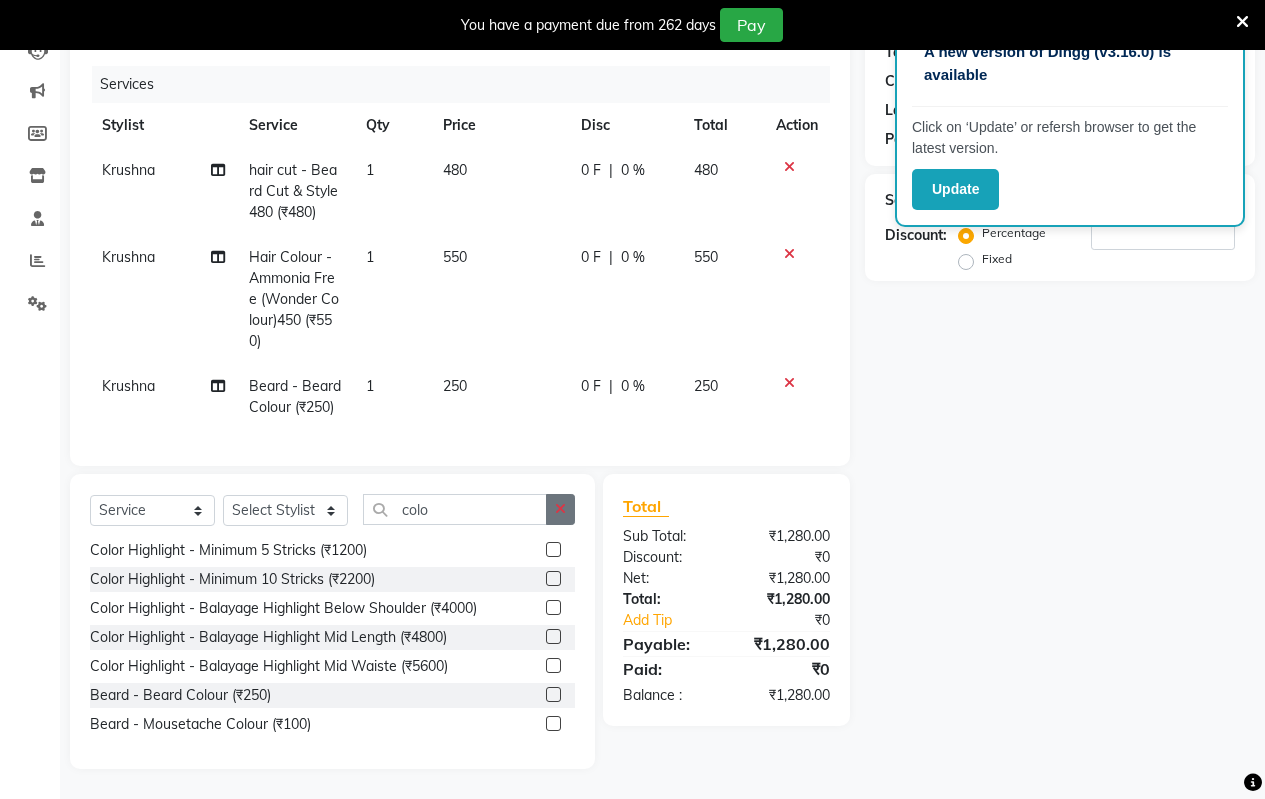 click 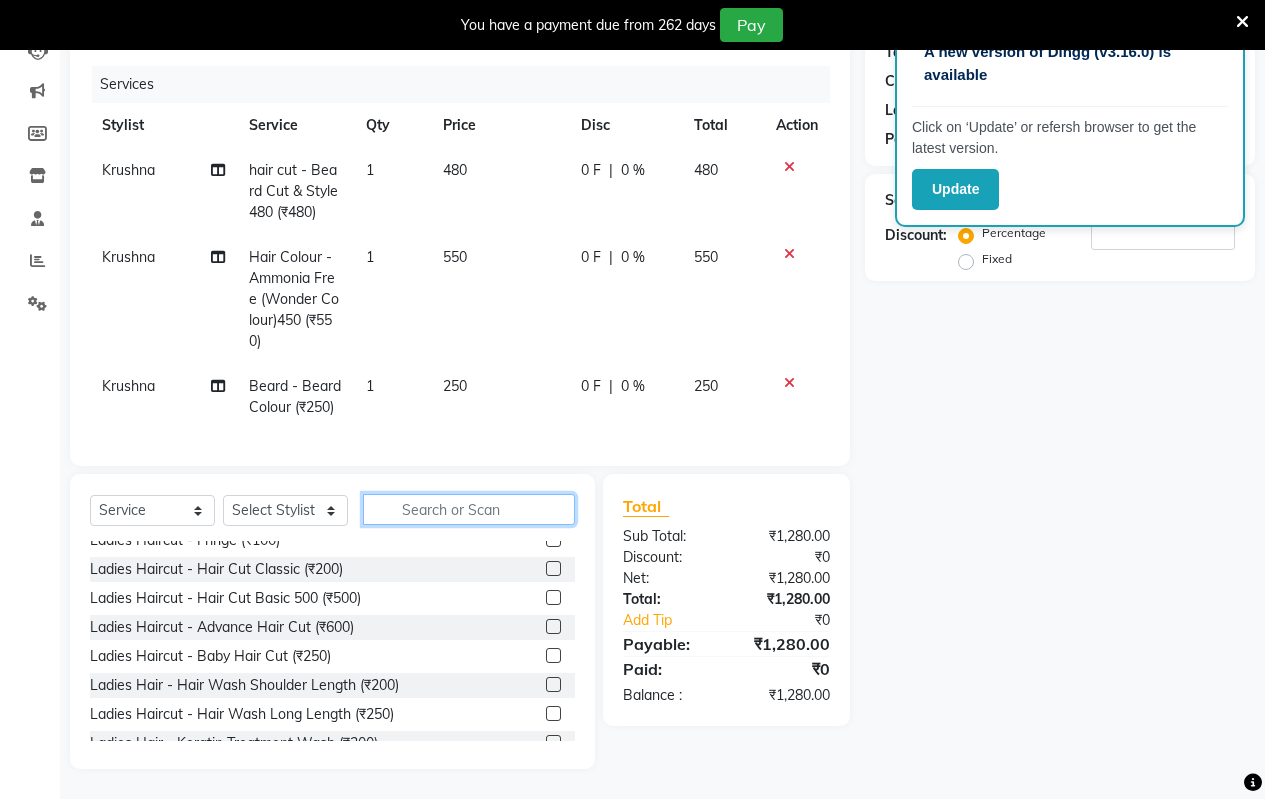 click 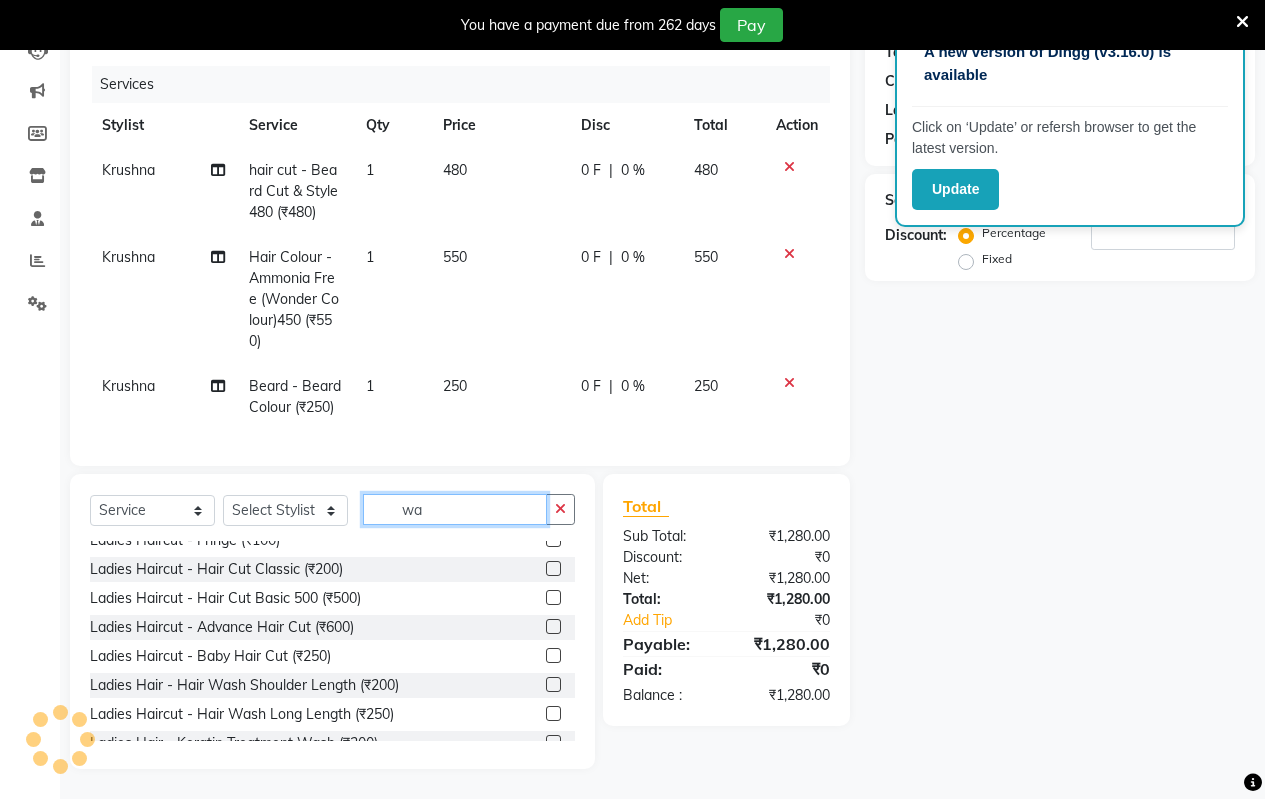 scroll, scrollTop: 0, scrollLeft: 0, axis: both 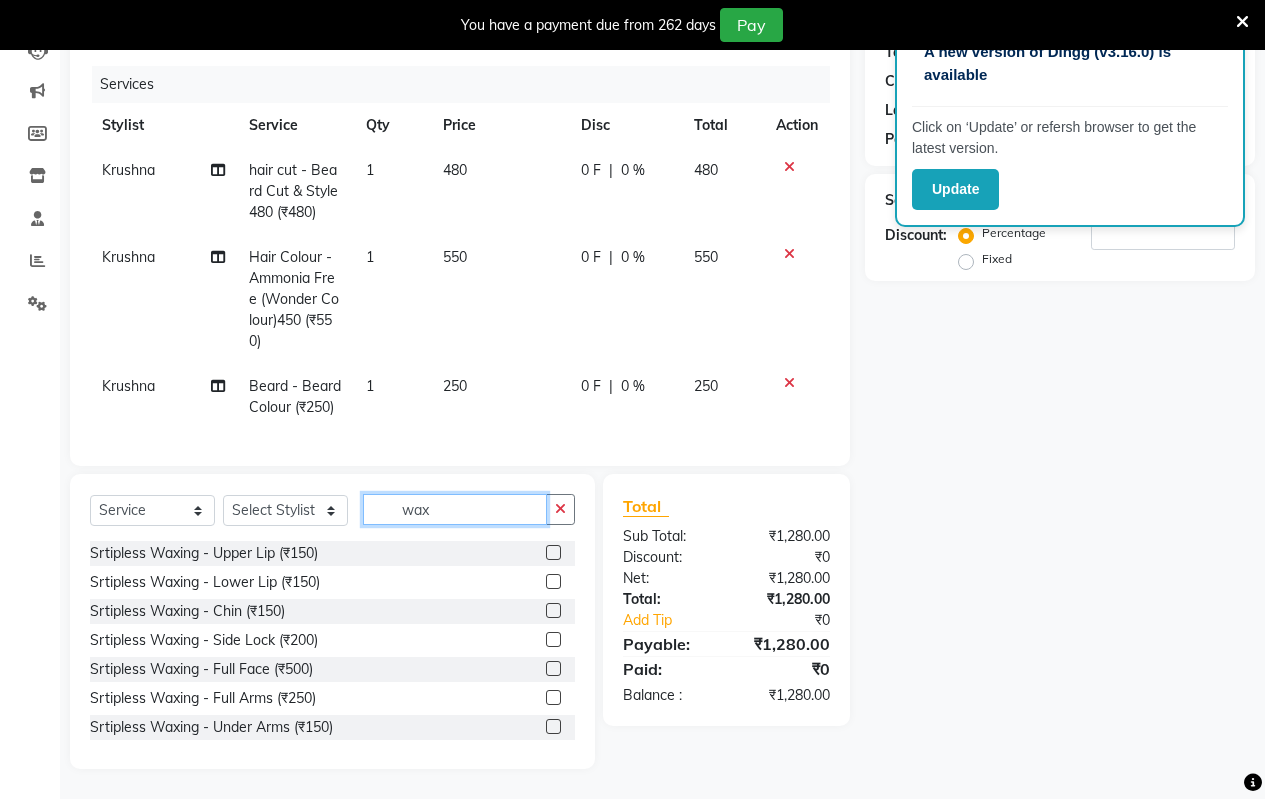 type on "wax" 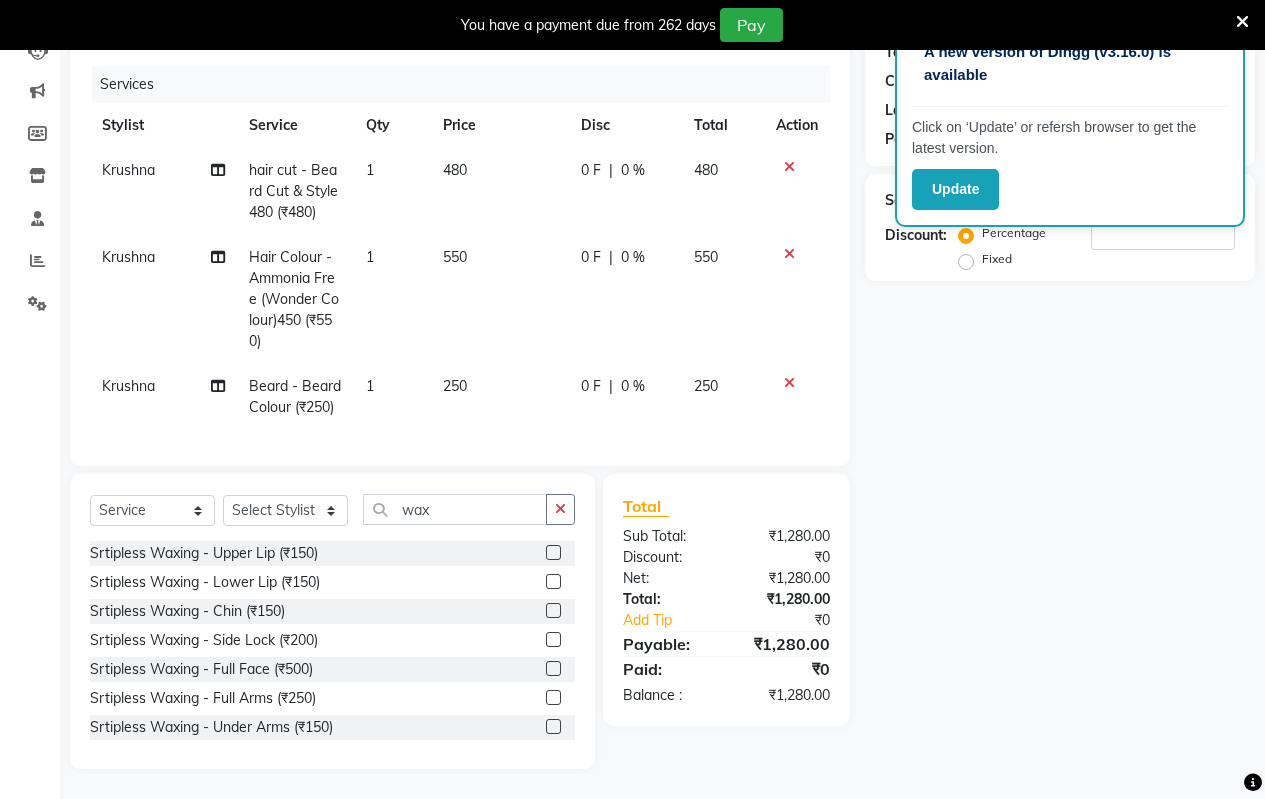 click 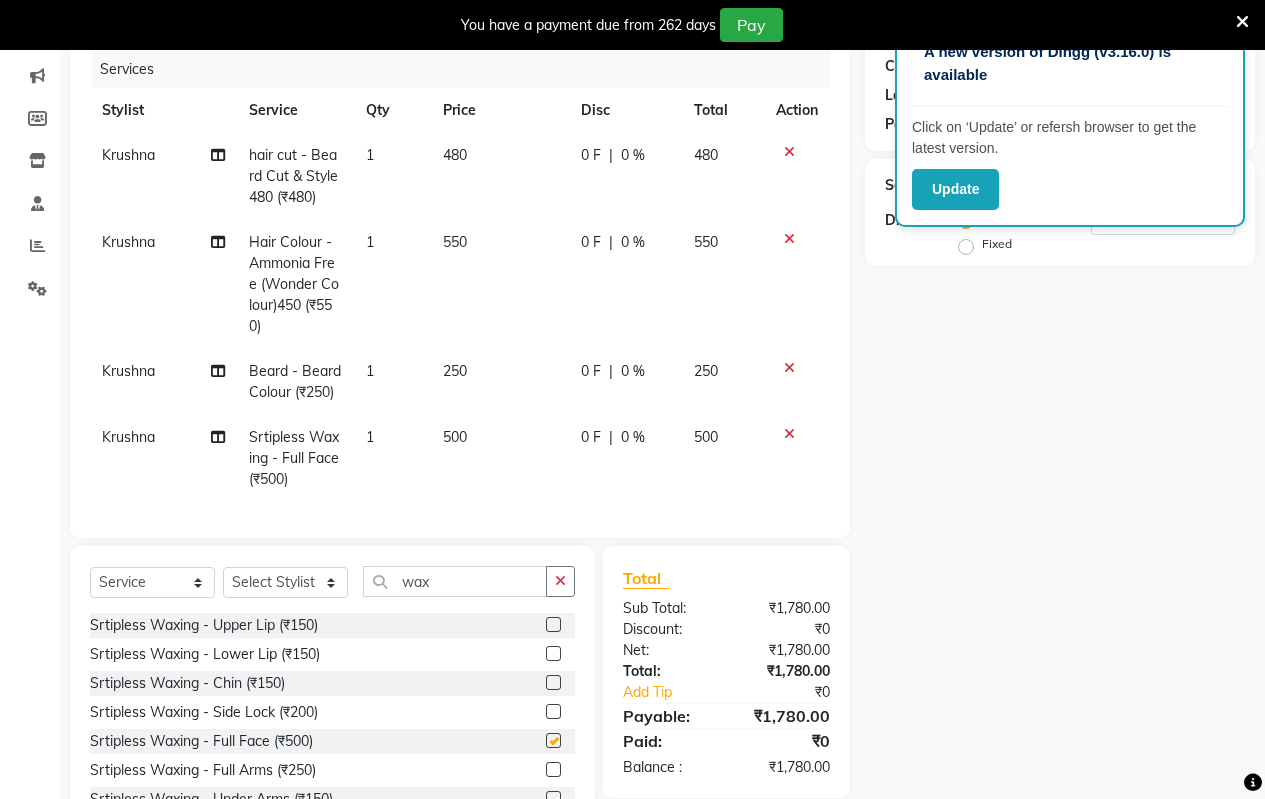 checkbox on "false" 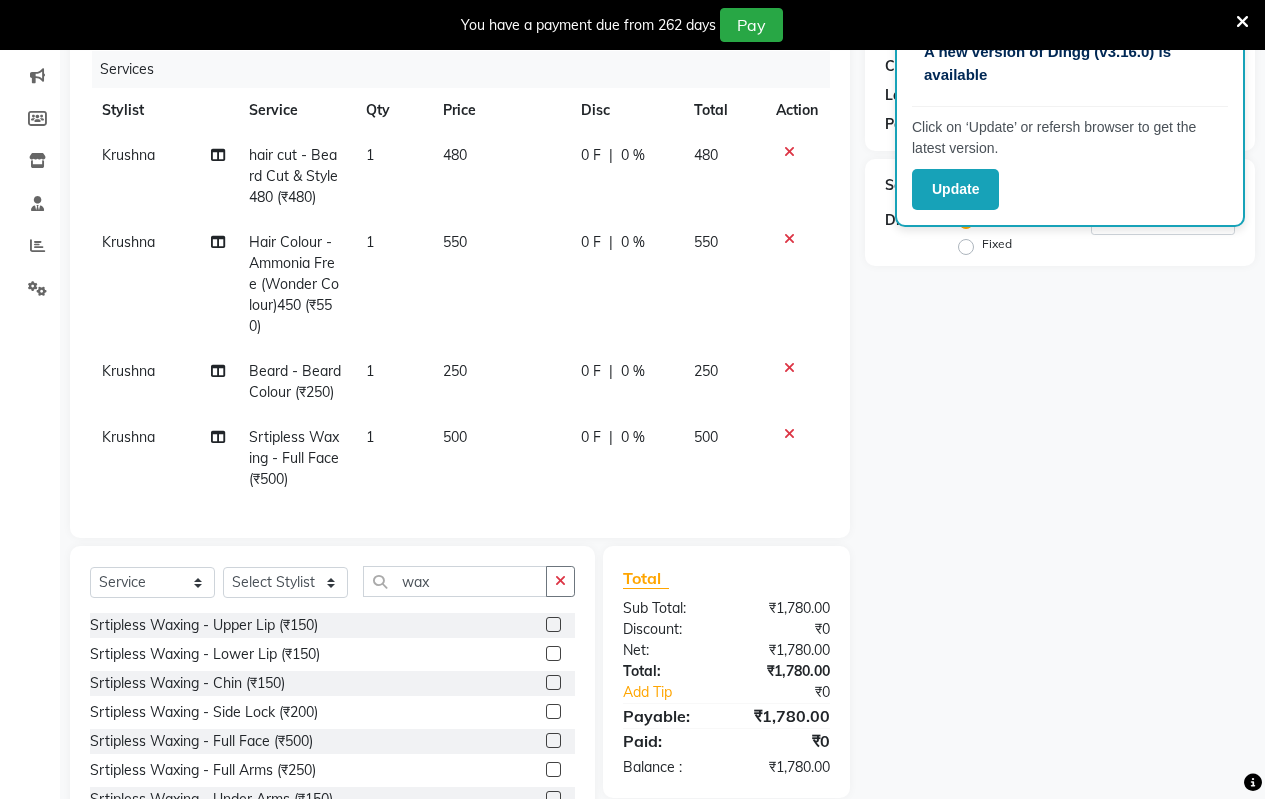 click on "550" 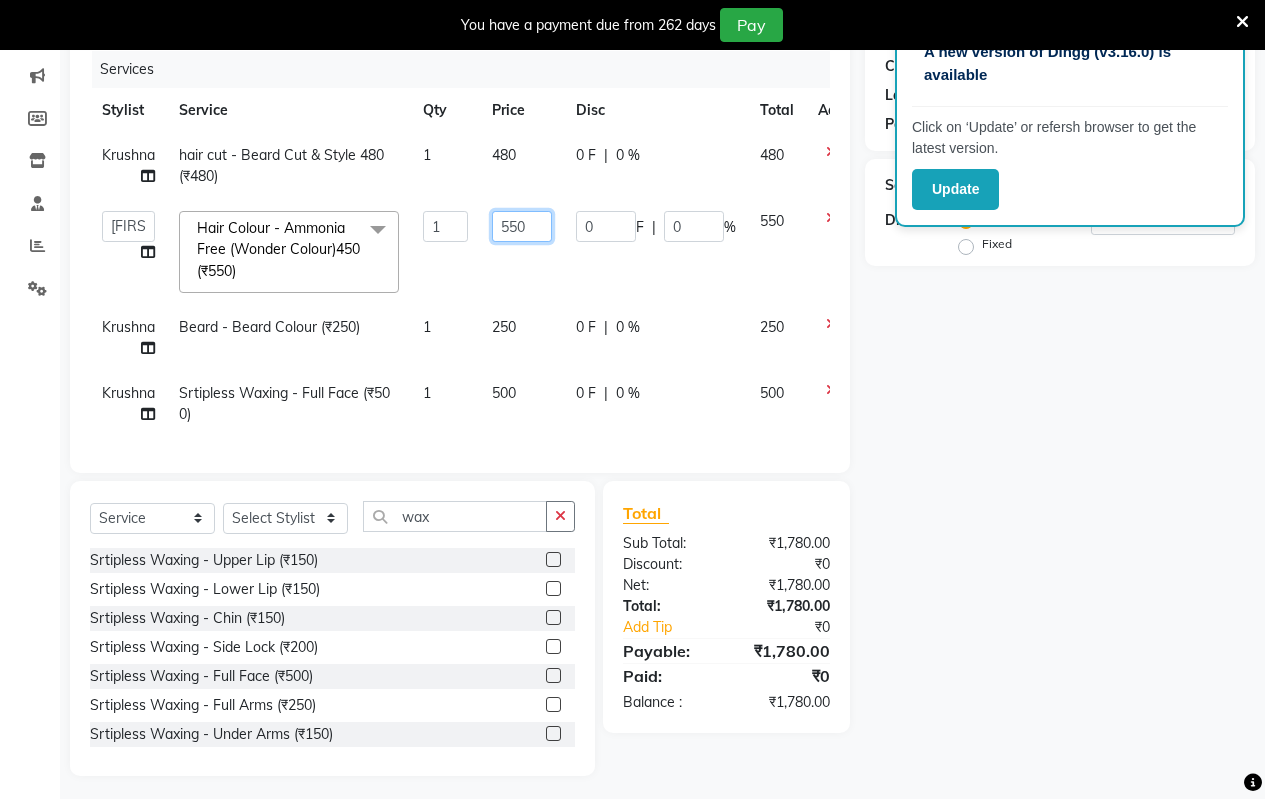 click on "550" 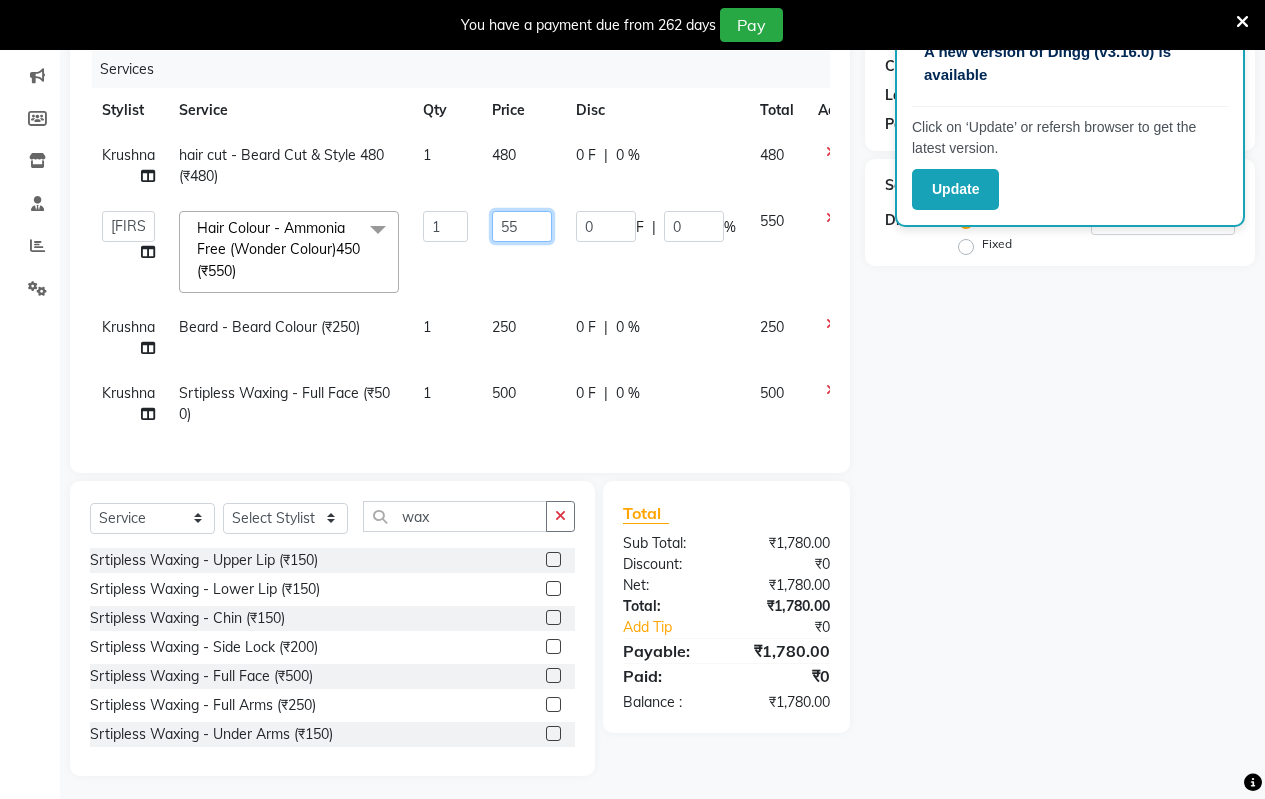 type on "5" 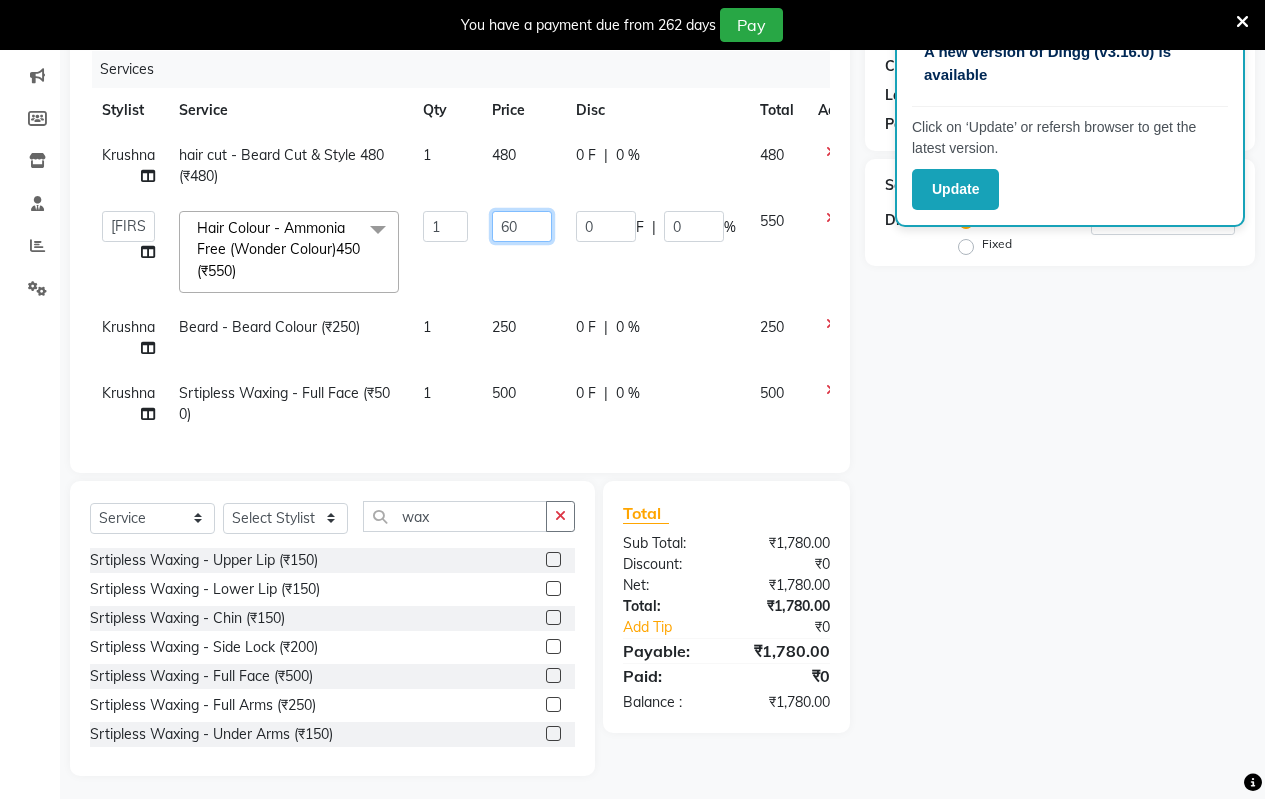 type on "600" 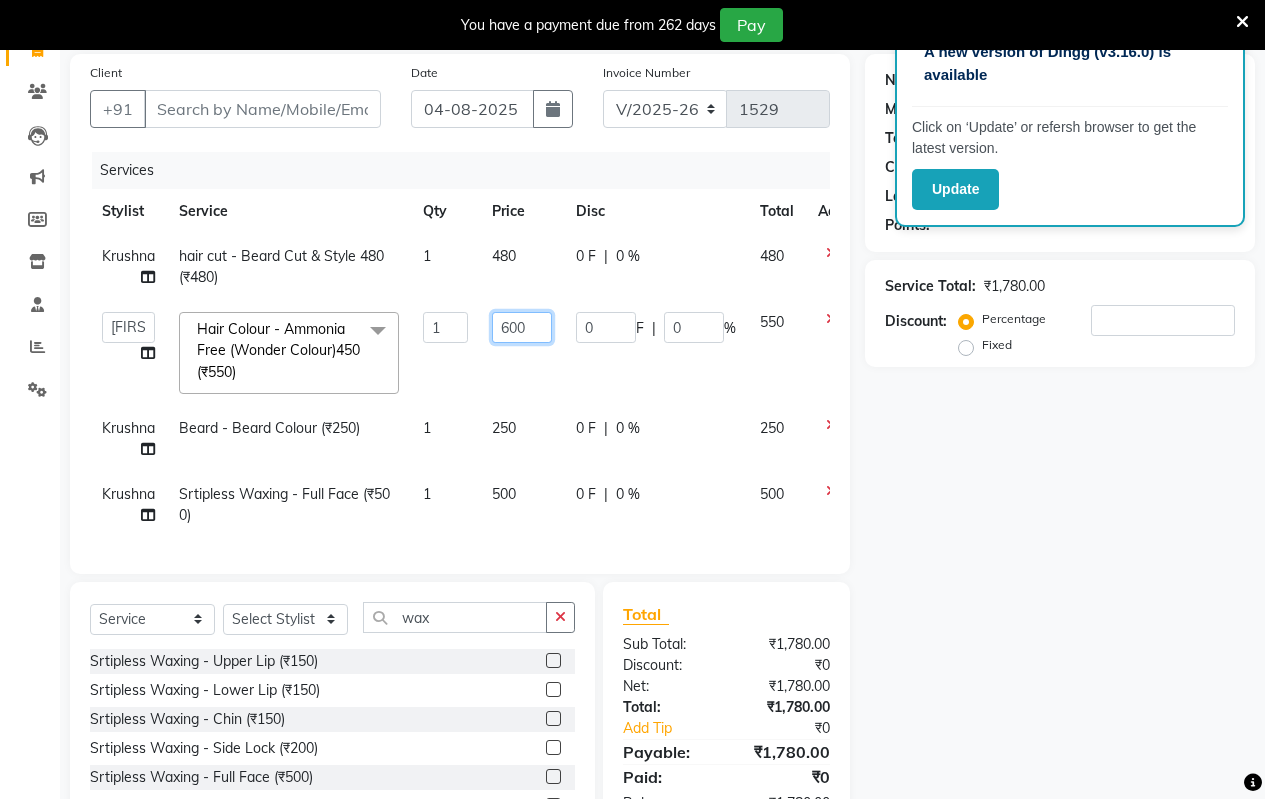 scroll, scrollTop: 0, scrollLeft: 0, axis: both 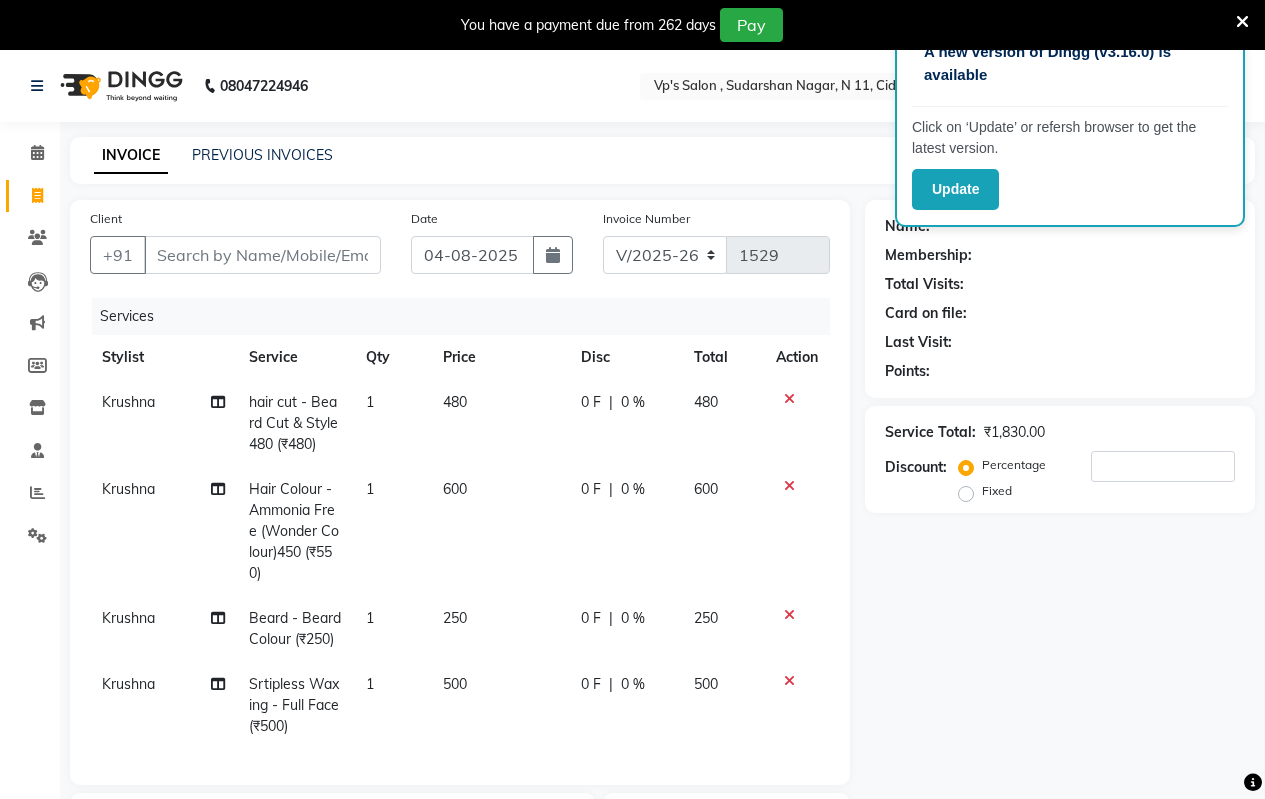 click at bounding box center [1242, 22] 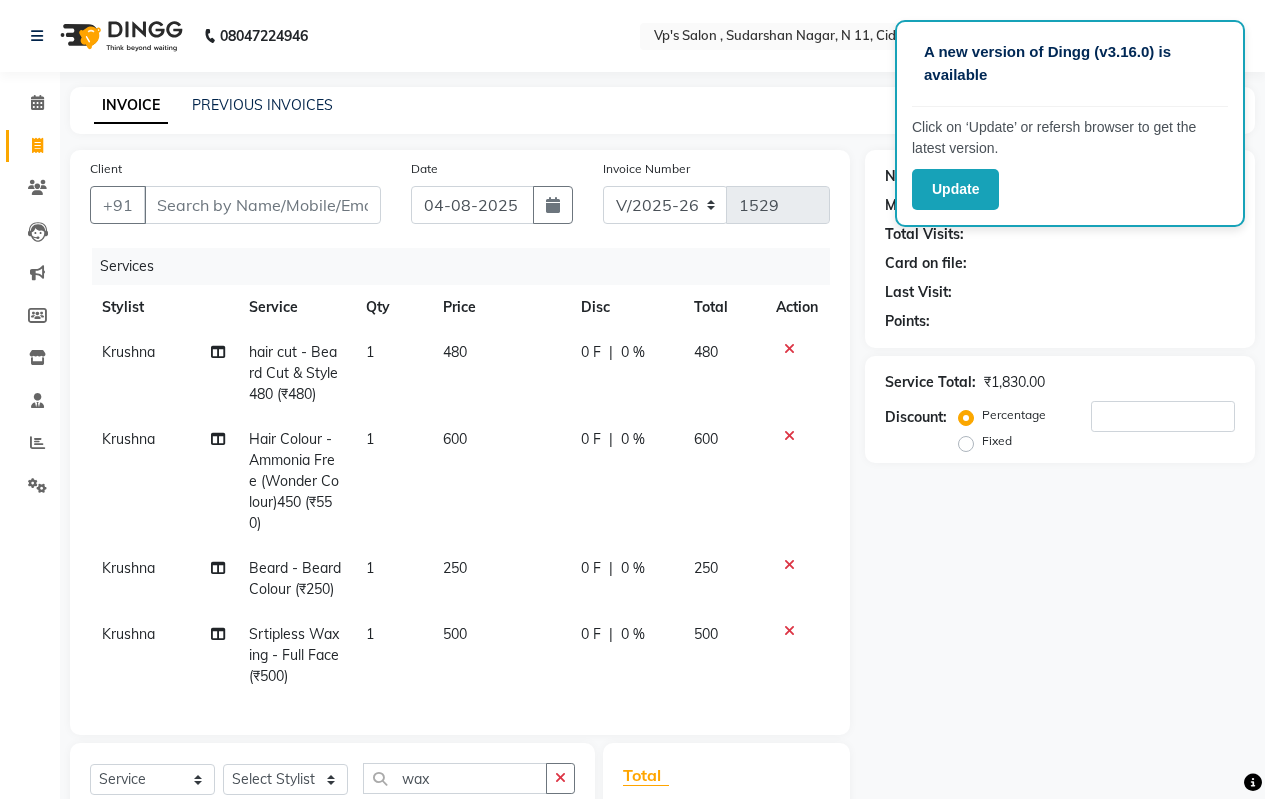 click on "Name: Membership: Total Visits: Card on file: Last Visit:  Points:  Service Total:  ₹1,830.00  Discount:  Percentage   Fixed" 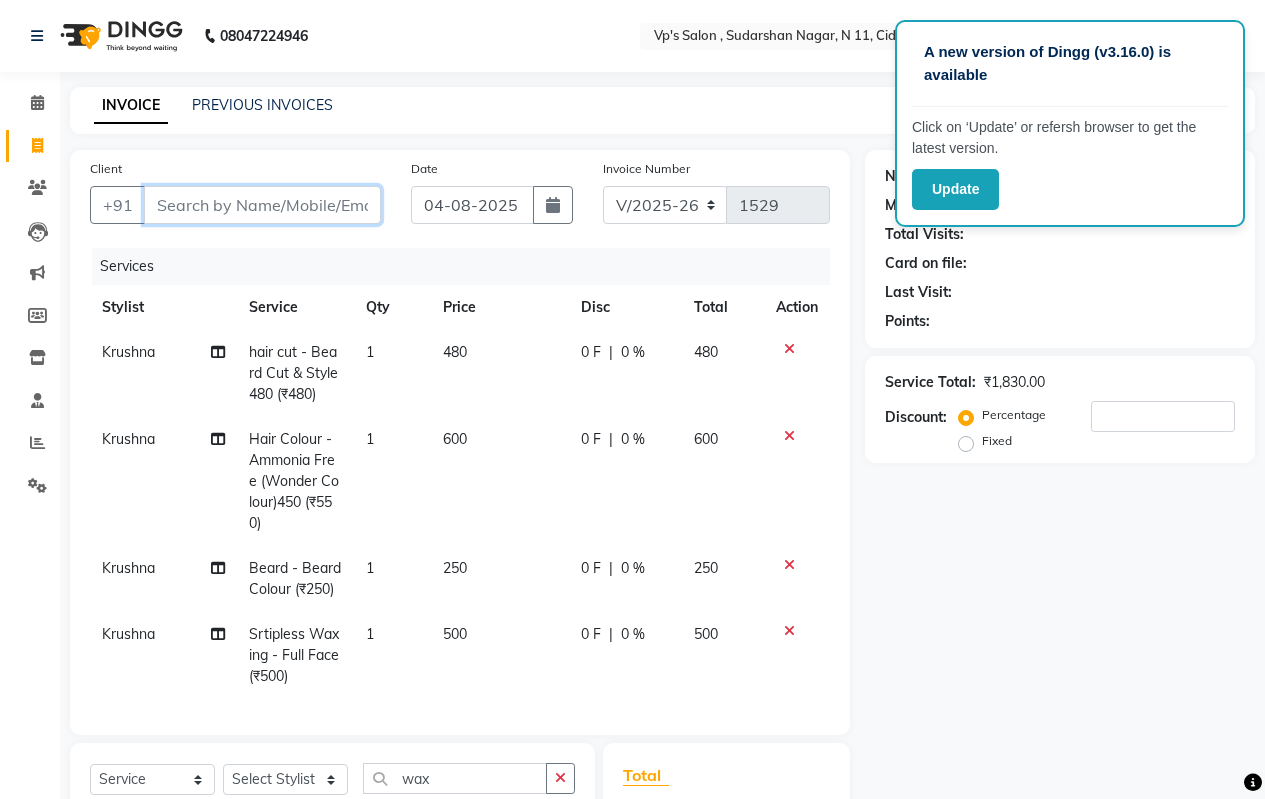 click on "Client" at bounding box center [262, 205] 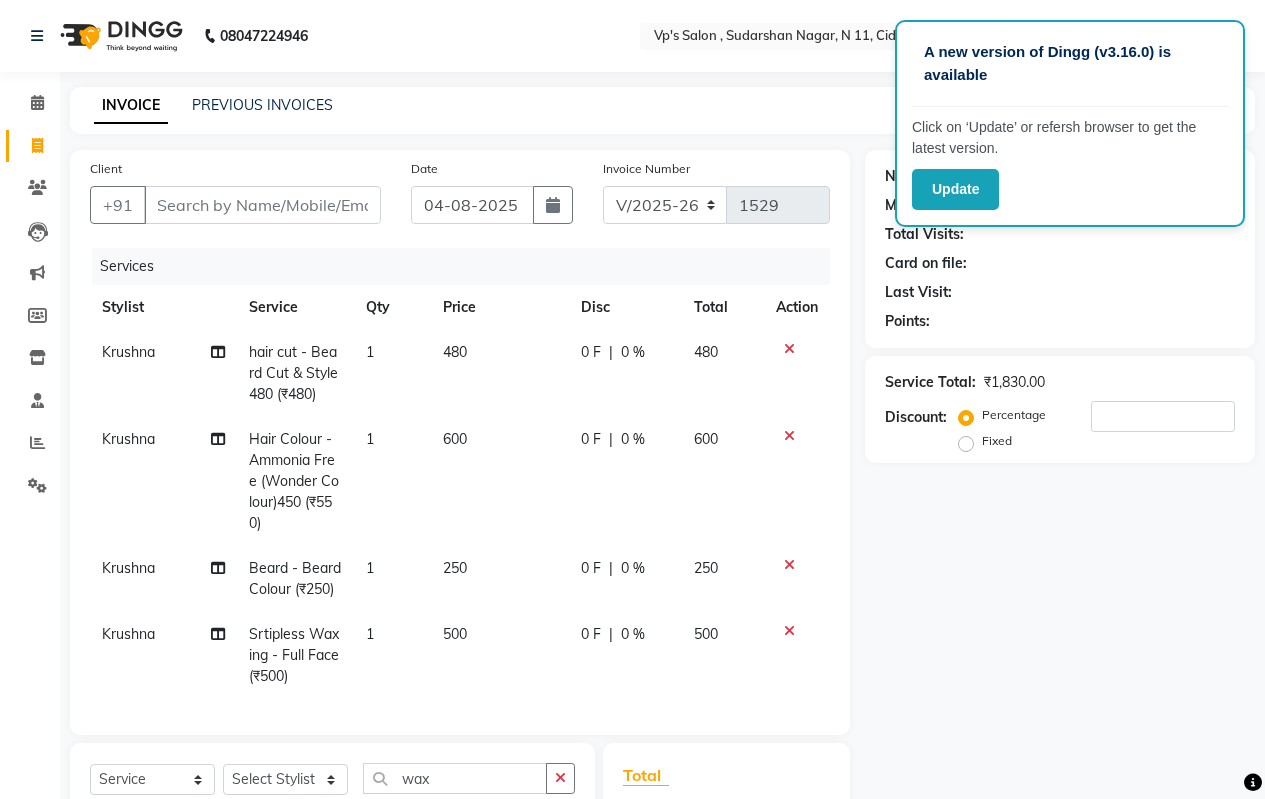 click 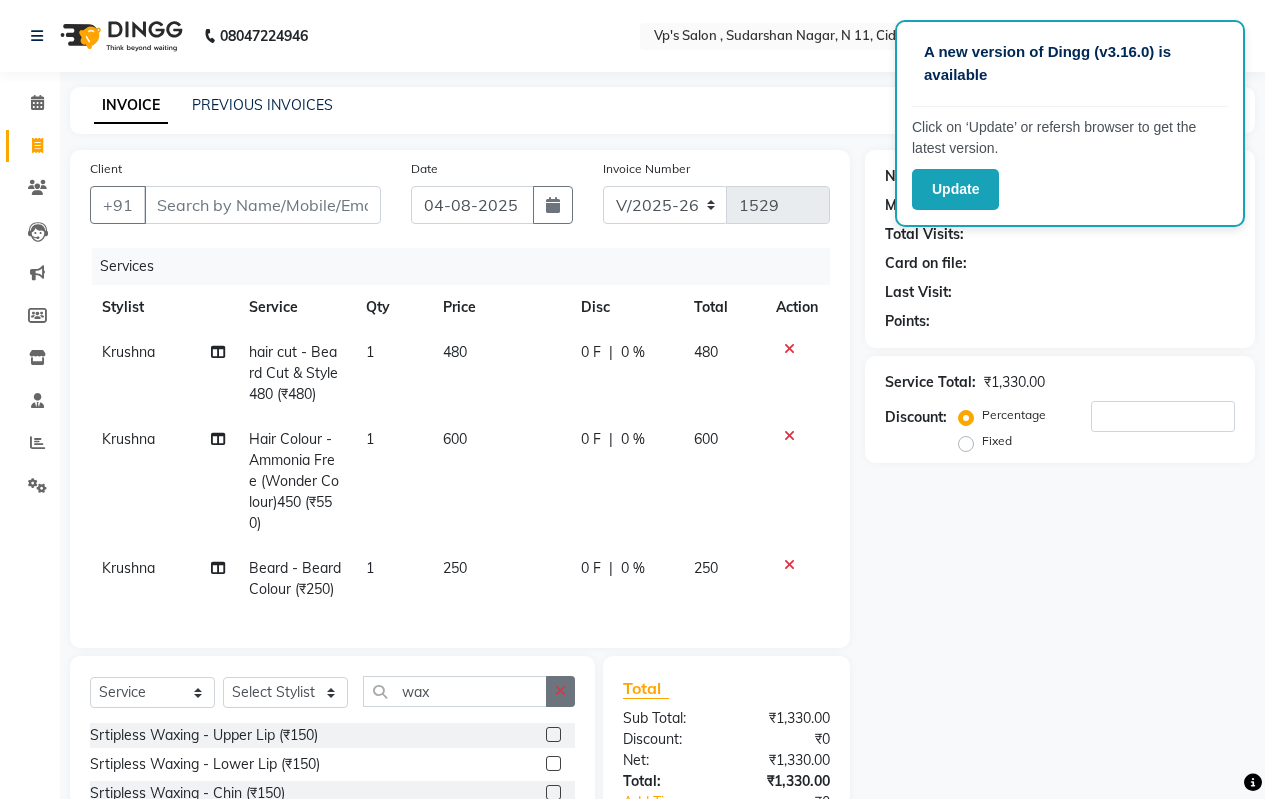 click 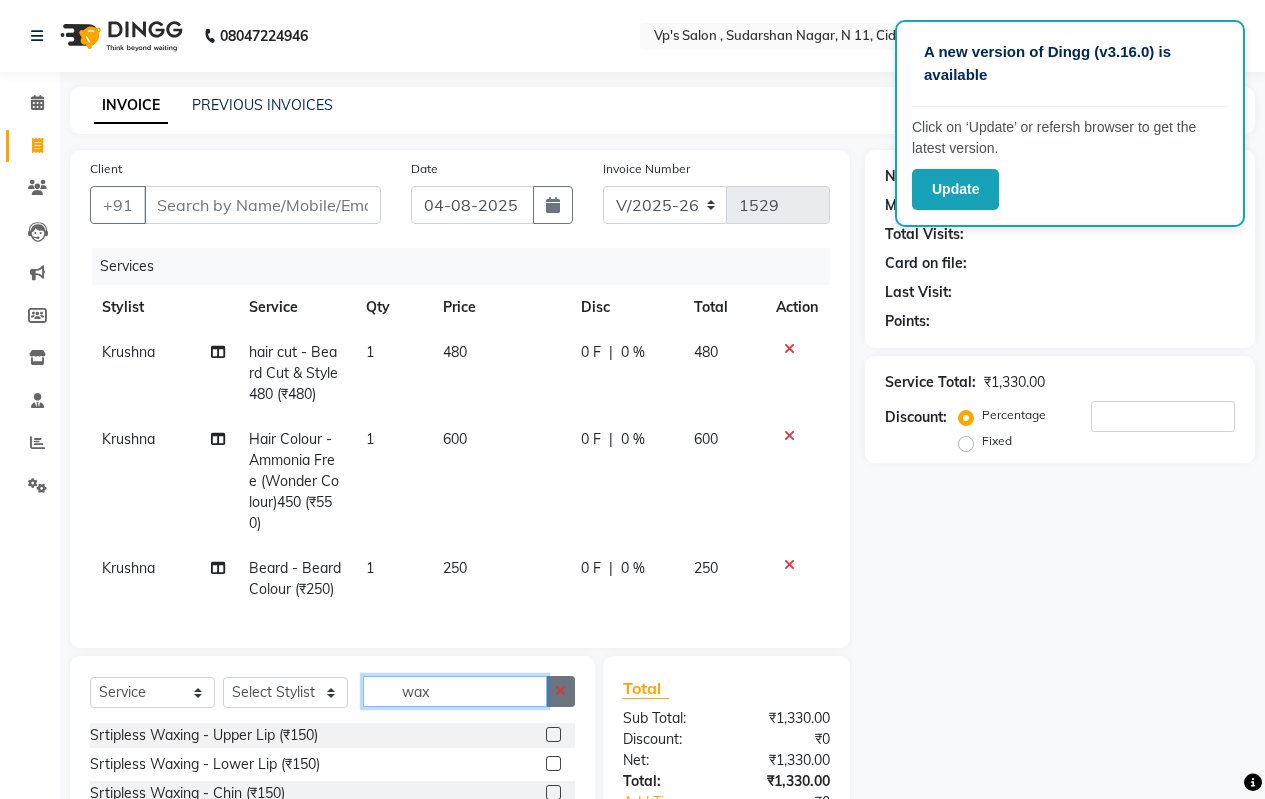 type 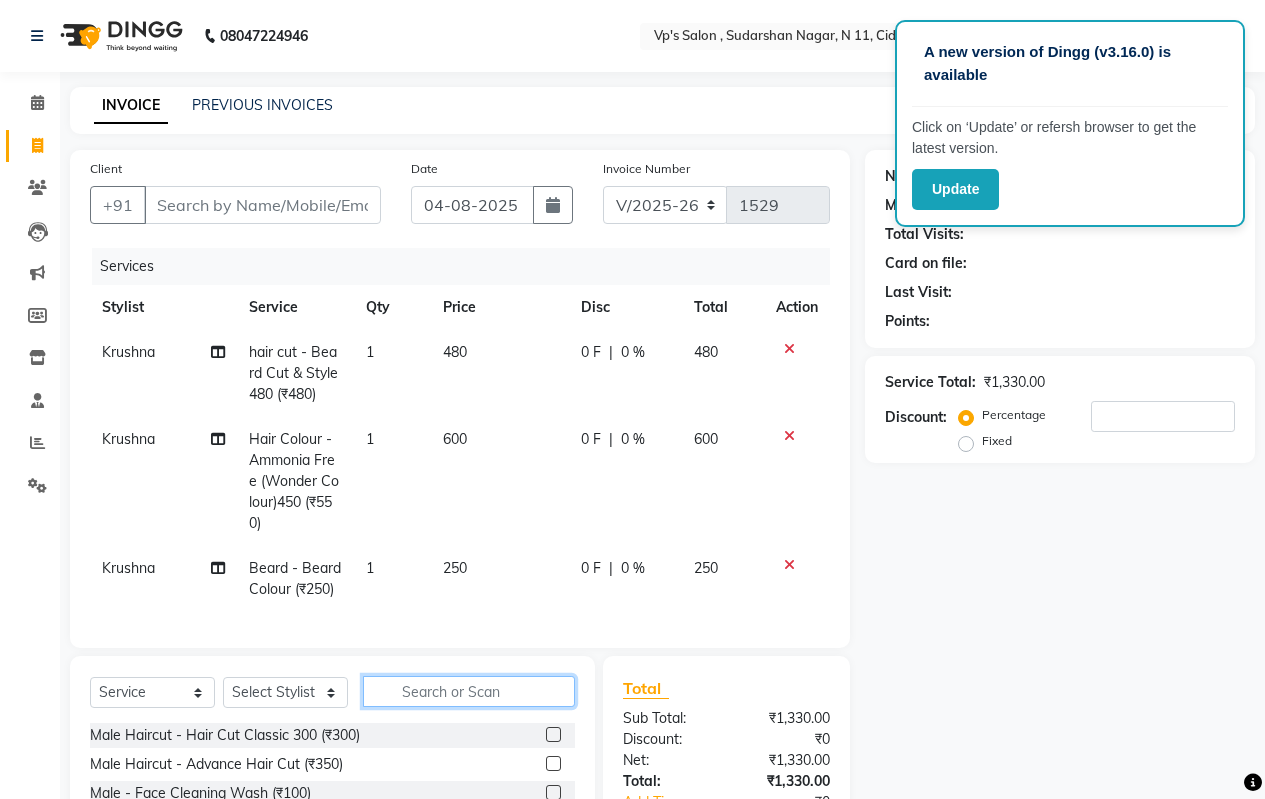 click 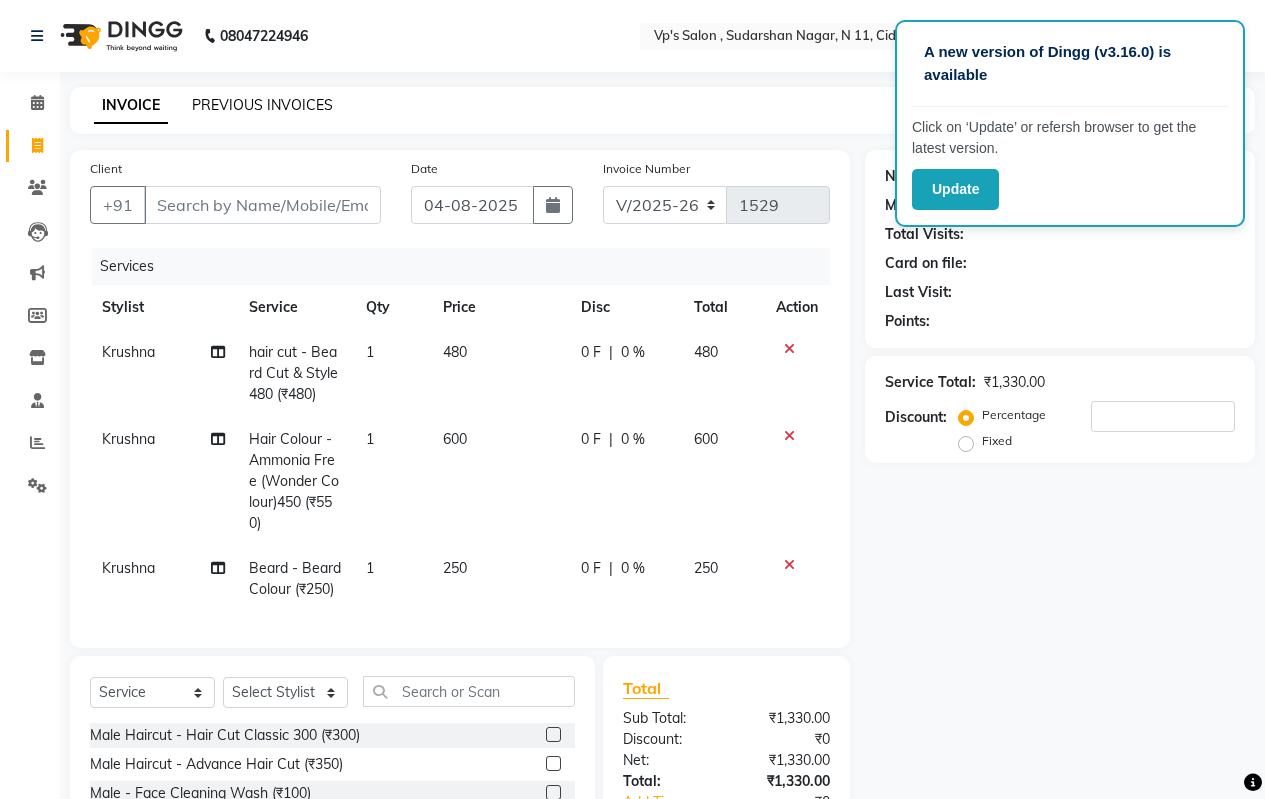 click on "PREVIOUS INVOICES" 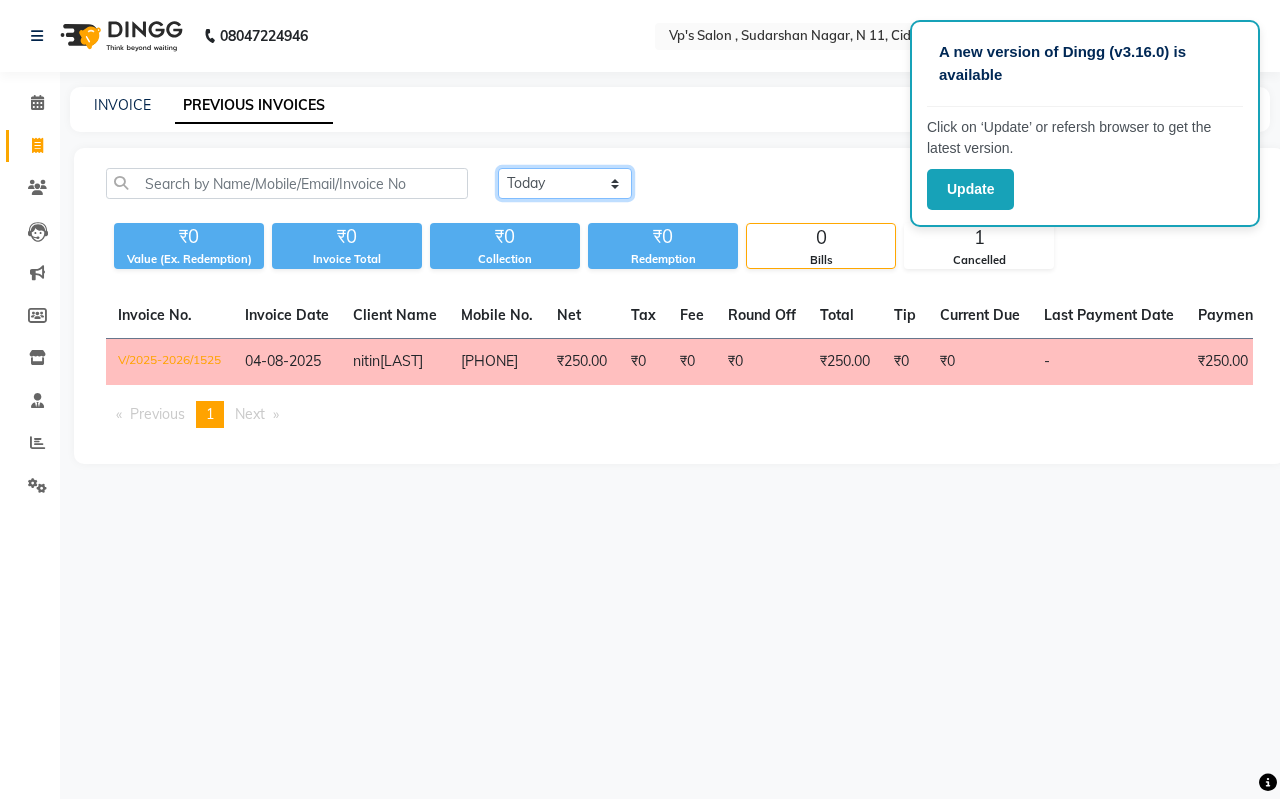 click on "Today Yesterday Custom Range" 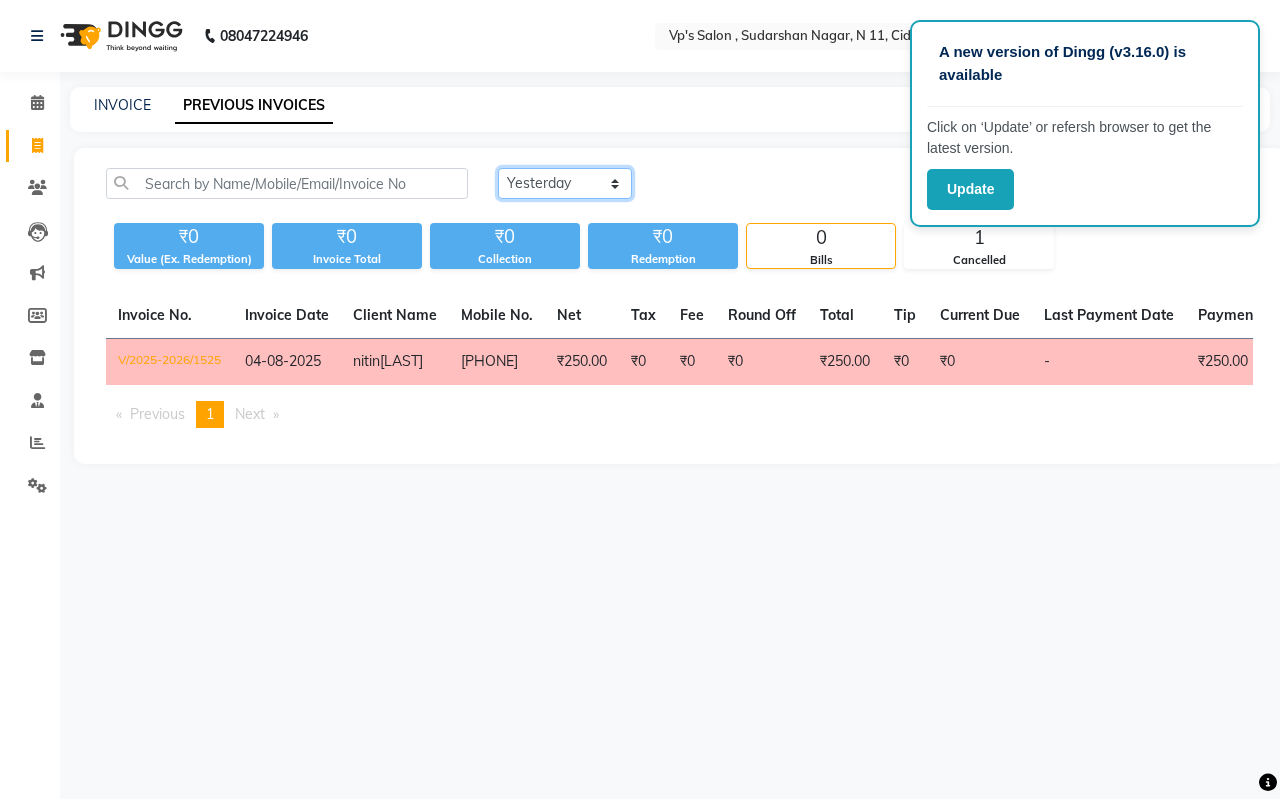 click on "Today Yesterday Custom Range" 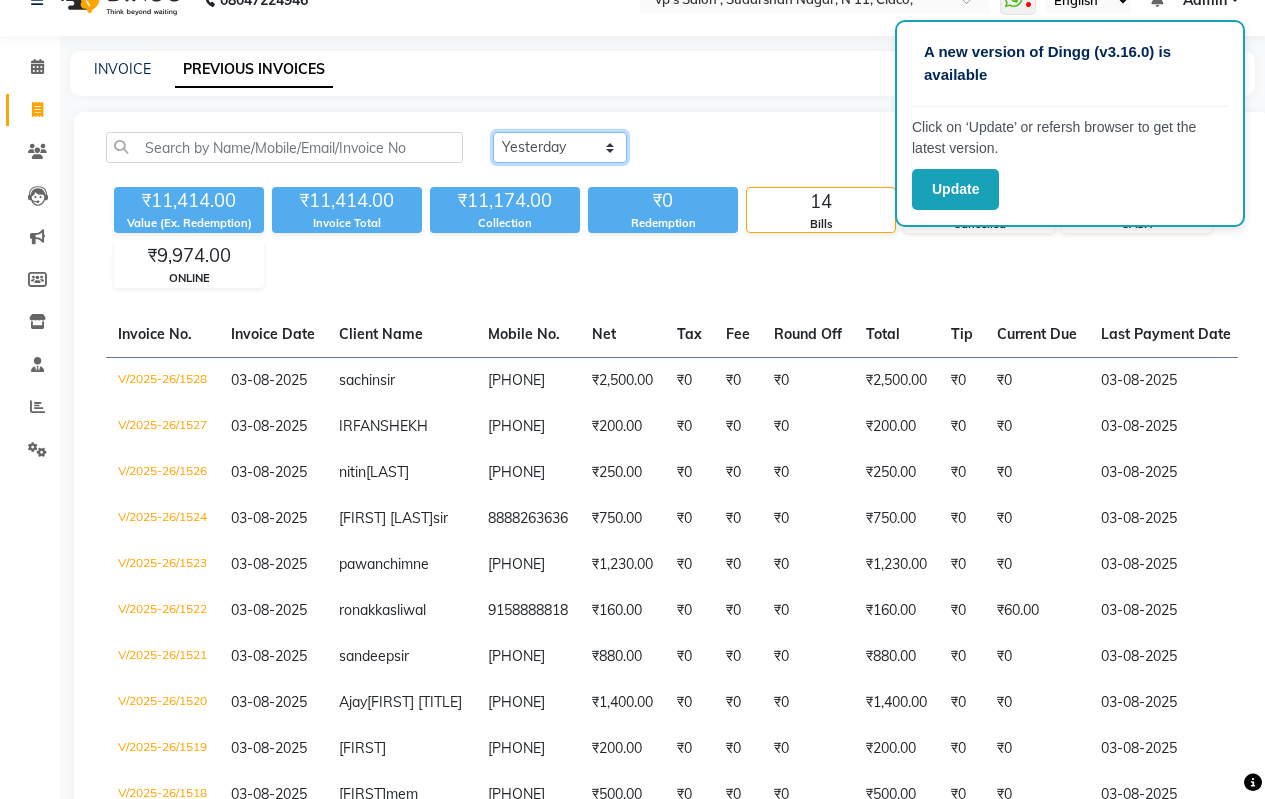scroll, scrollTop: 0, scrollLeft: 0, axis: both 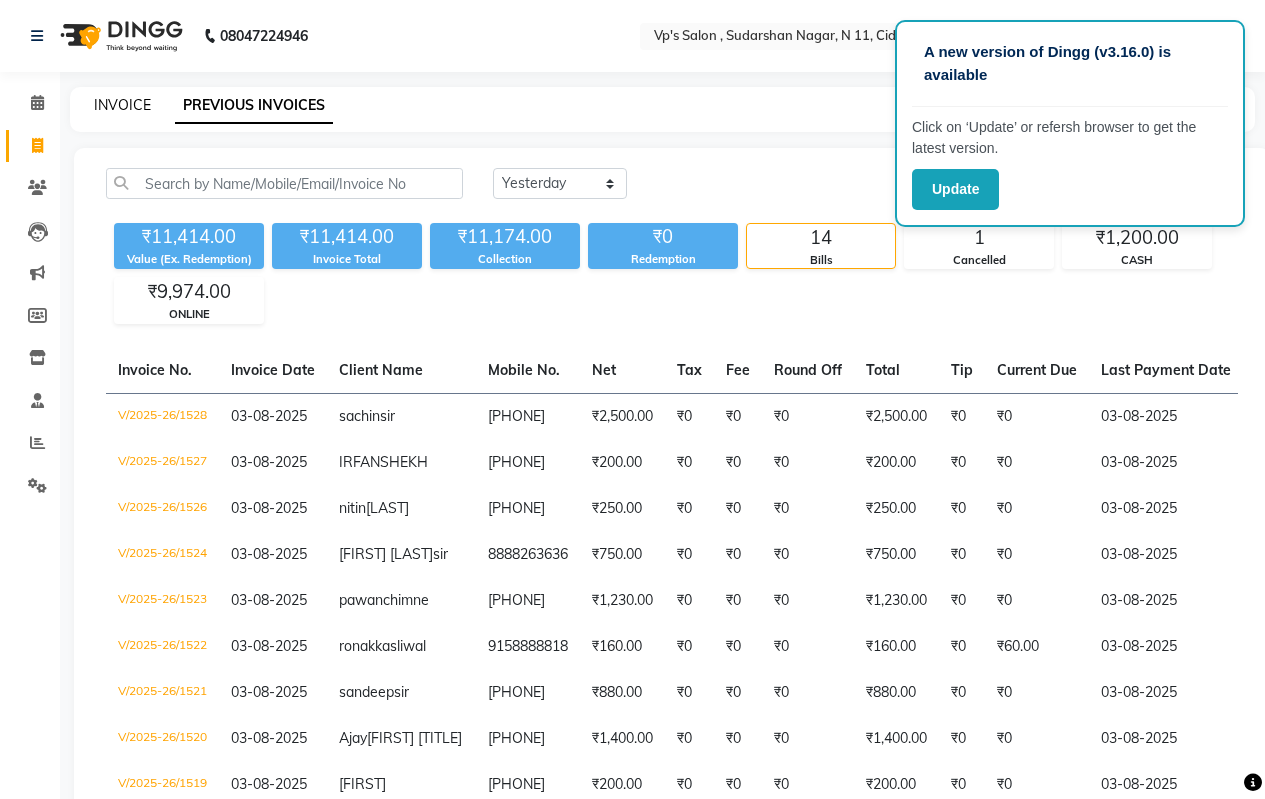click on "INVOICE" 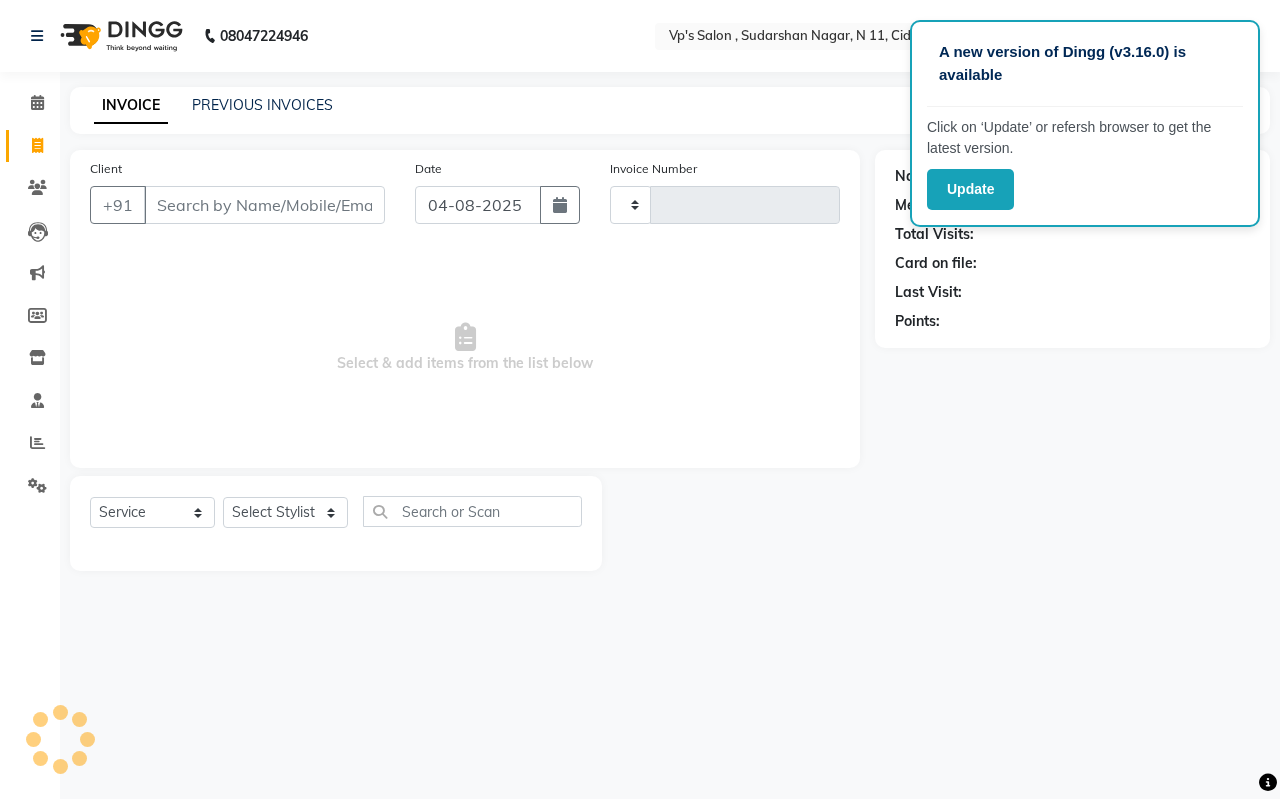type on "1529" 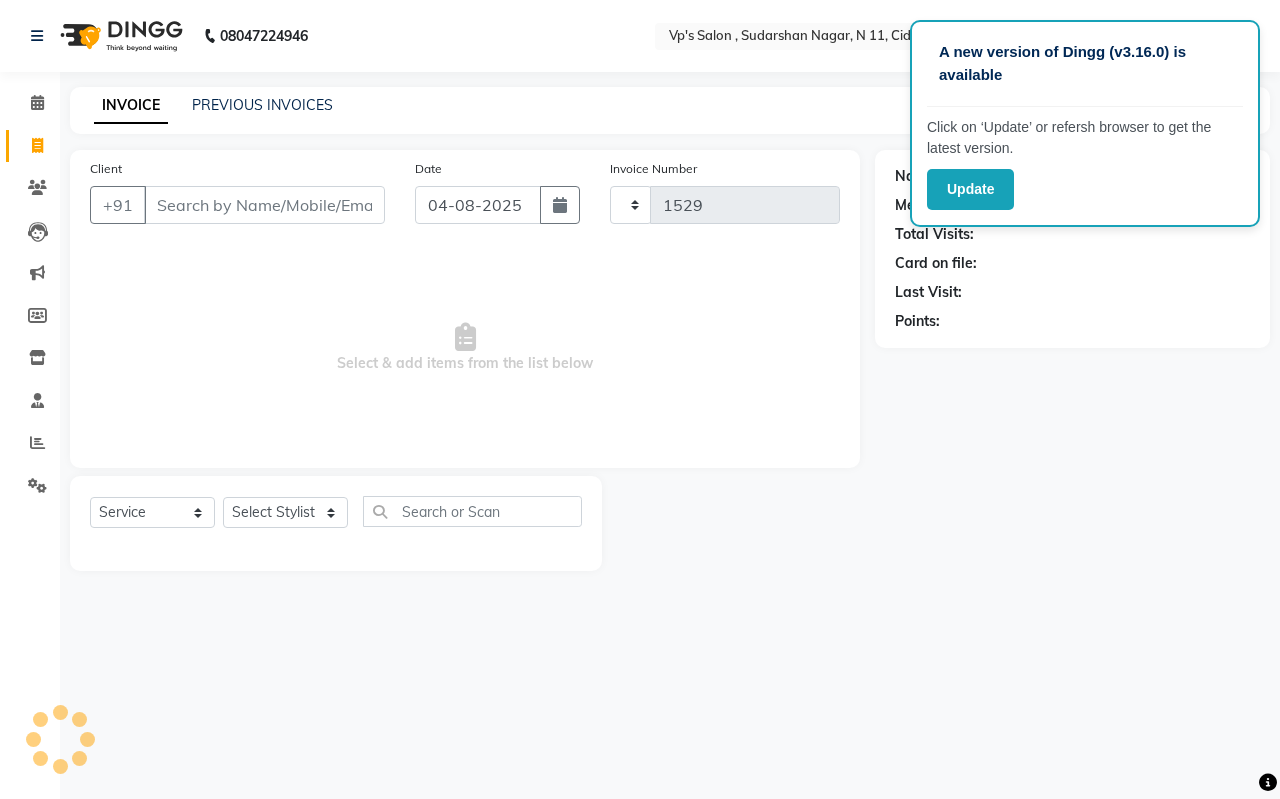 select on "4917" 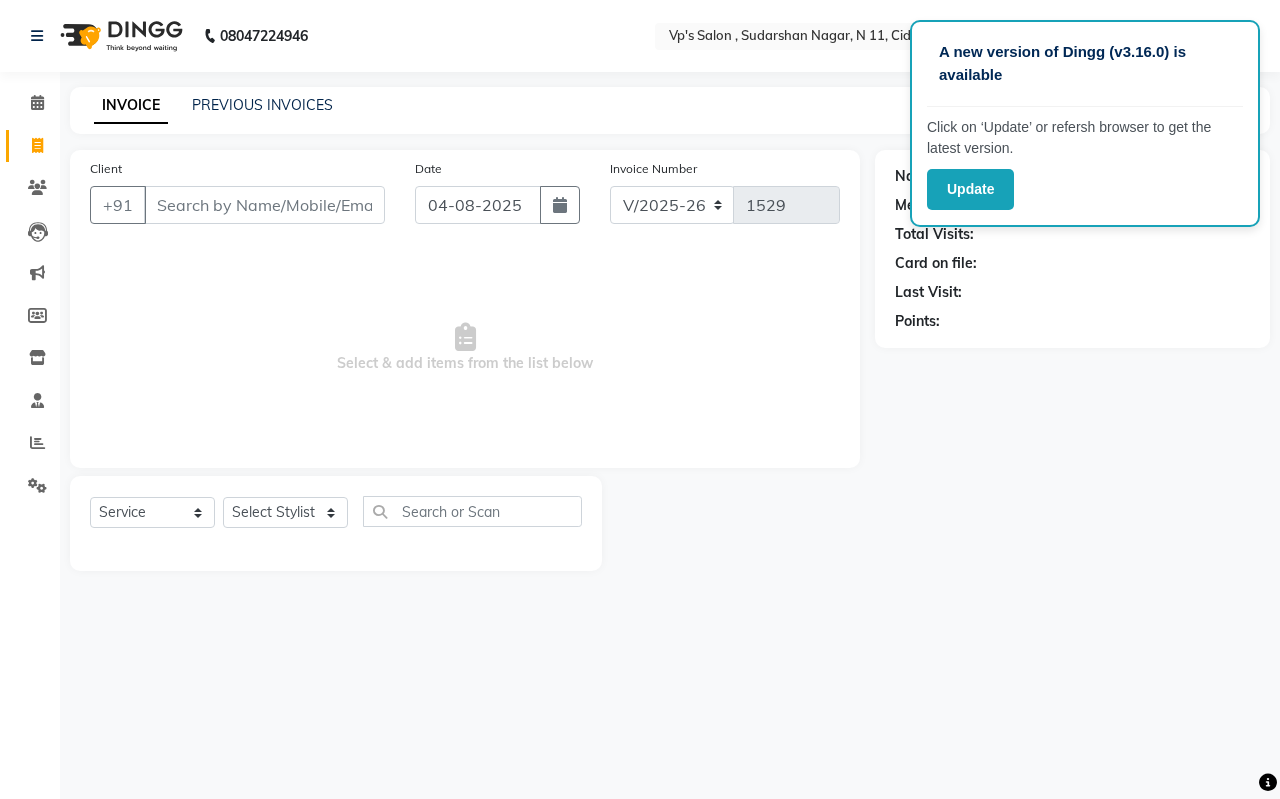 click on "Client" at bounding box center [264, 205] 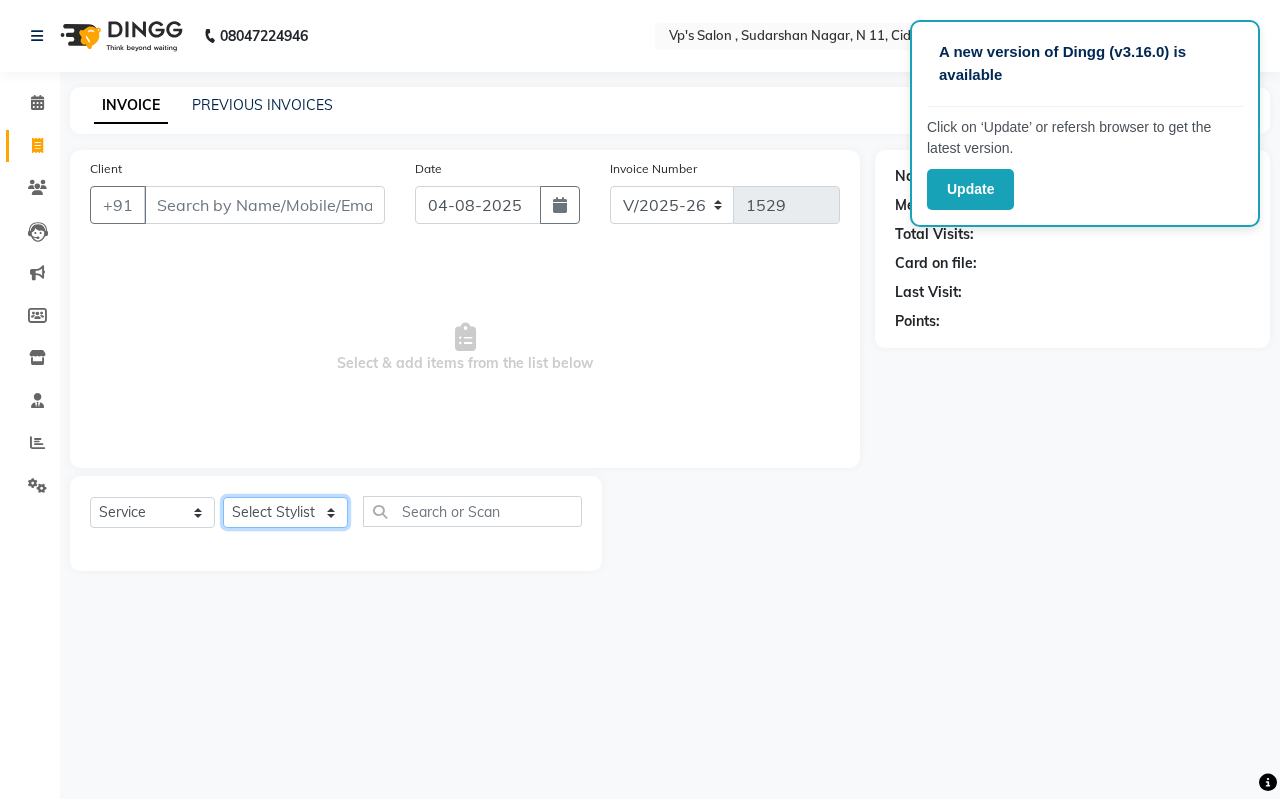 click on "Select Stylist Arati kamlesh b  karan  Krushna pramila jadhav priyanka bawaskar  rohit  rushi  Venesh" 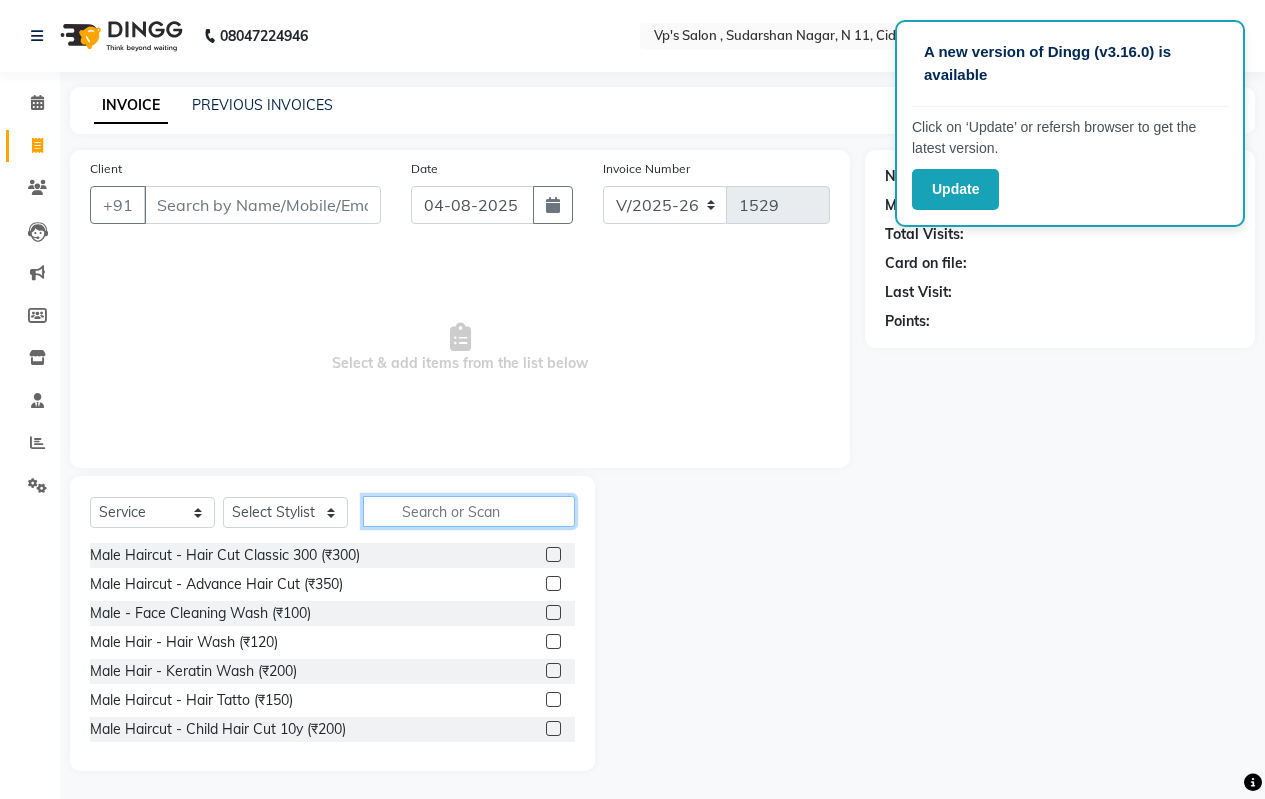 click 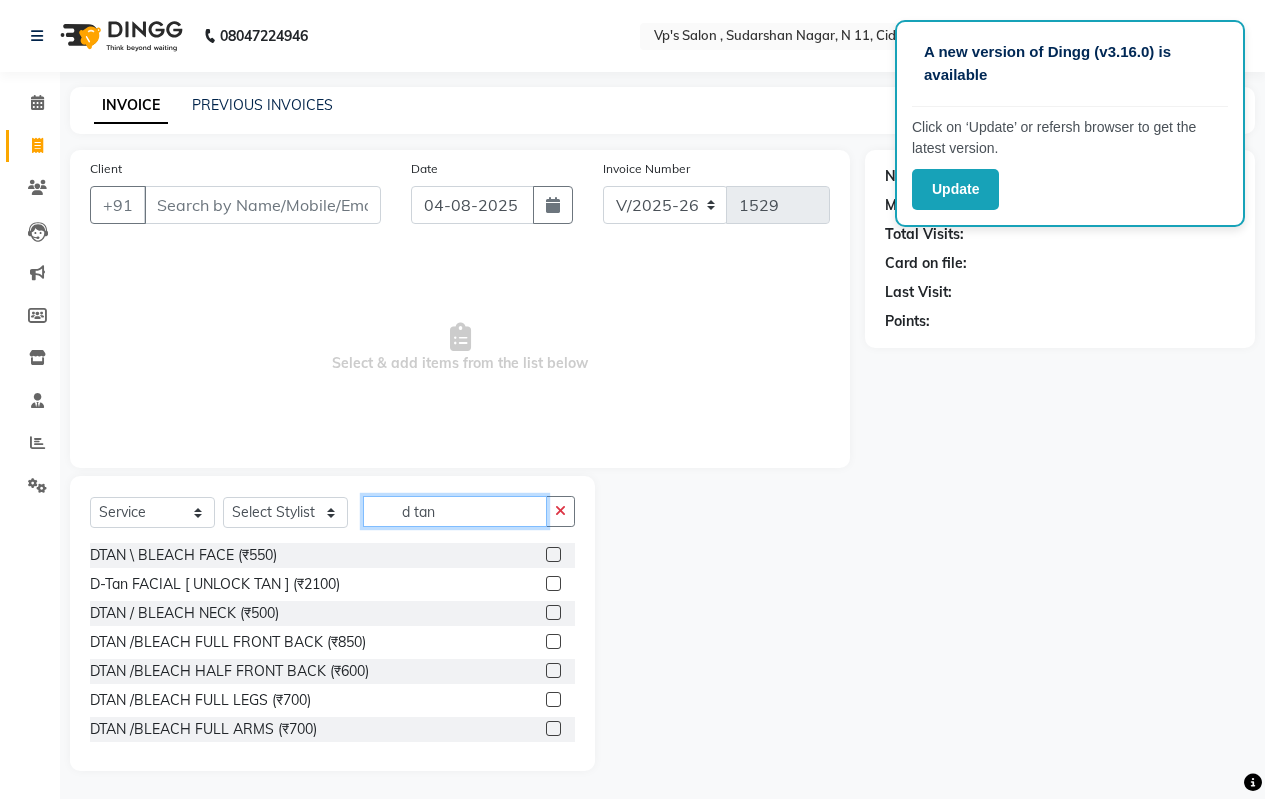 type on "d tan" 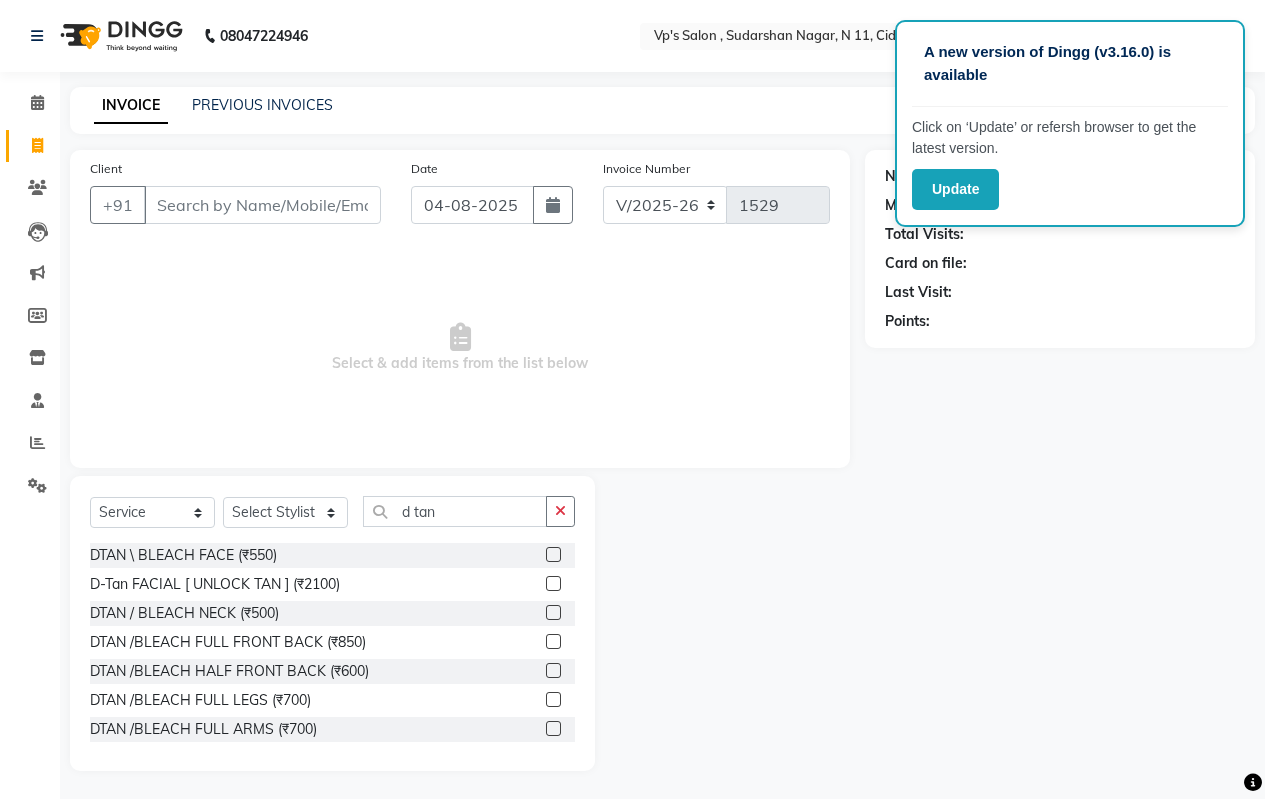 click 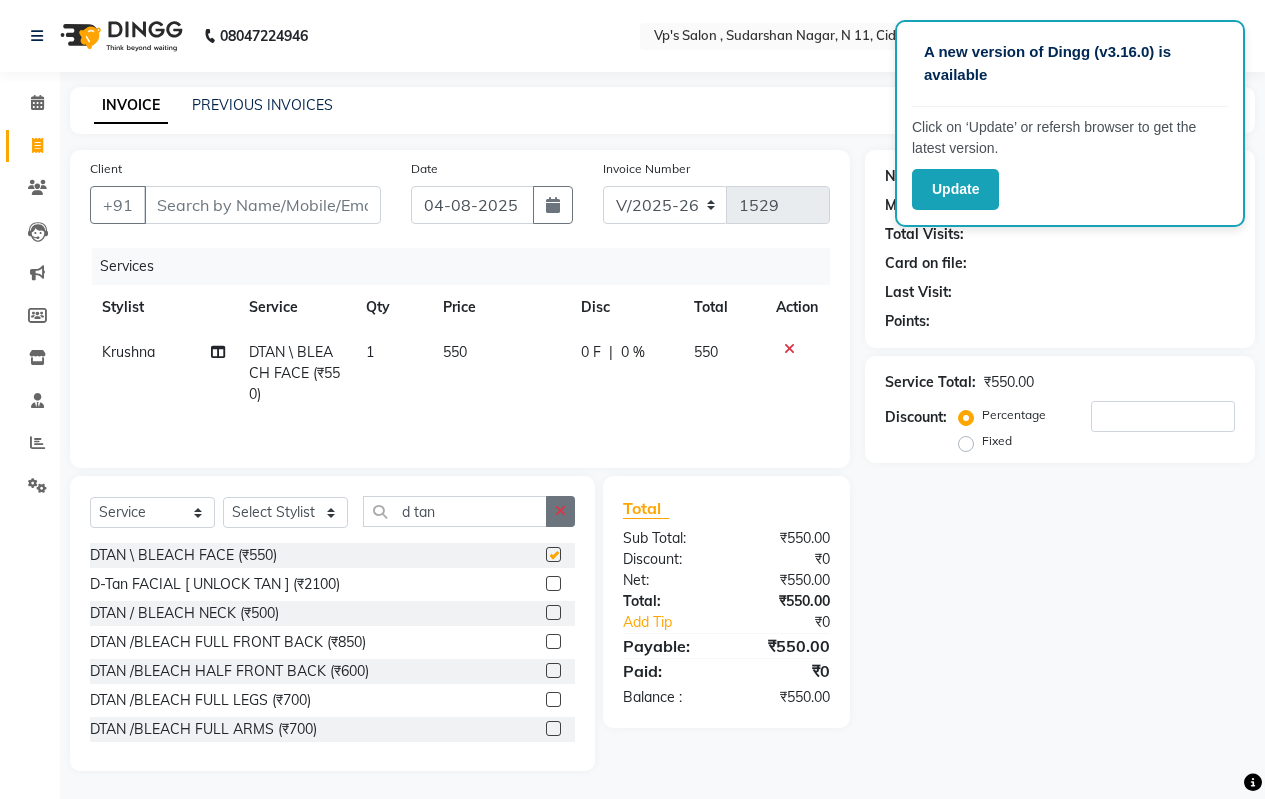 checkbox on "false" 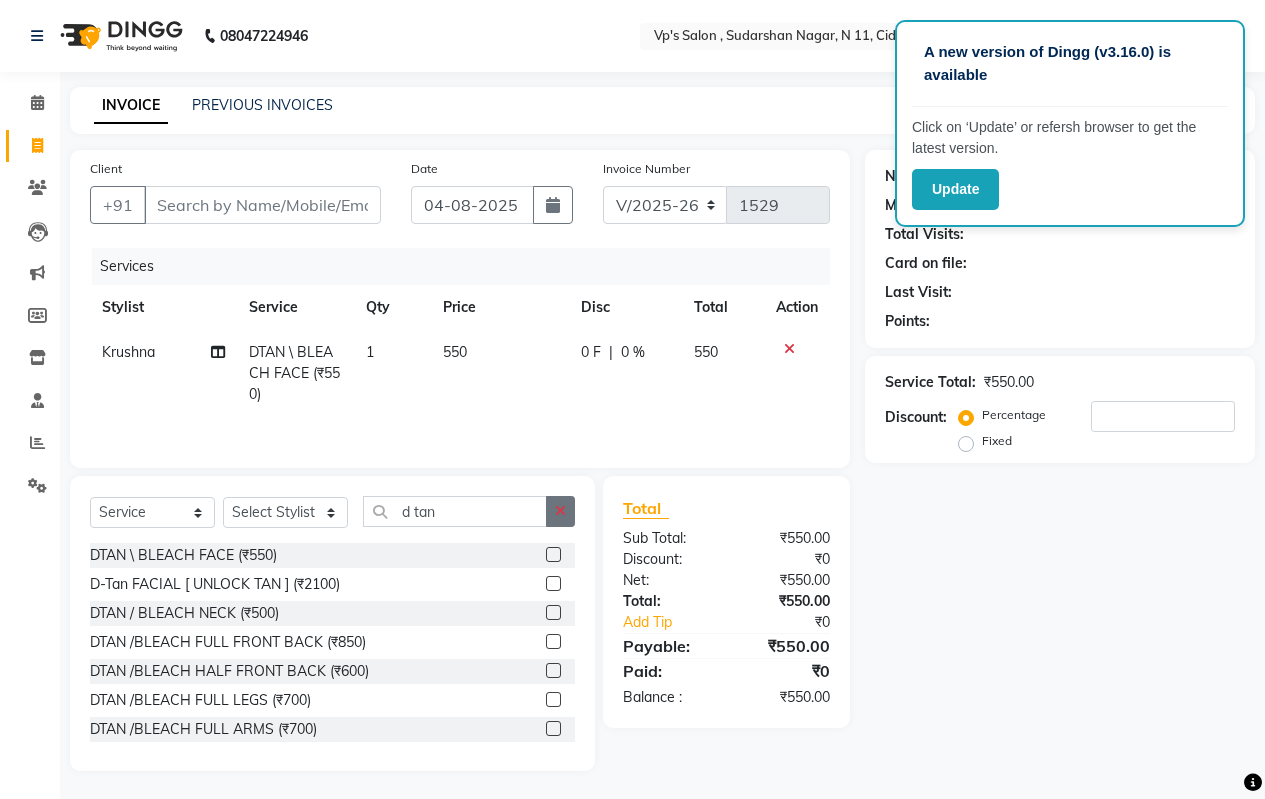 click 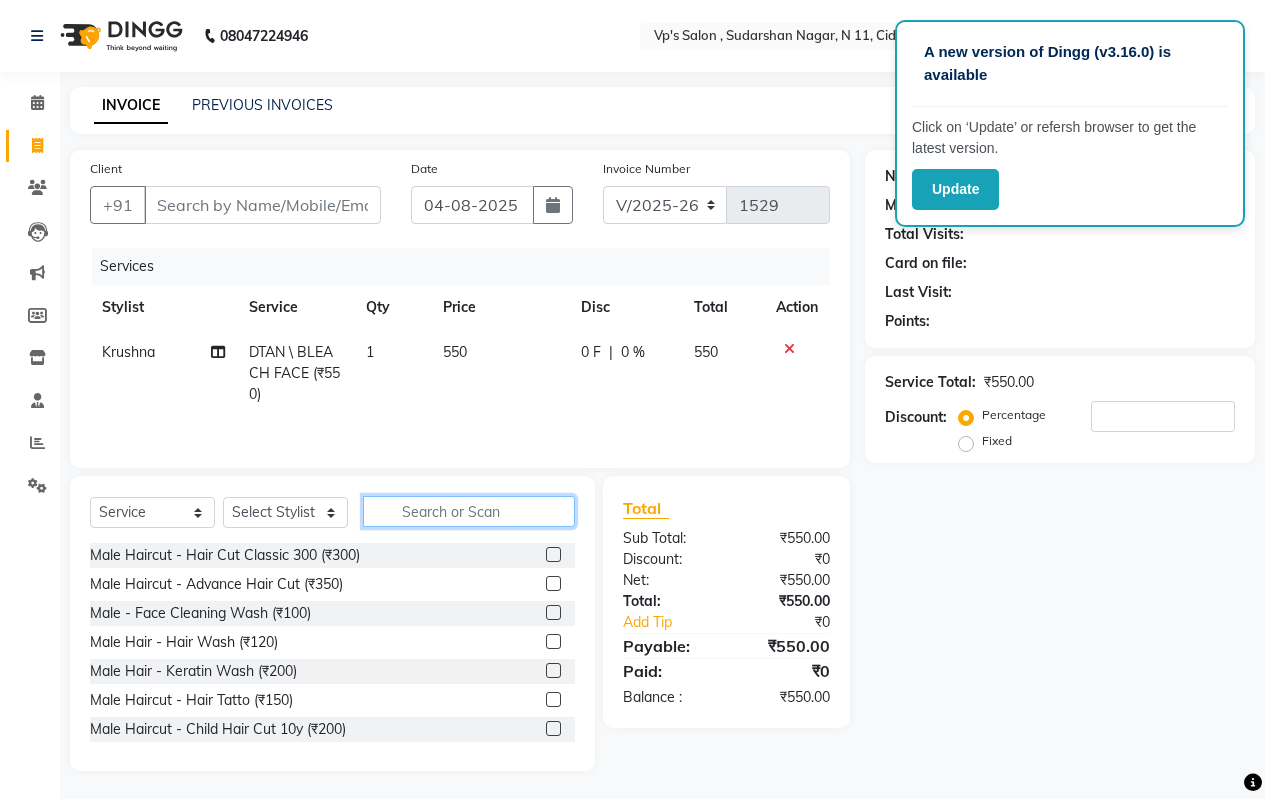click 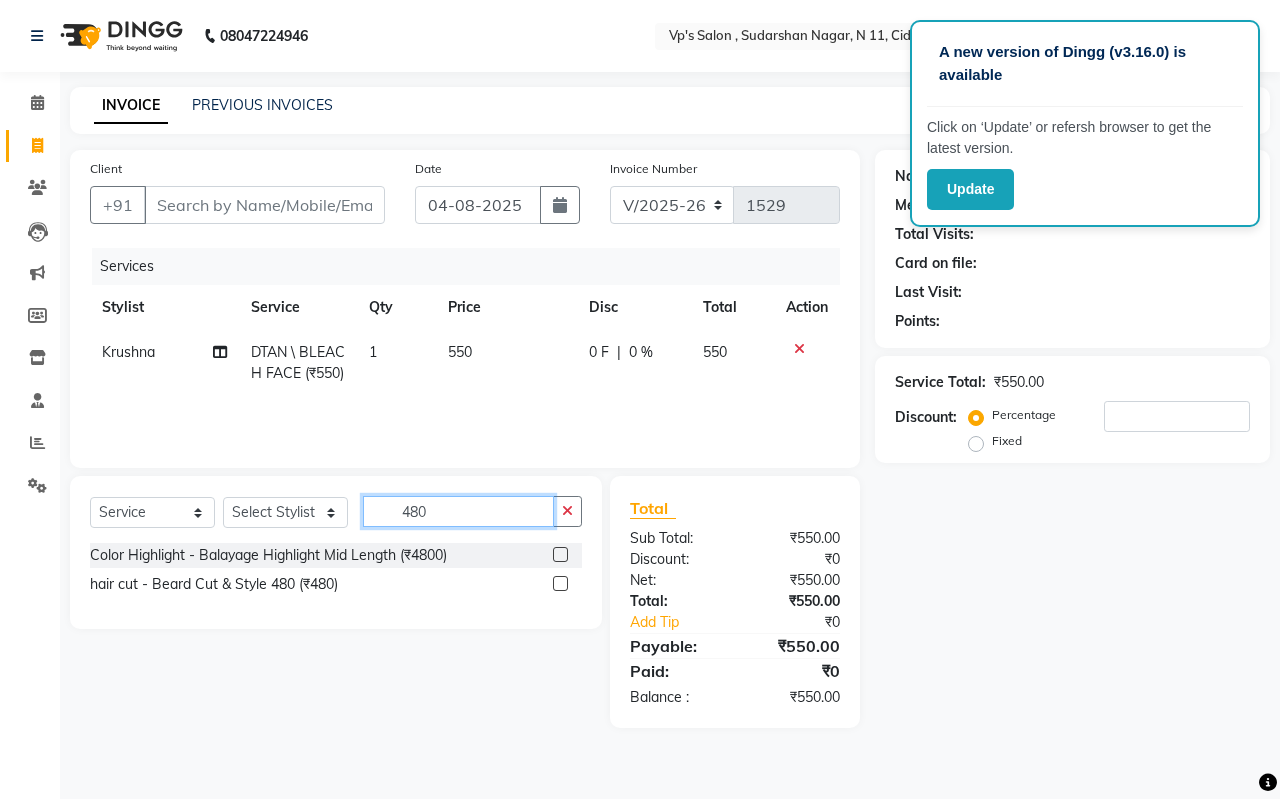 type on "480" 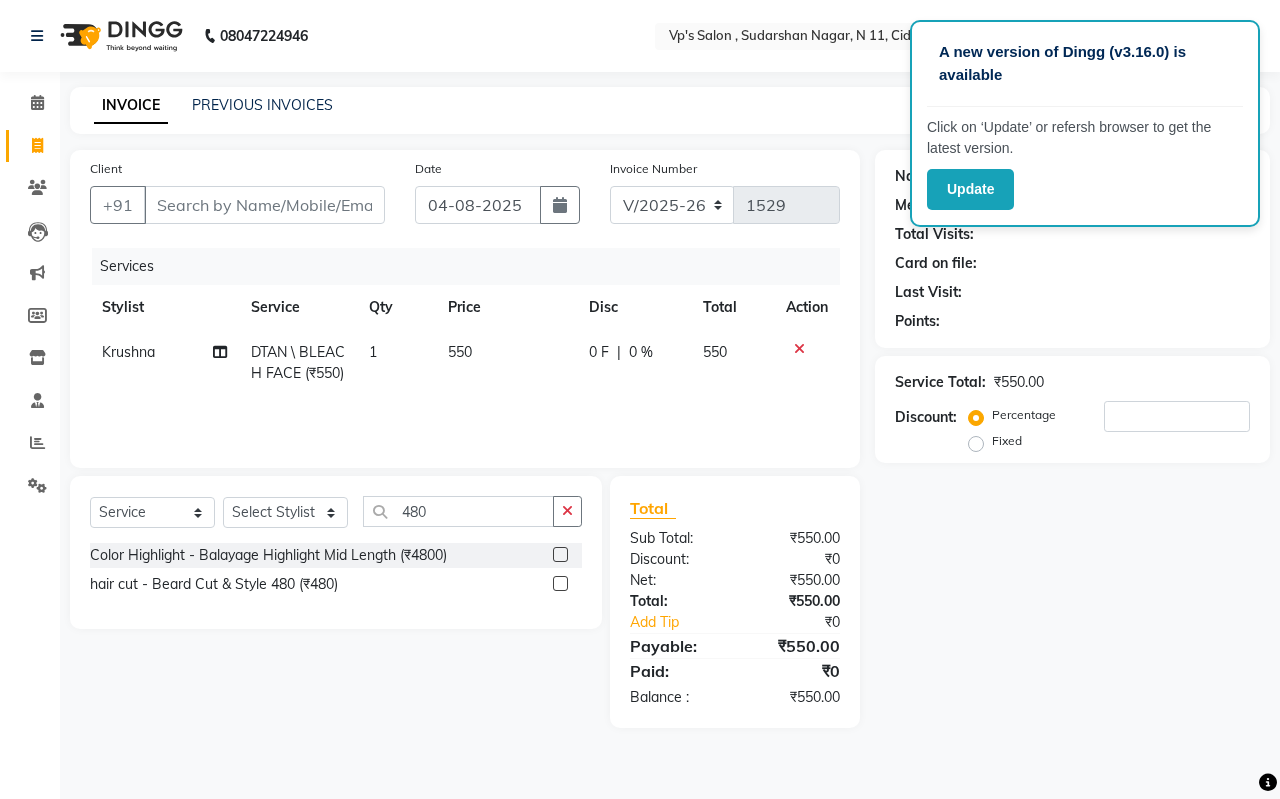 click 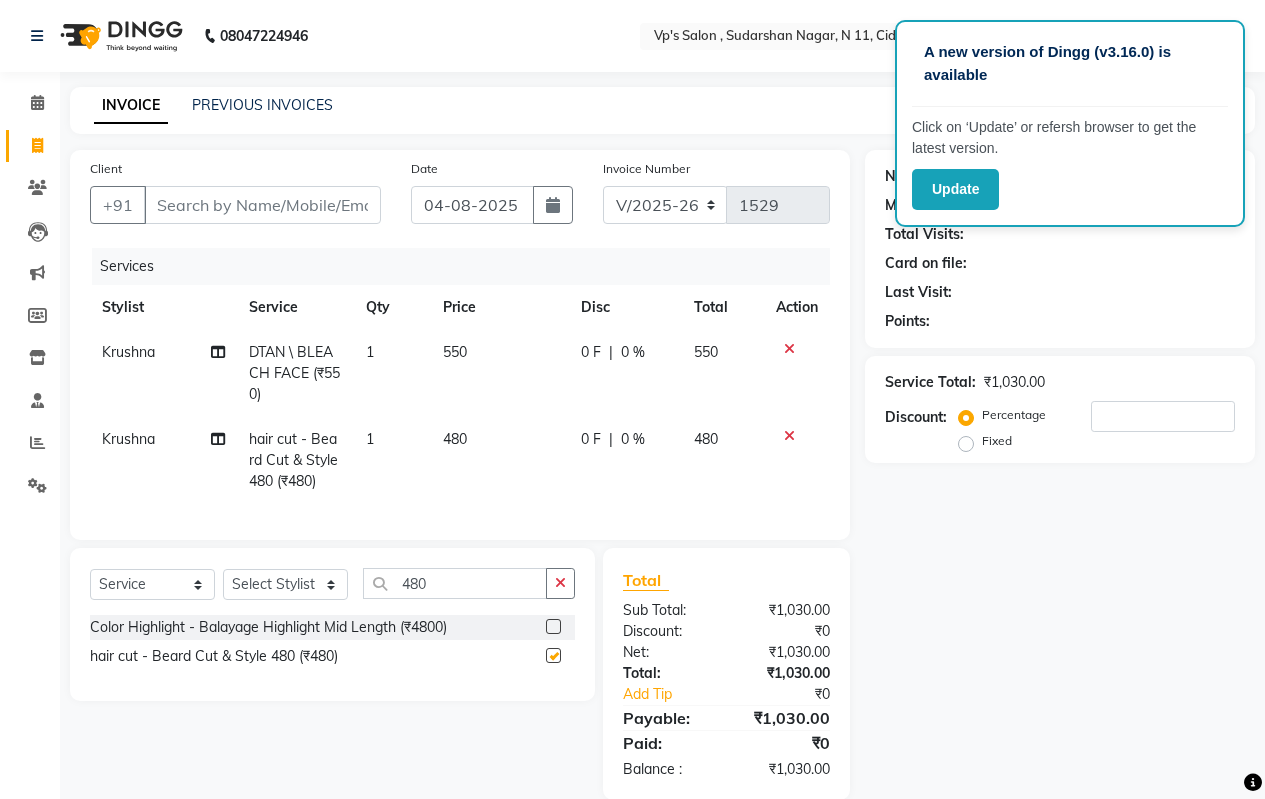 checkbox on "false" 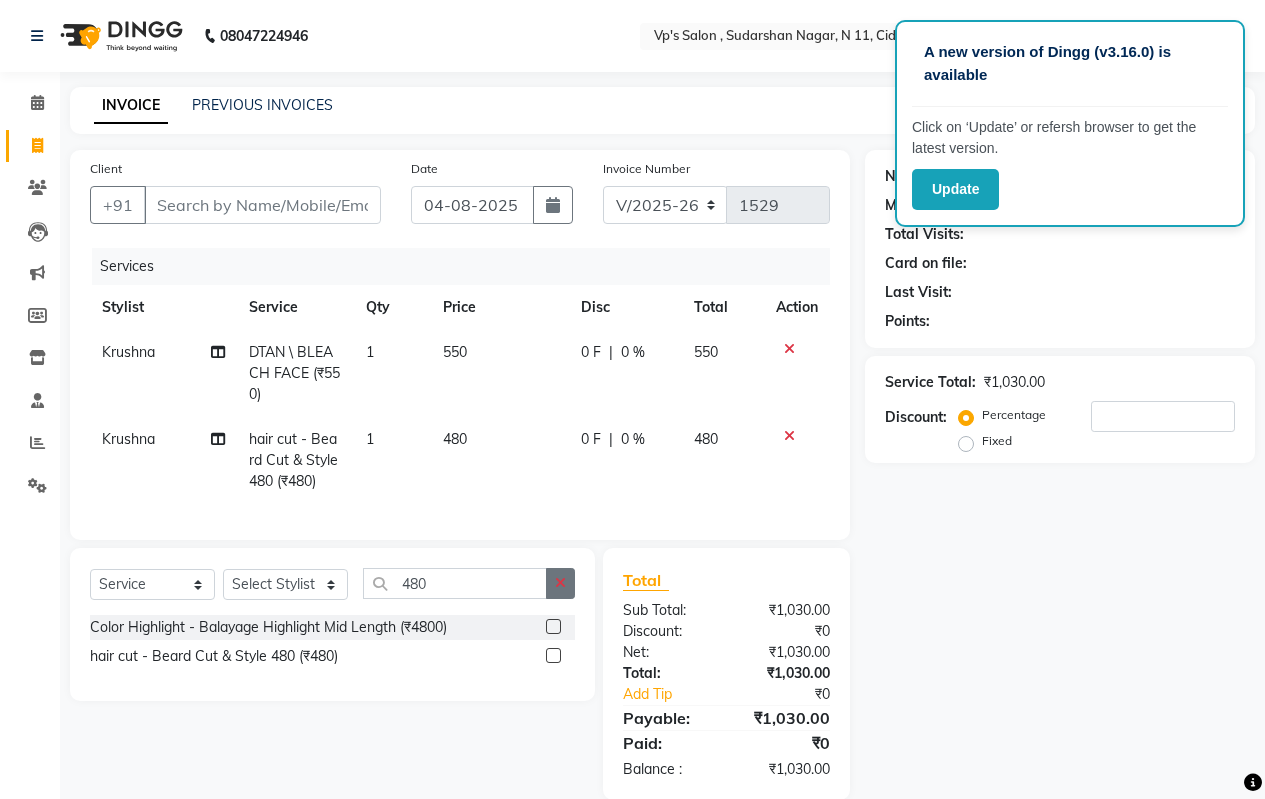 click 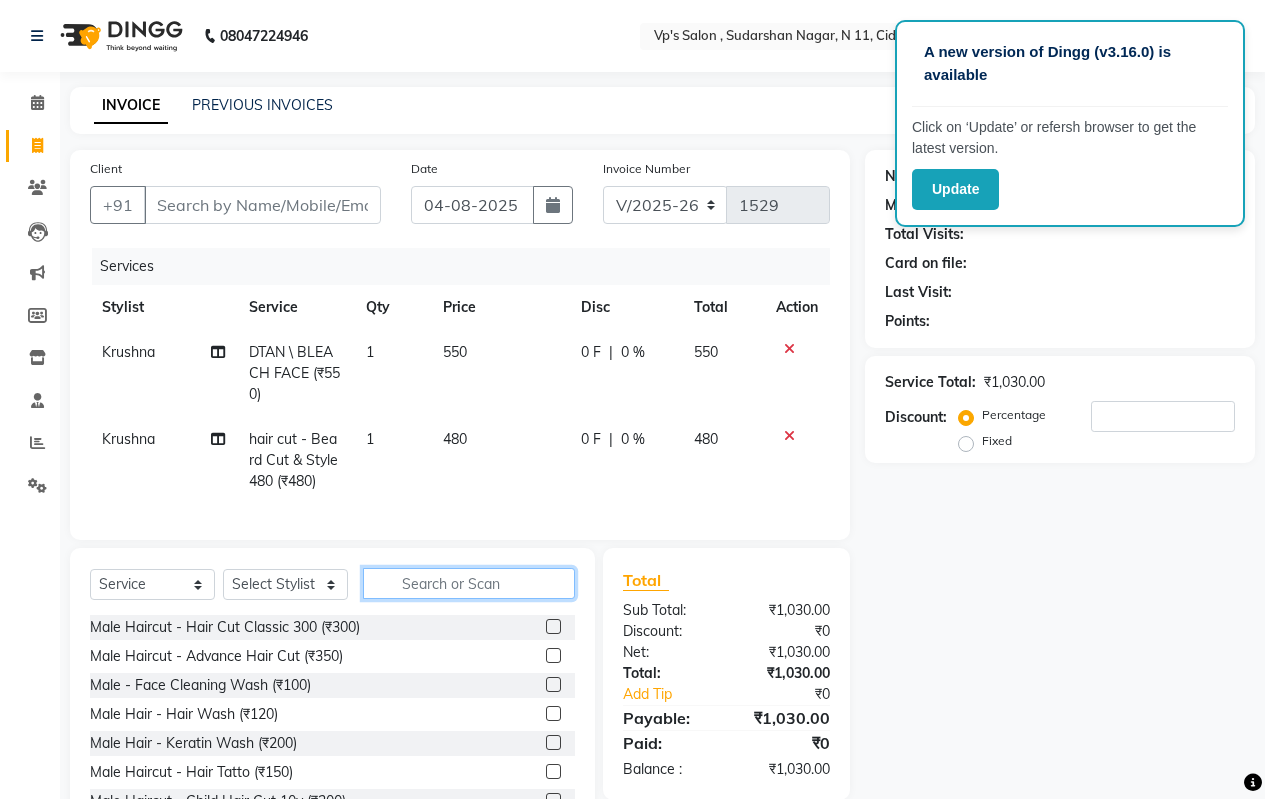 click 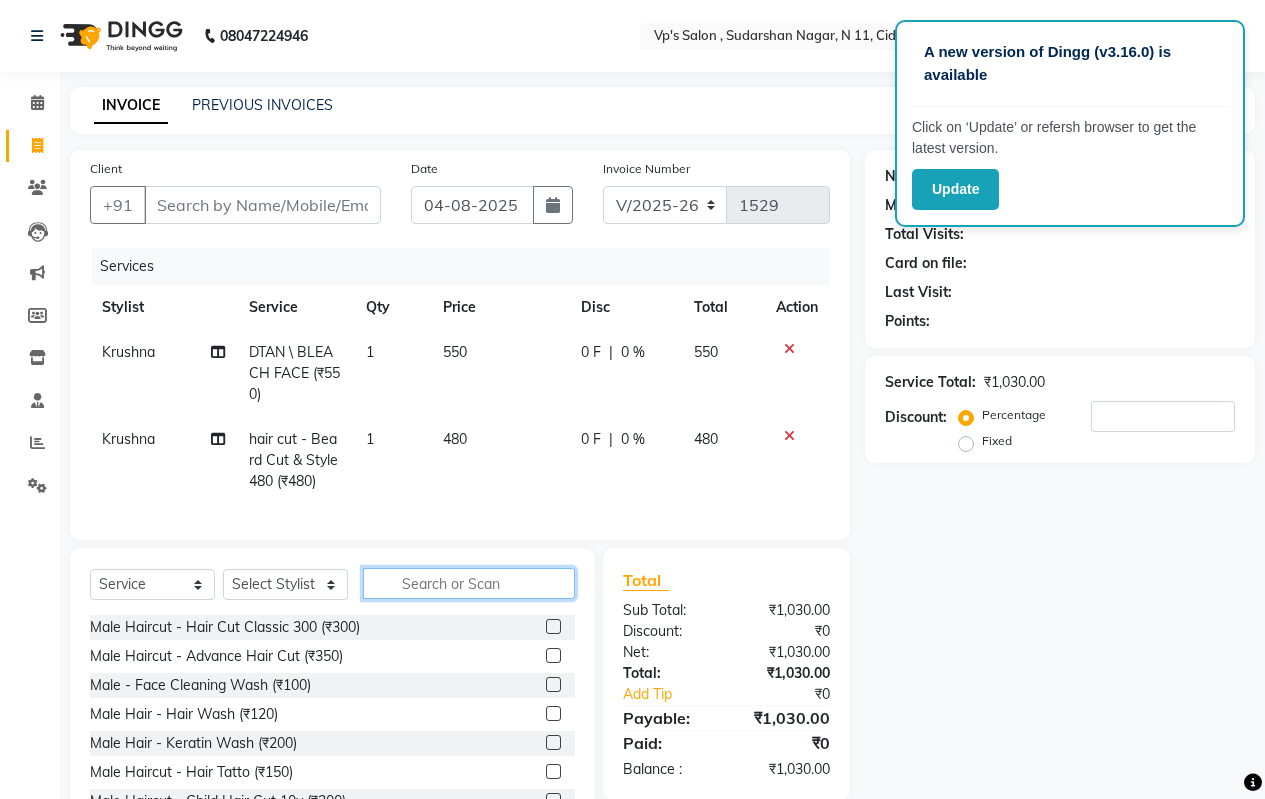 click 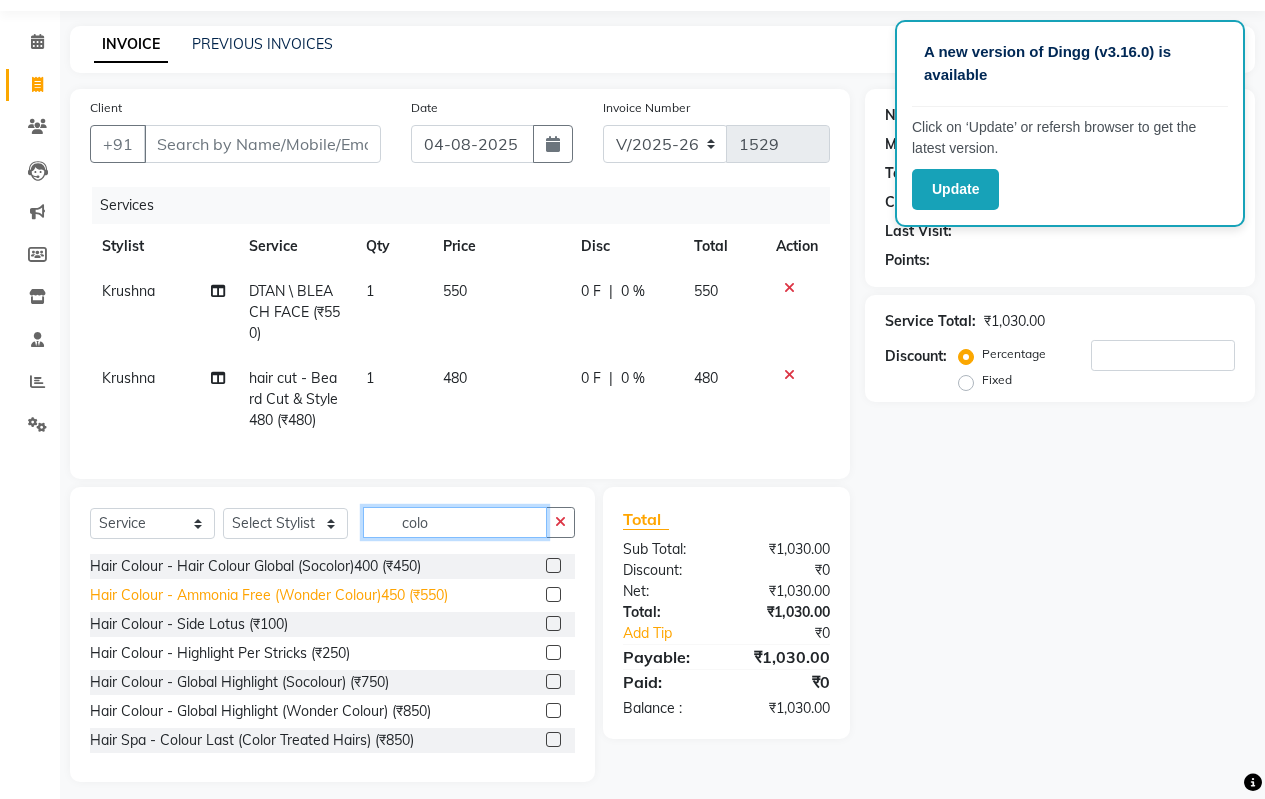 scroll, scrollTop: 89, scrollLeft: 0, axis: vertical 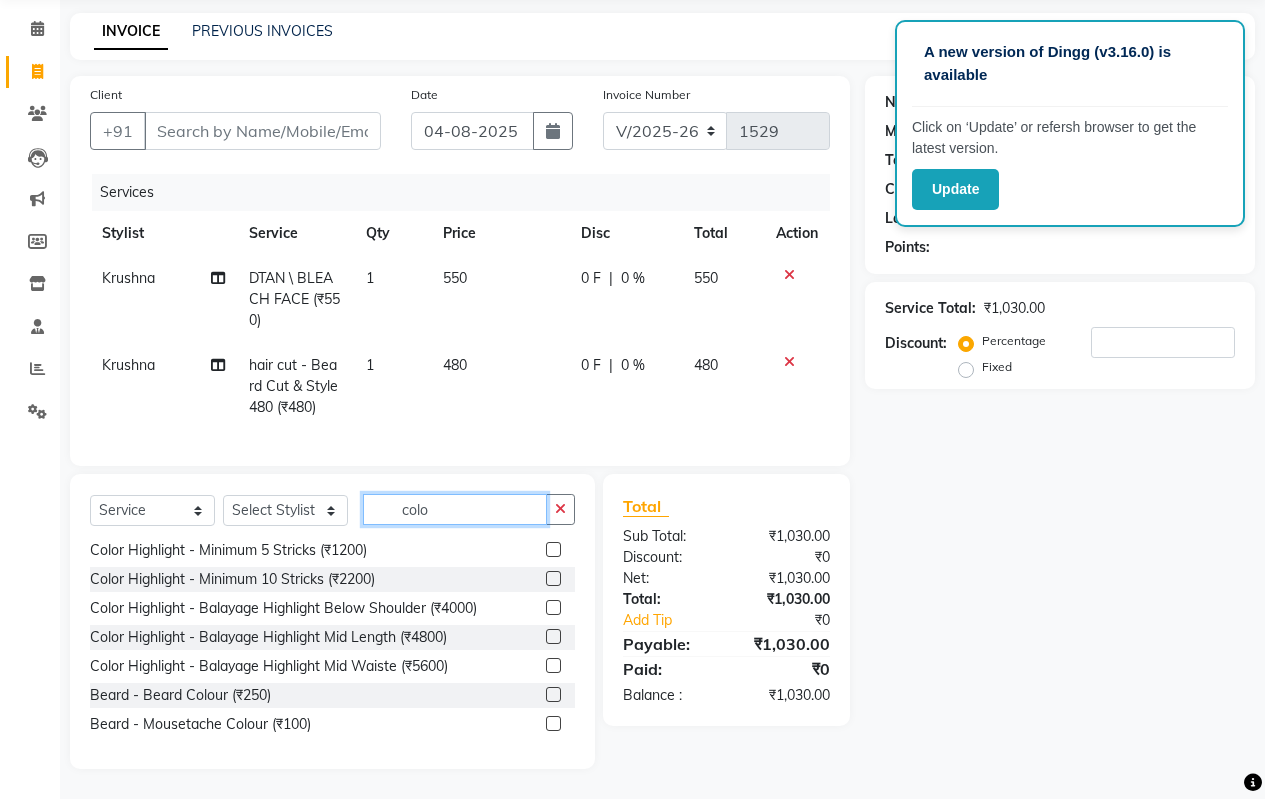 type on "colo" 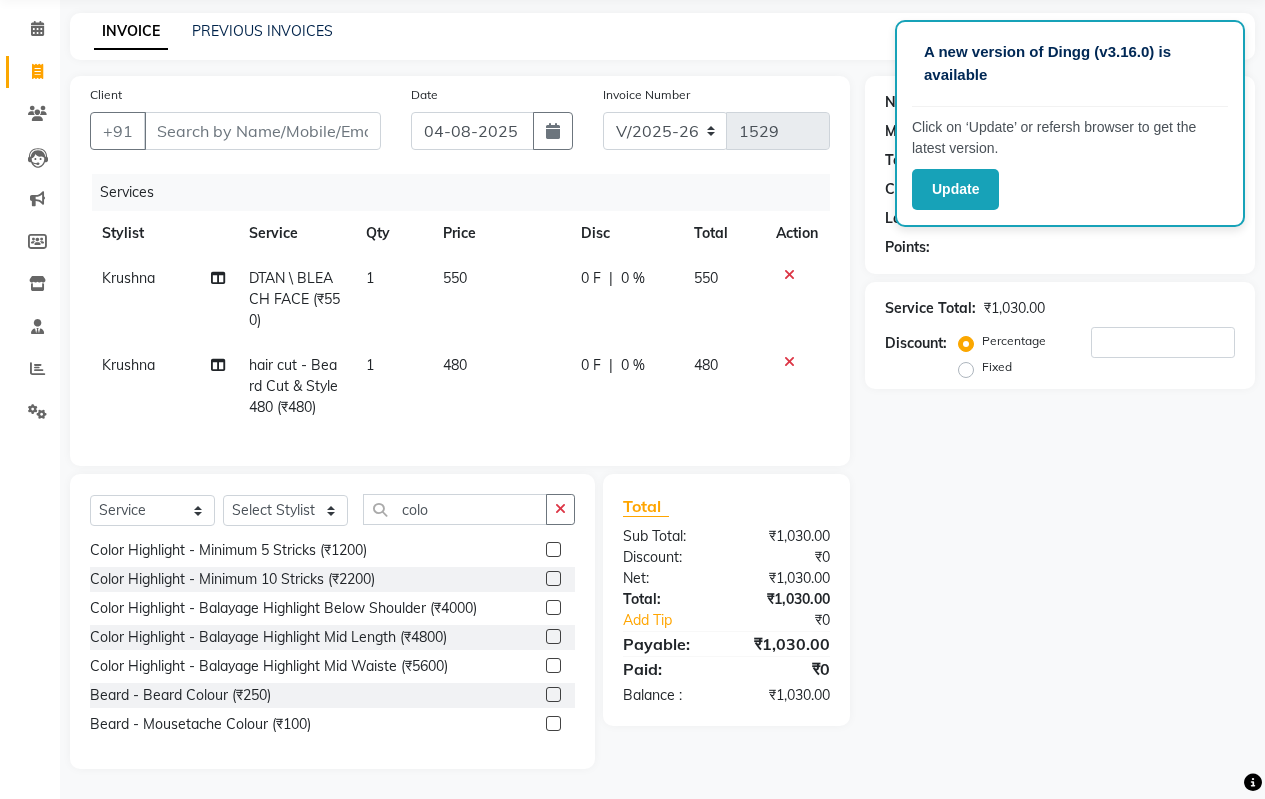 click 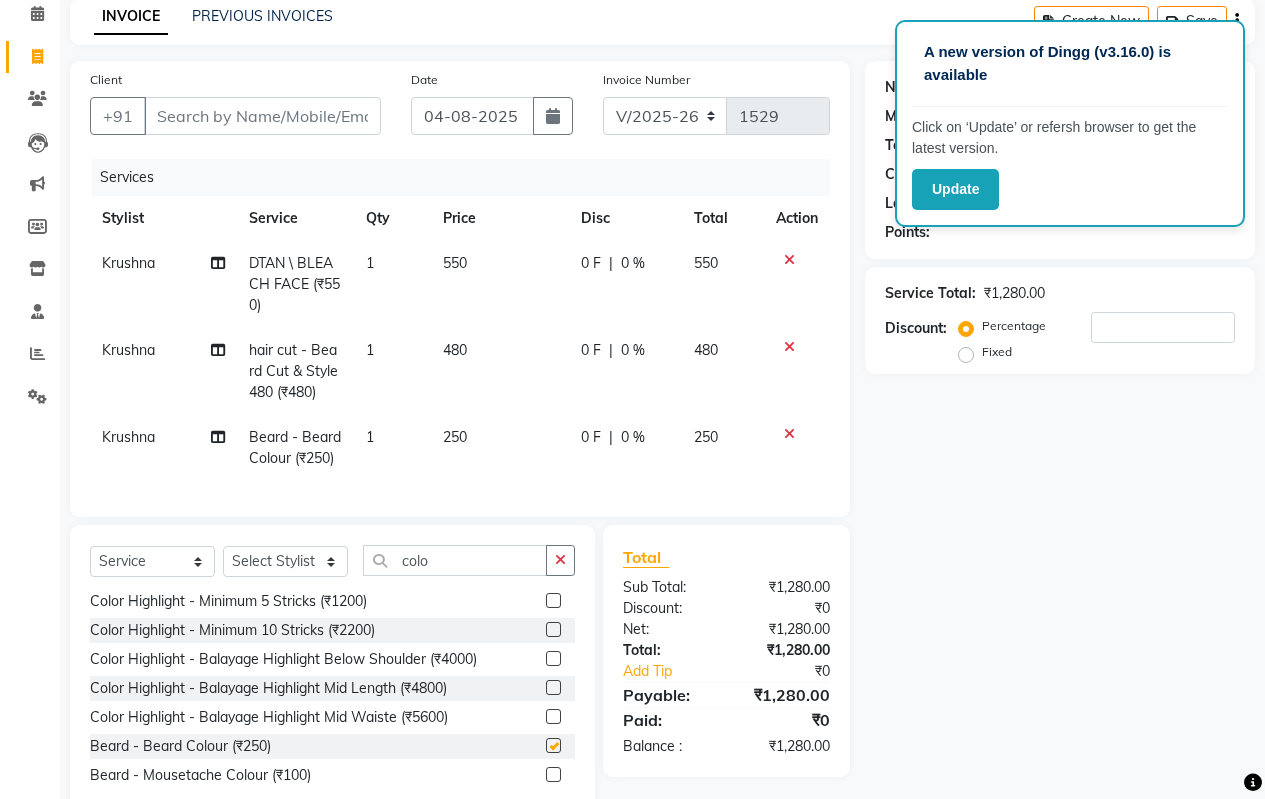 checkbox on "false" 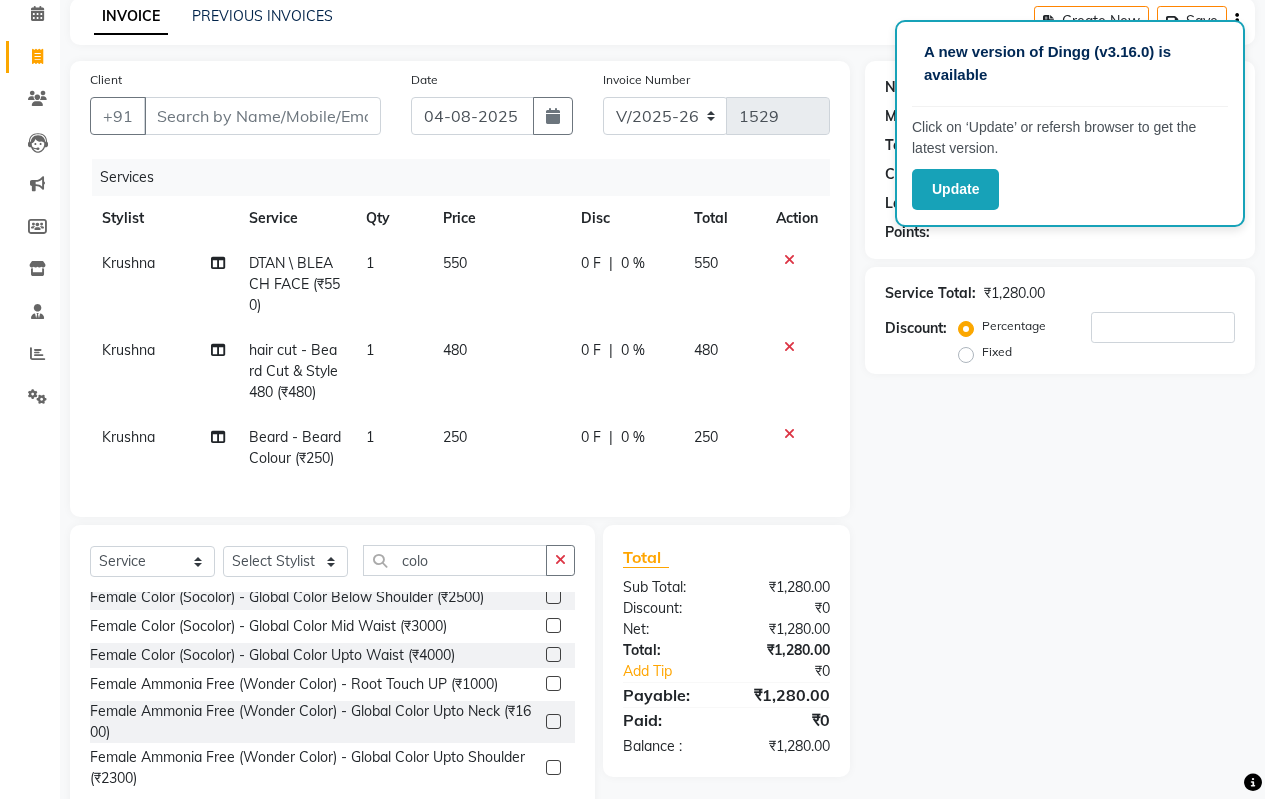scroll, scrollTop: 0, scrollLeft: 0, axis: both 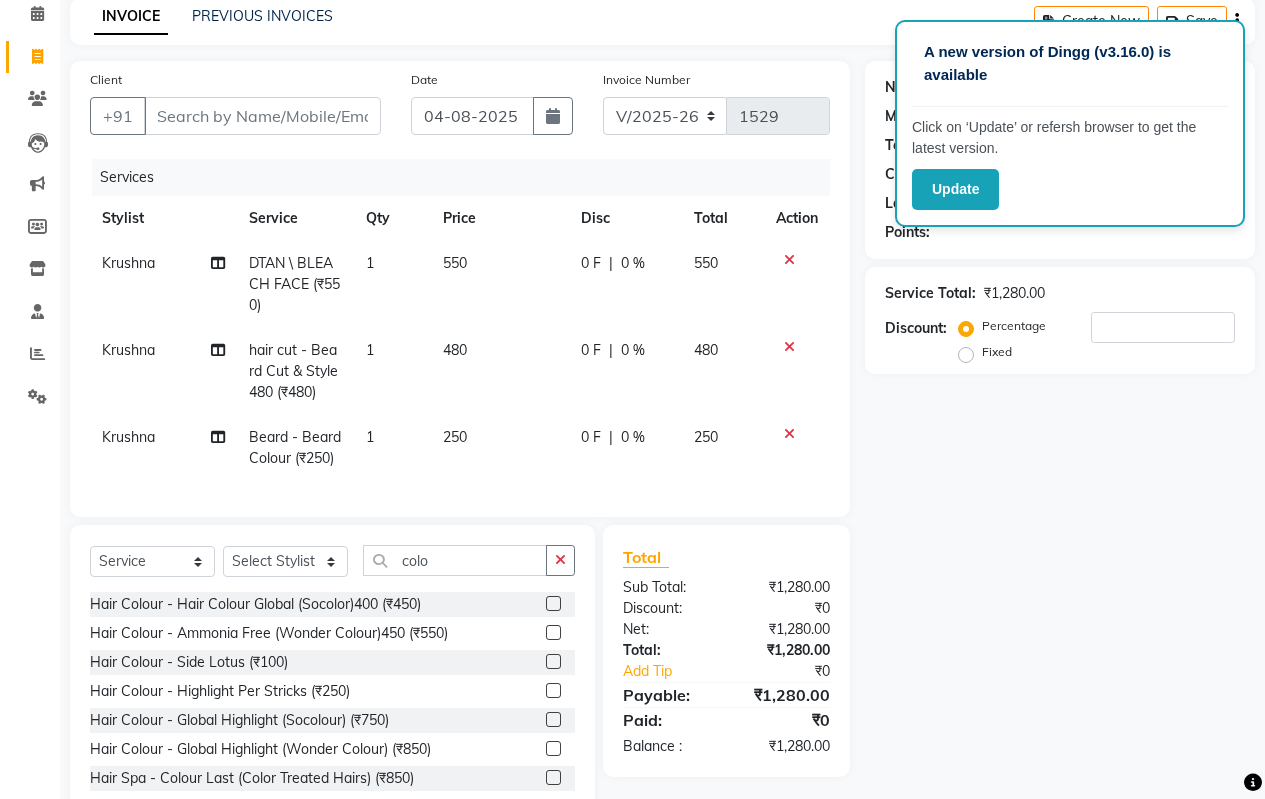 click 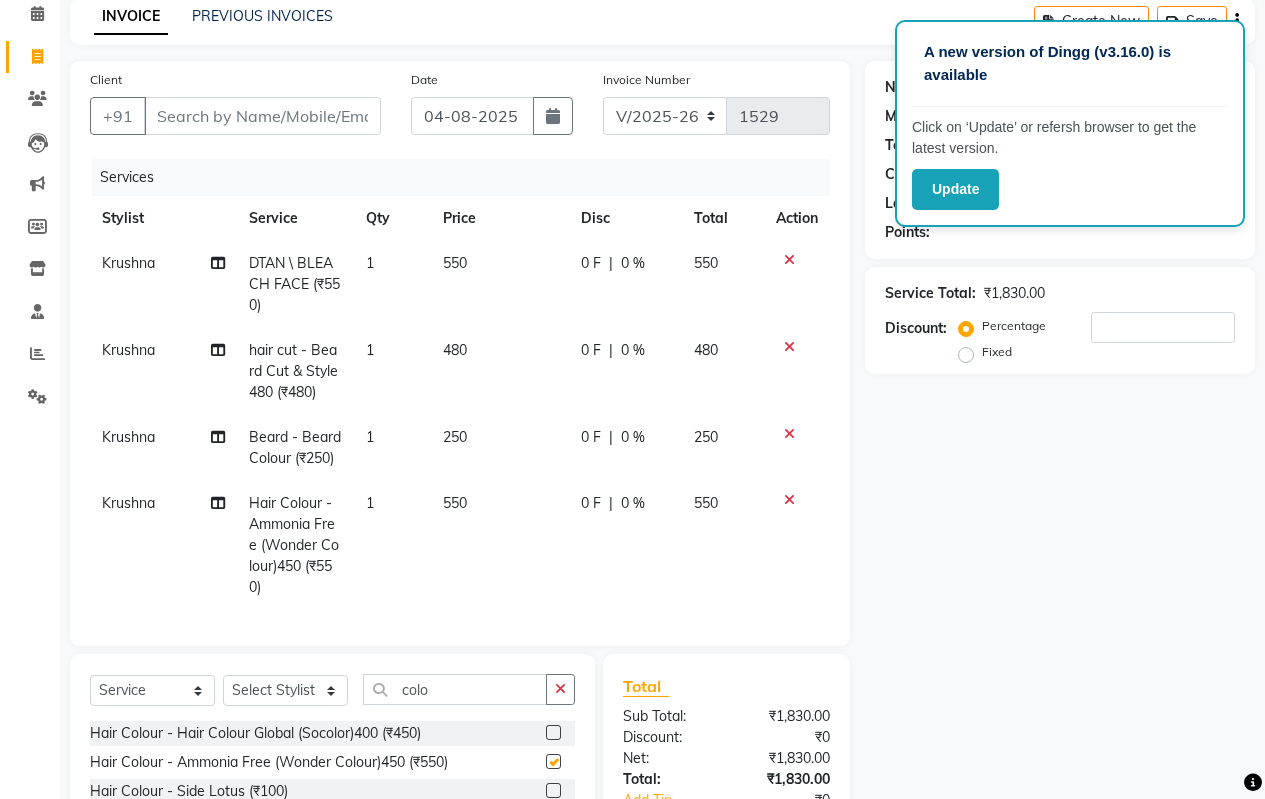 checkbox on "false" 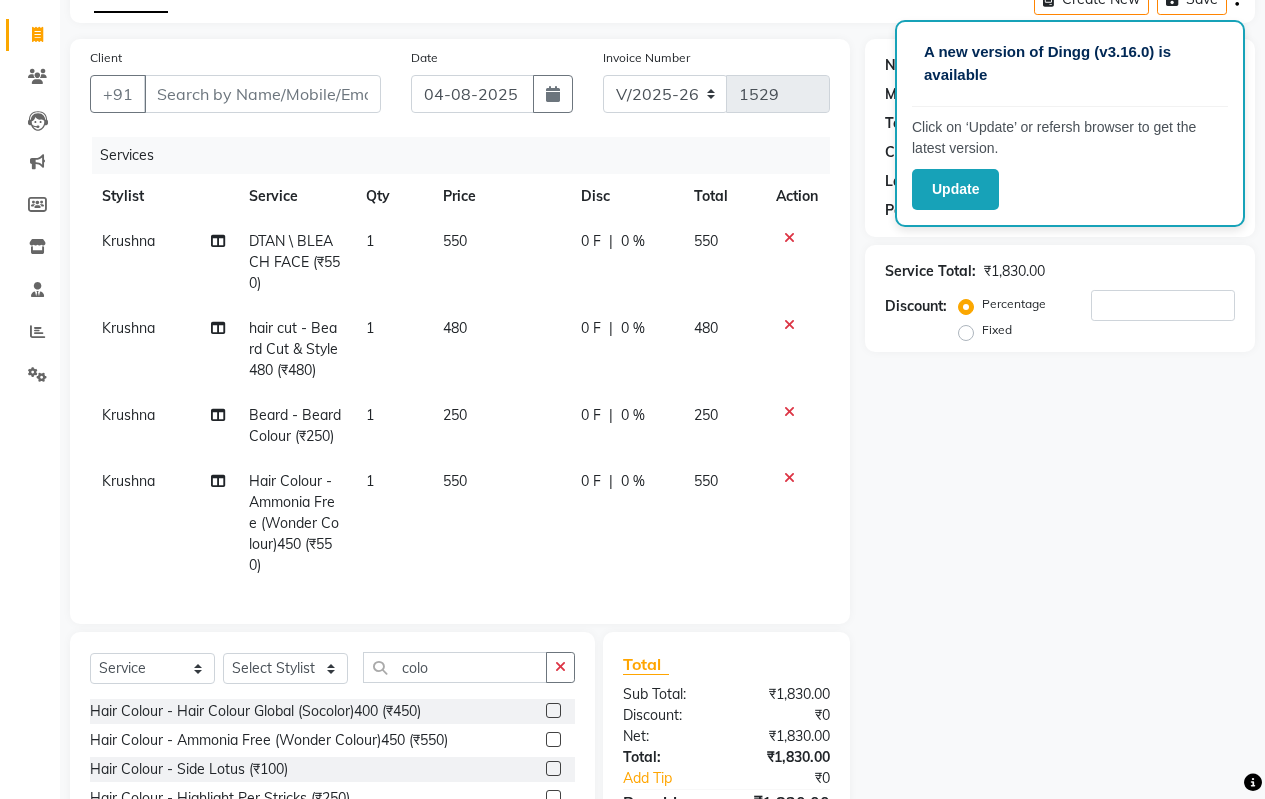 scroll, scrollTop: 84, scrollLeft: 0, axis: vertical 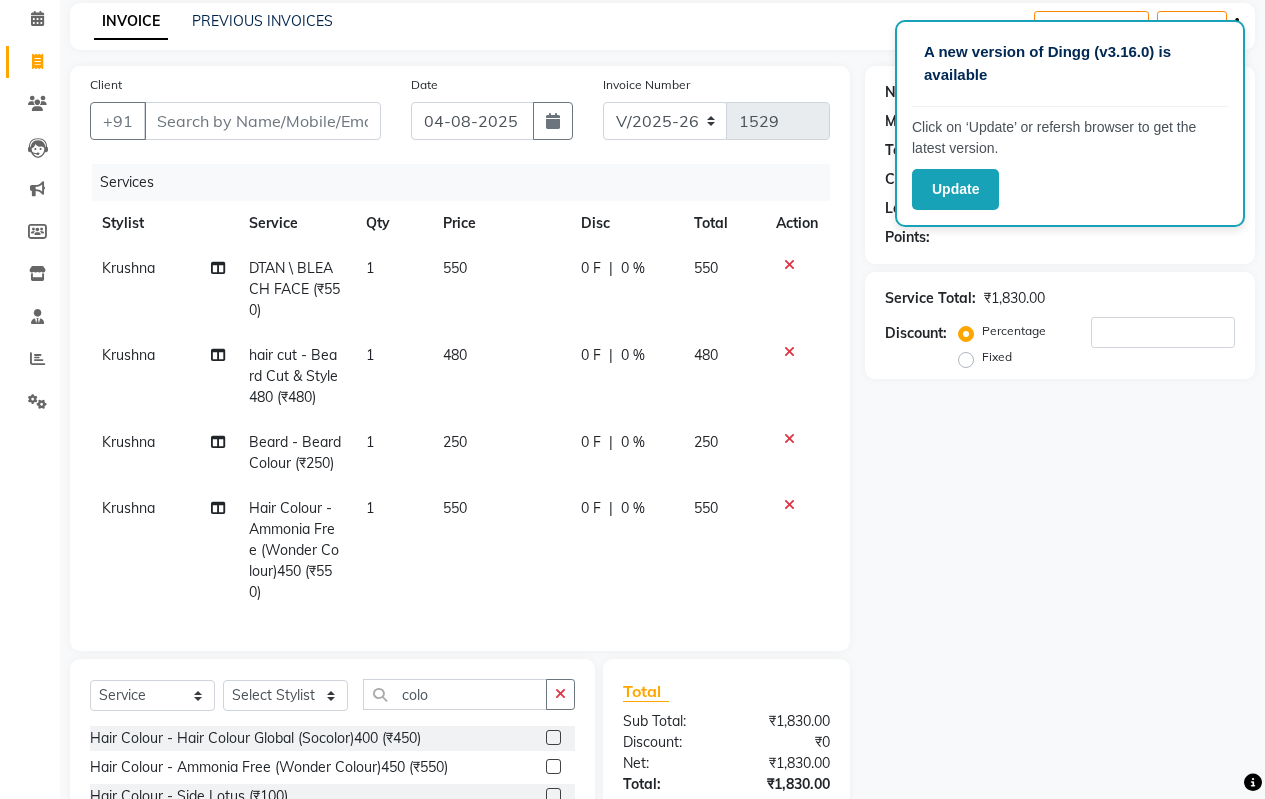 click on "480" 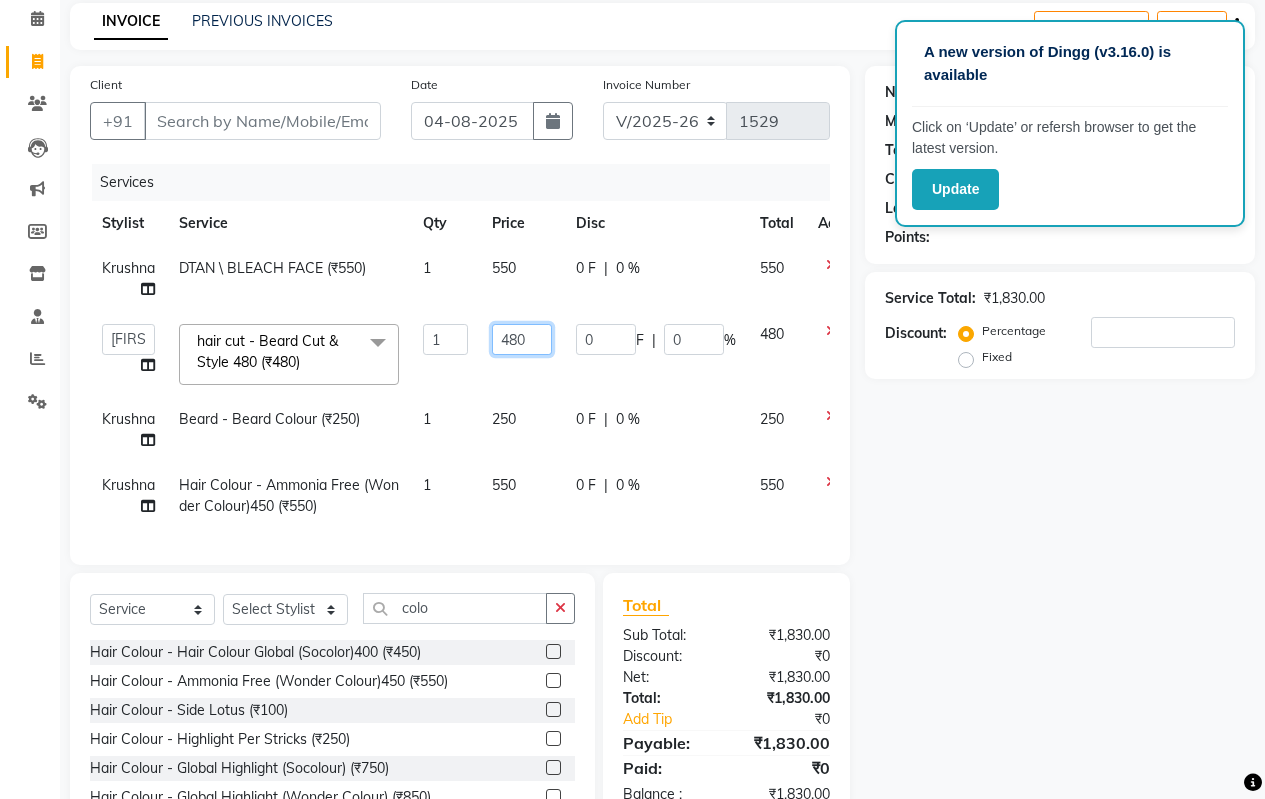 click on "480" 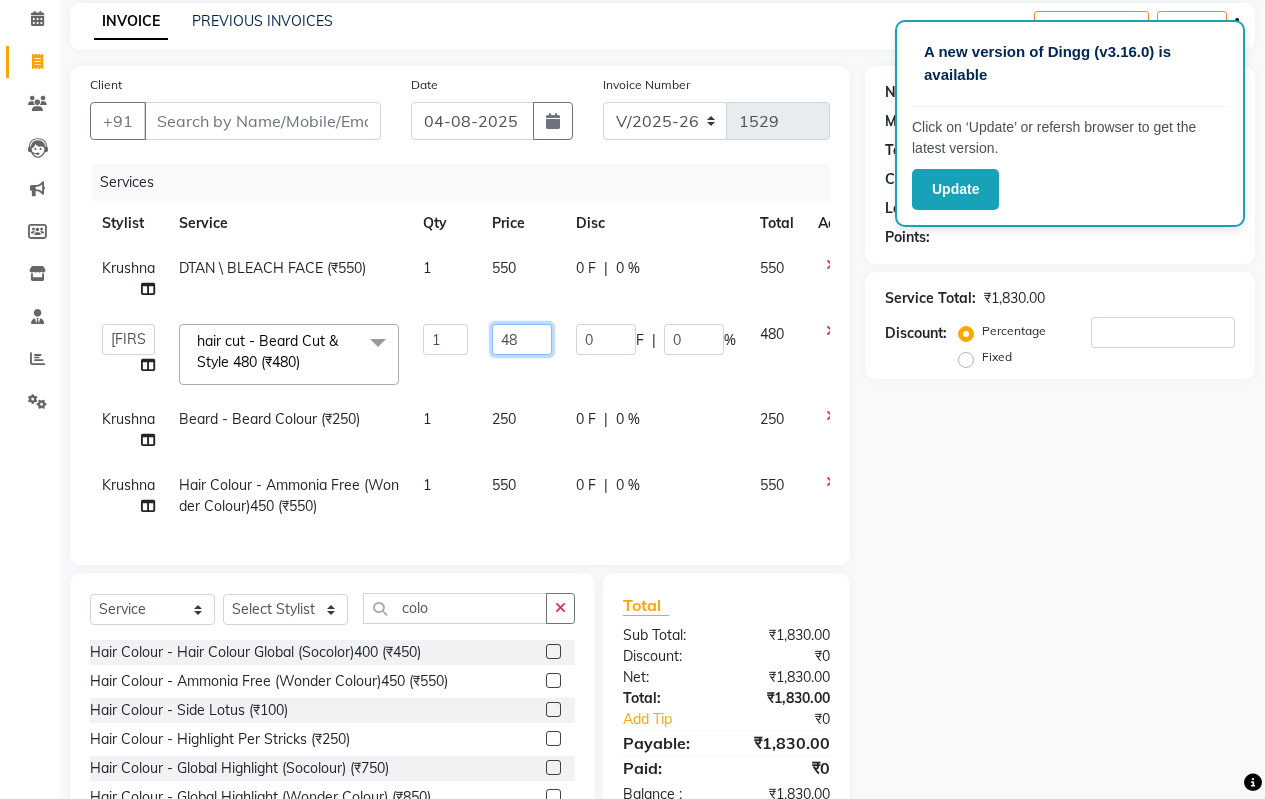 type on "4" 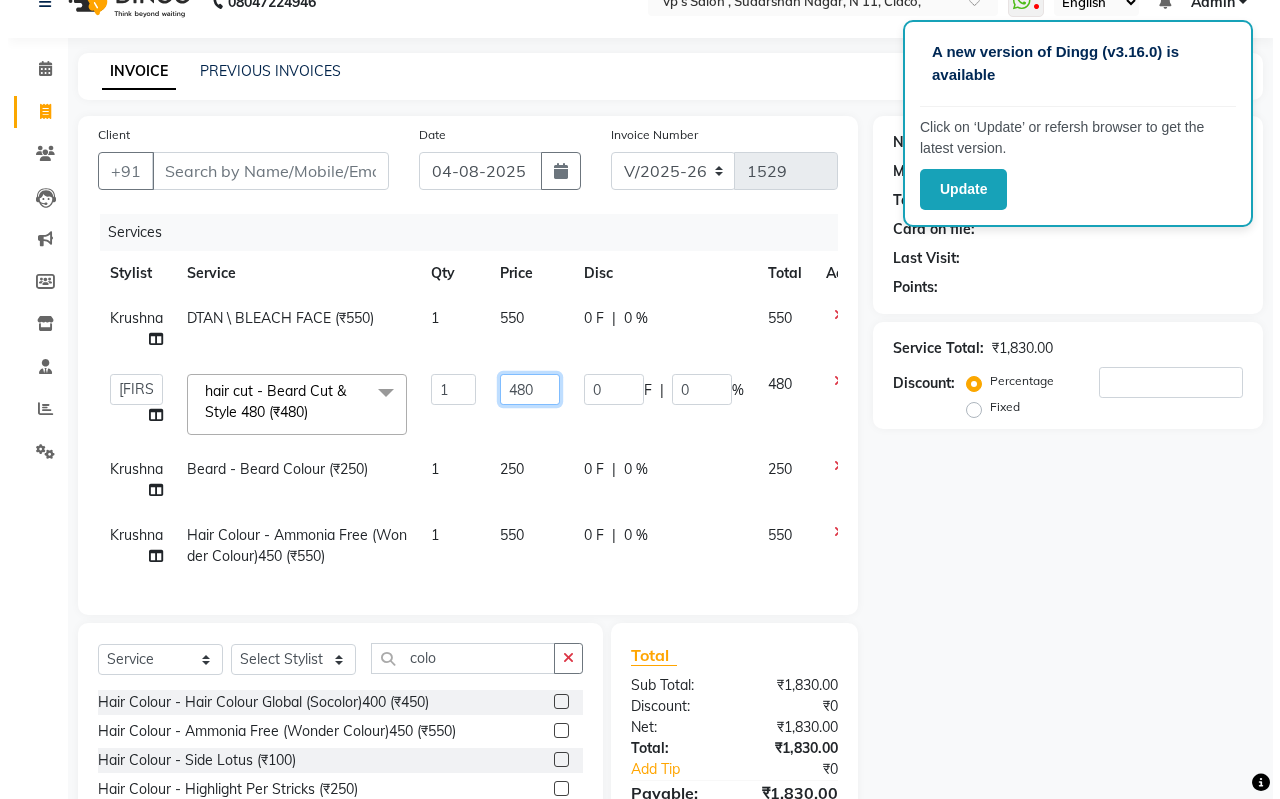 scroll, scrollTop: 0, scrollLeft: 0, axis: both 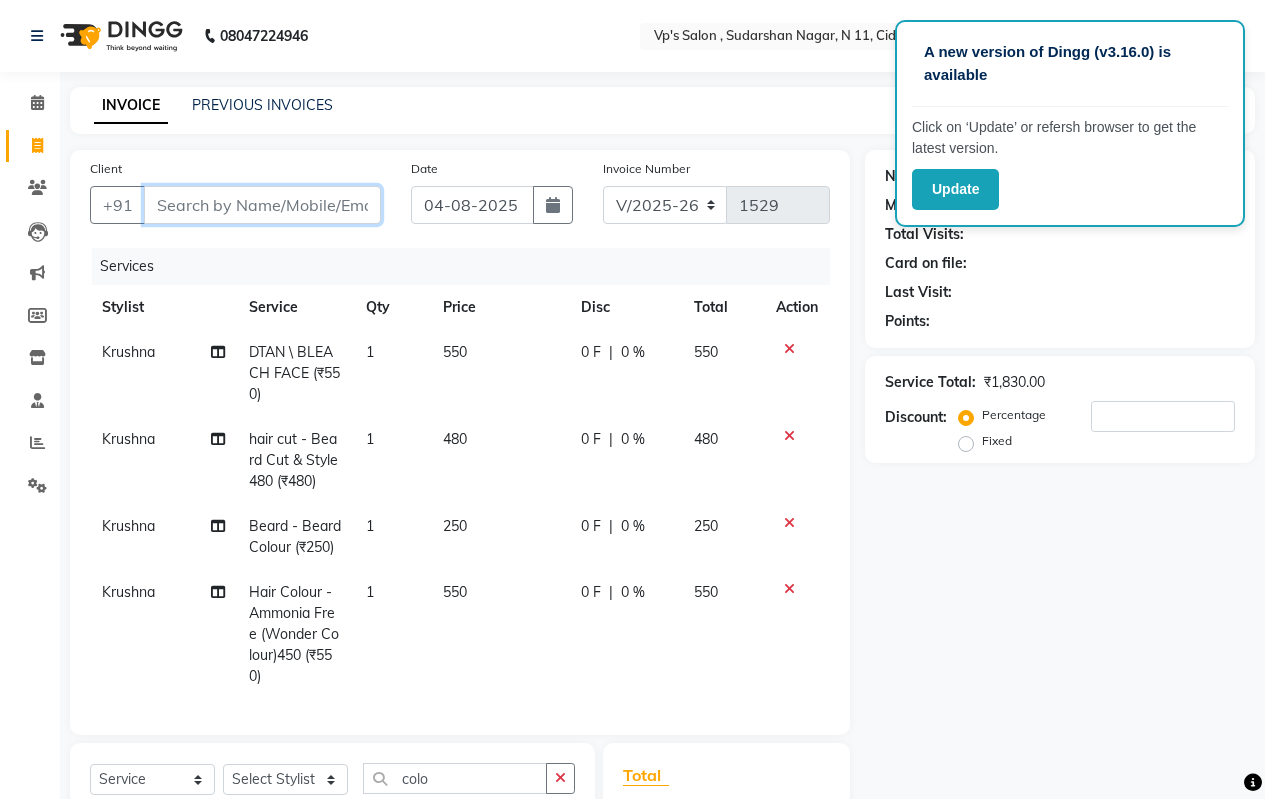 click on "Client" at bounding box center (262, 205) 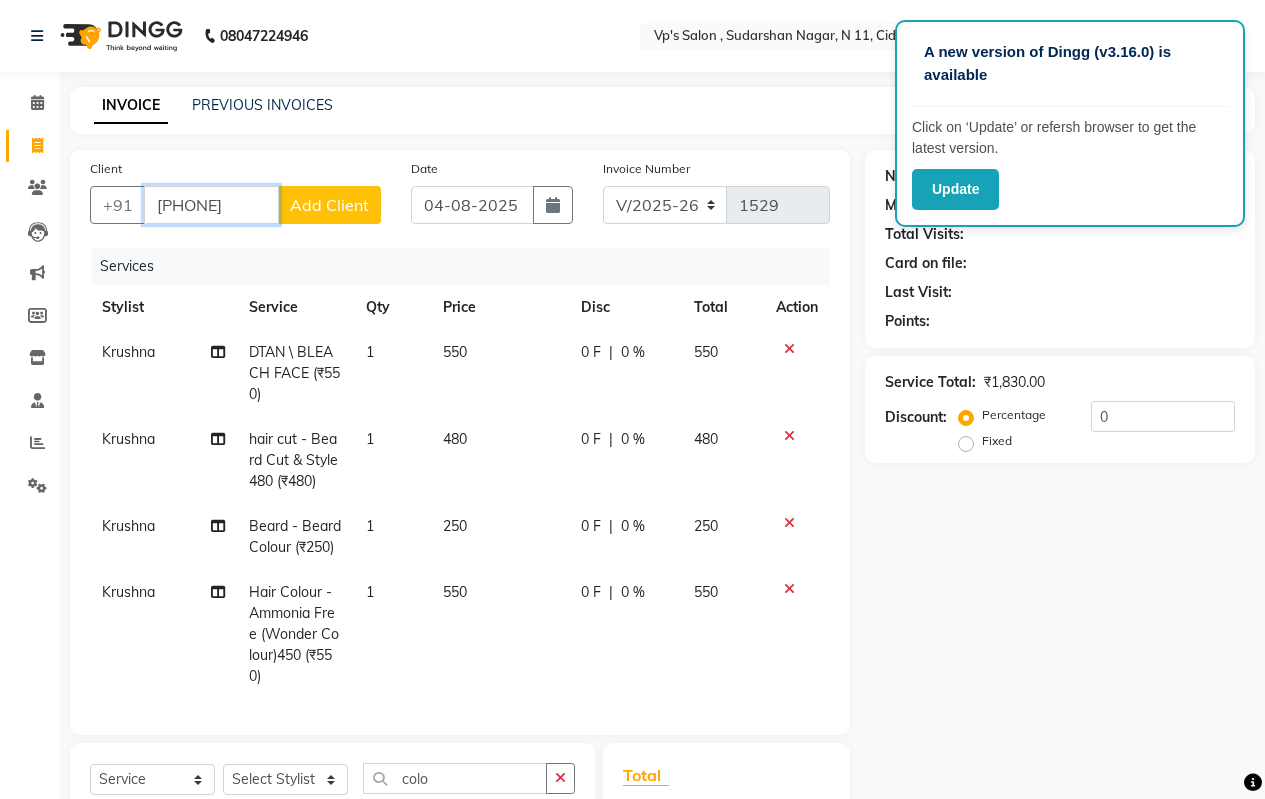 type on "9899090078" 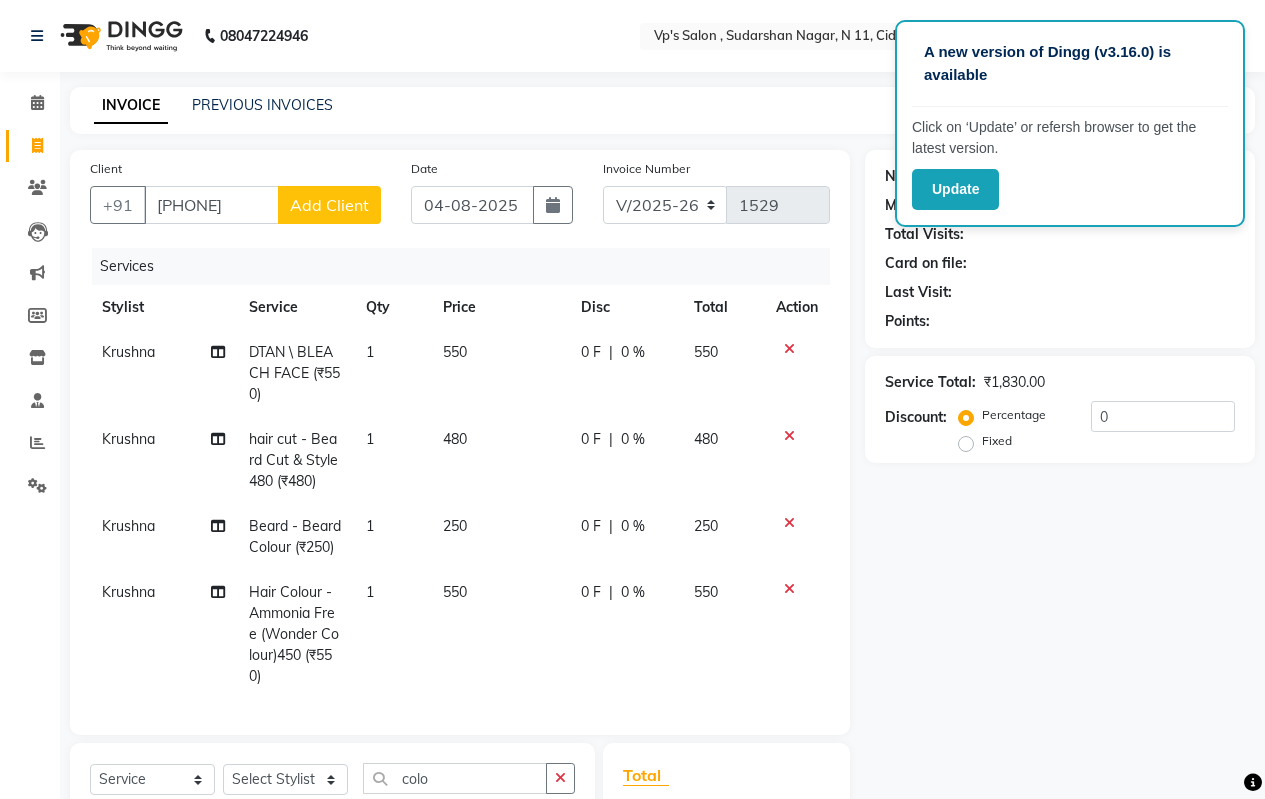 click on "Add Client" 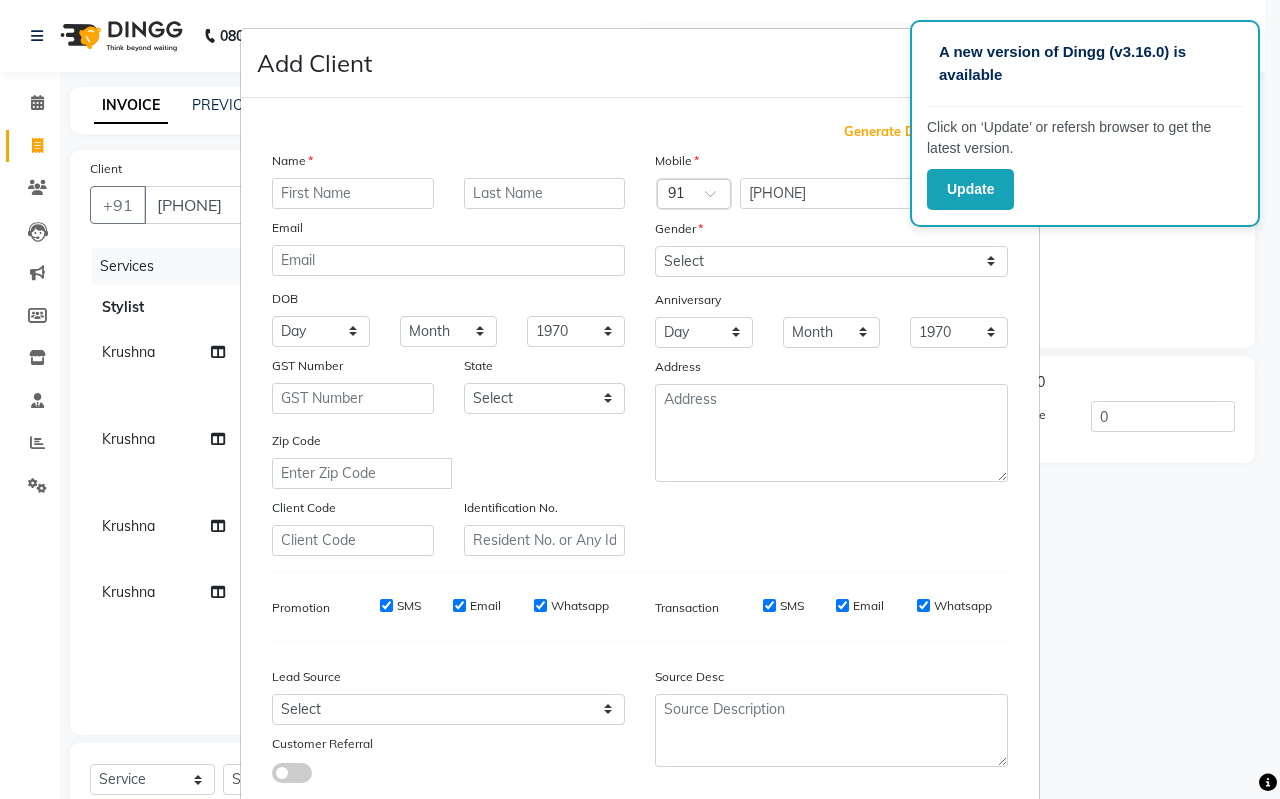 click at bounding box center (353, 193) 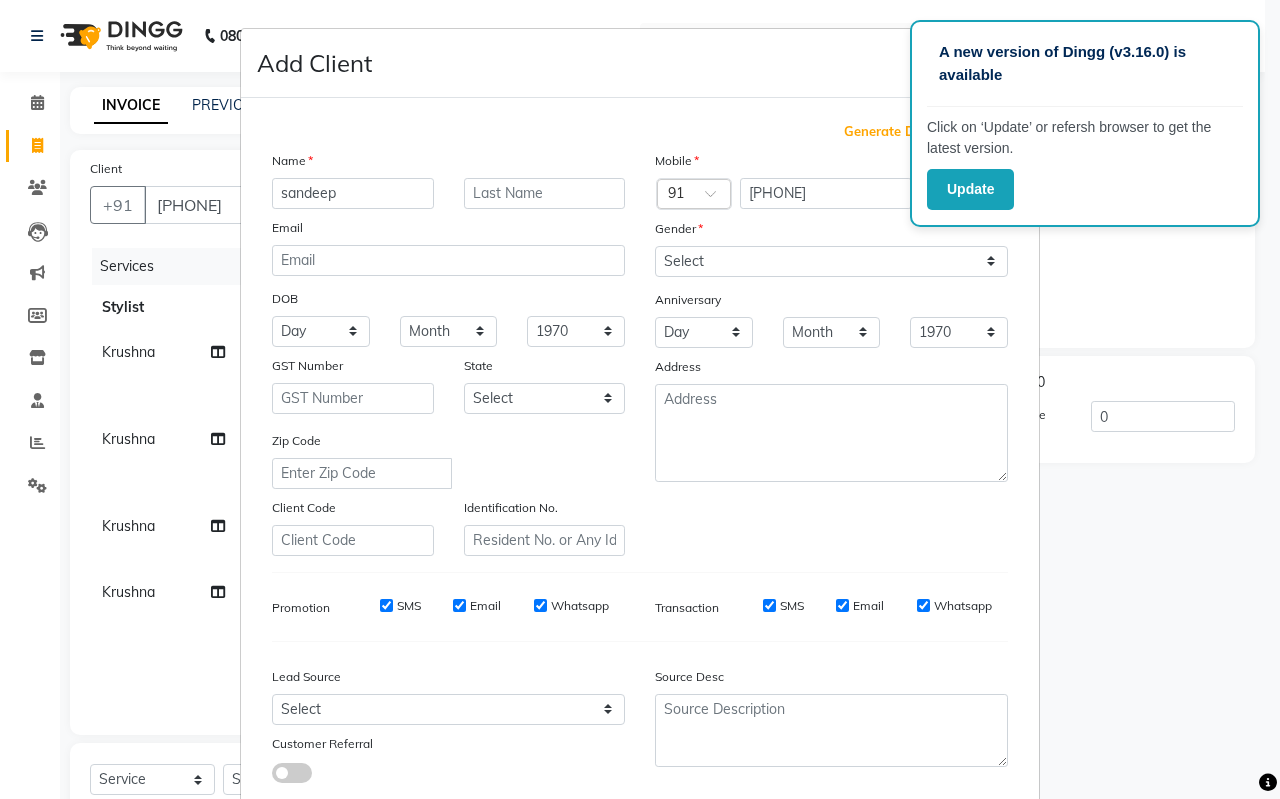 type on "sandeep" 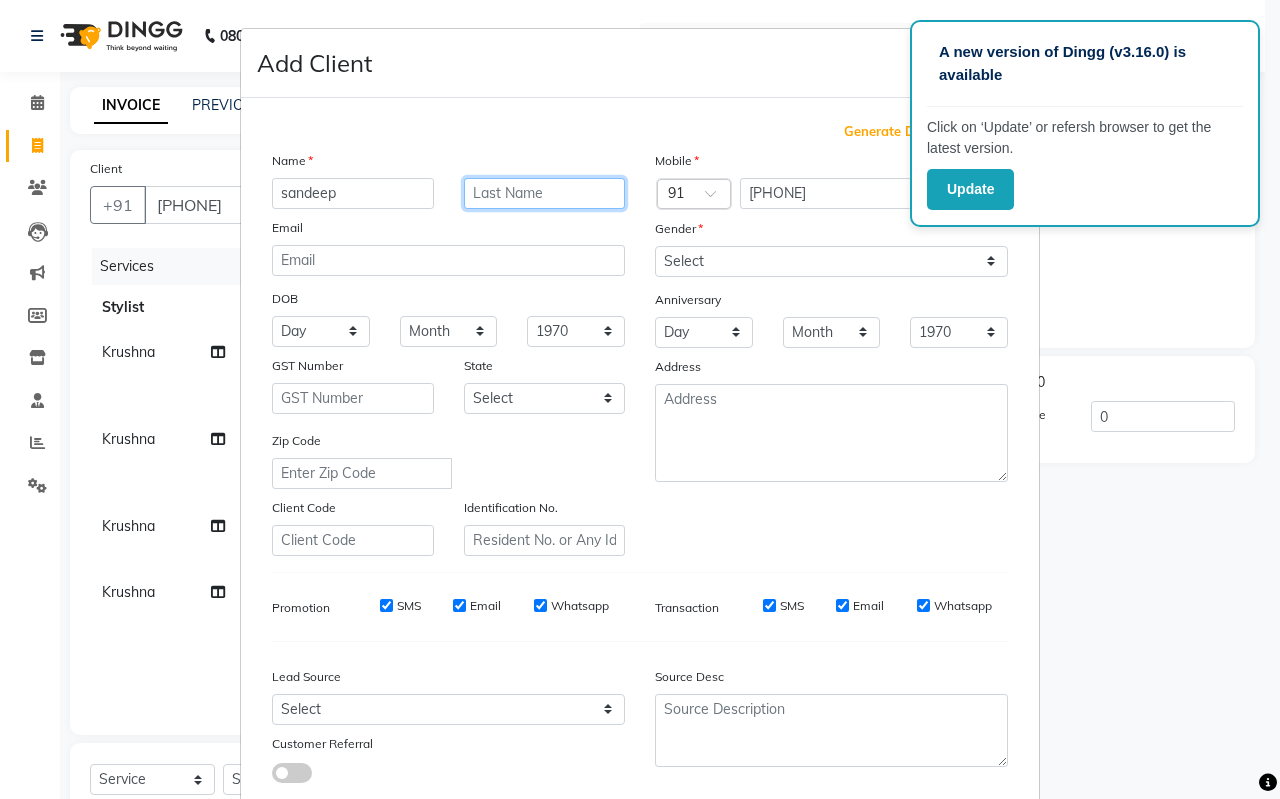 click at bounding box center (545, 193) 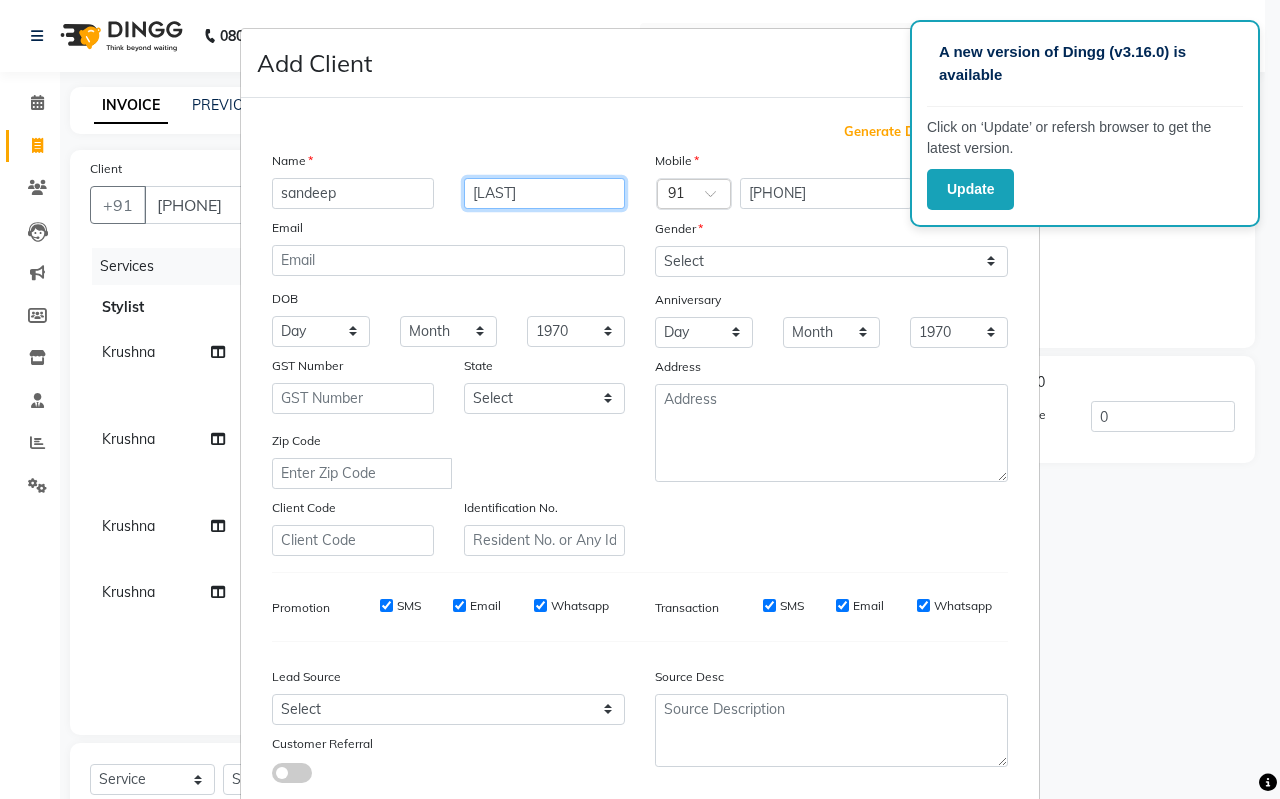 type on "rajput" 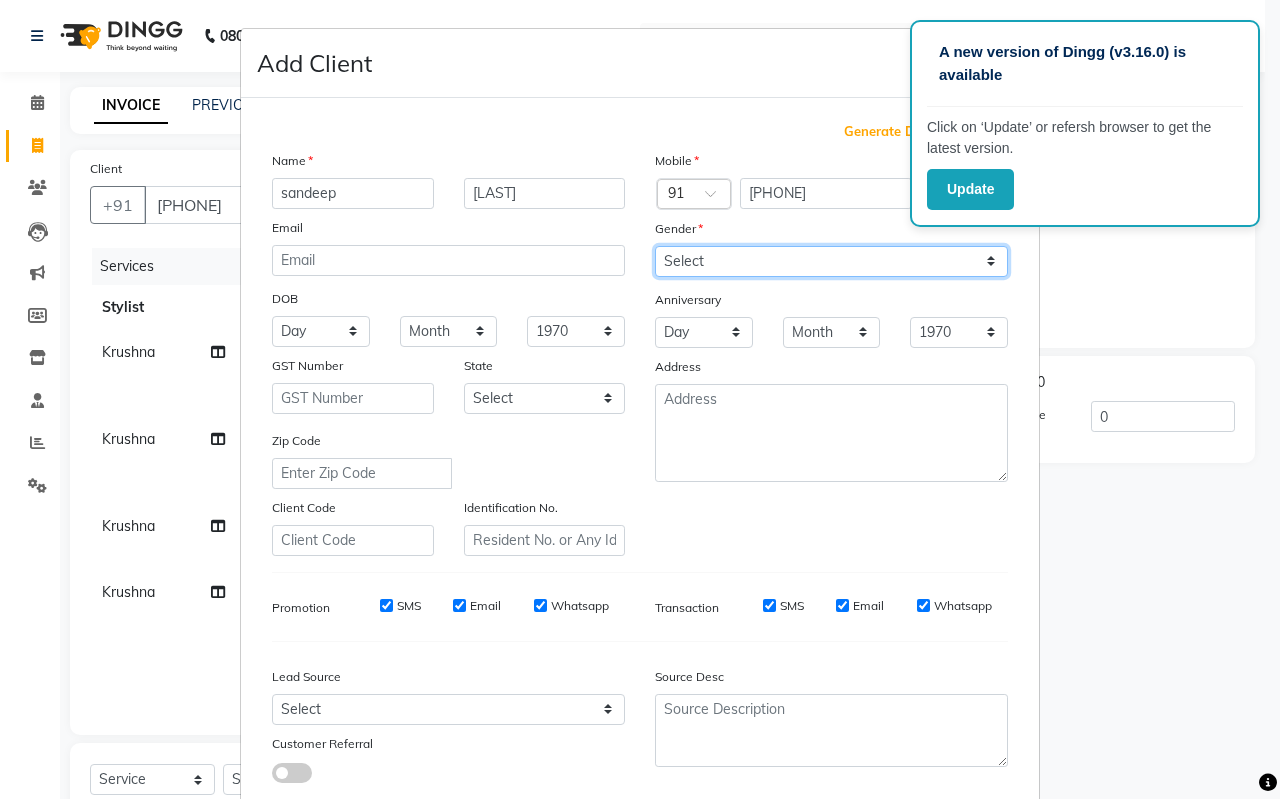 click on "Select Male Female Other Prefer Not To Say" at bounding box center [831, 261] 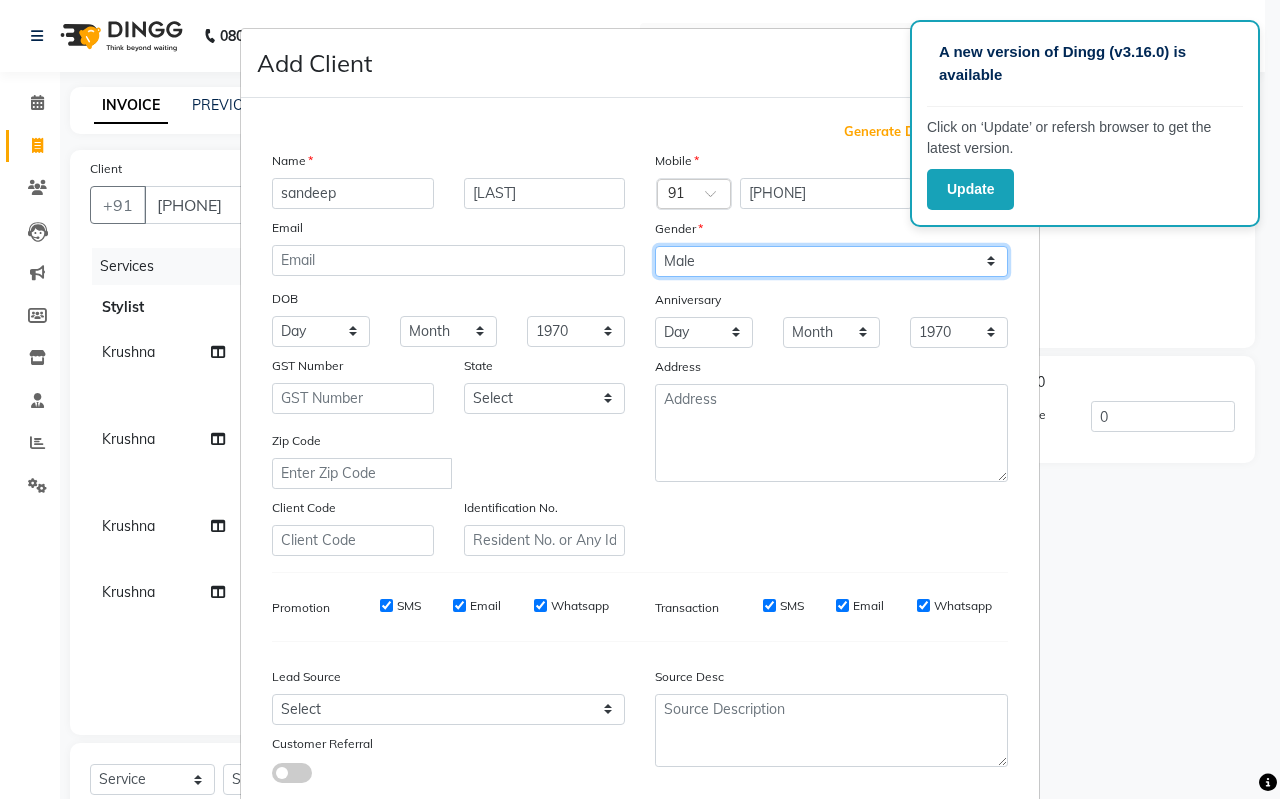 click on "Select Male Female Other Prefer Not To Say" at bounding box center [831, 261] 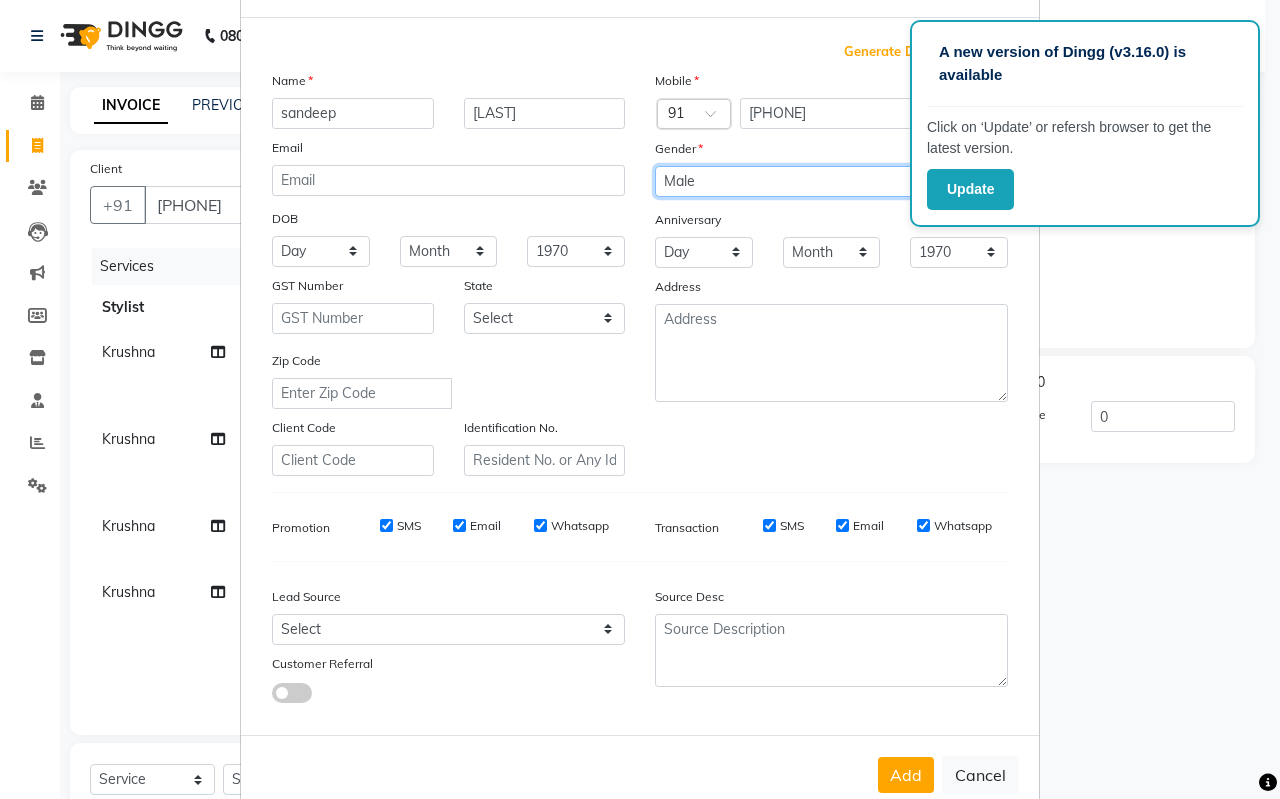 scroll, scrollTop: 124, scrollLeft: 0, axis: vertical 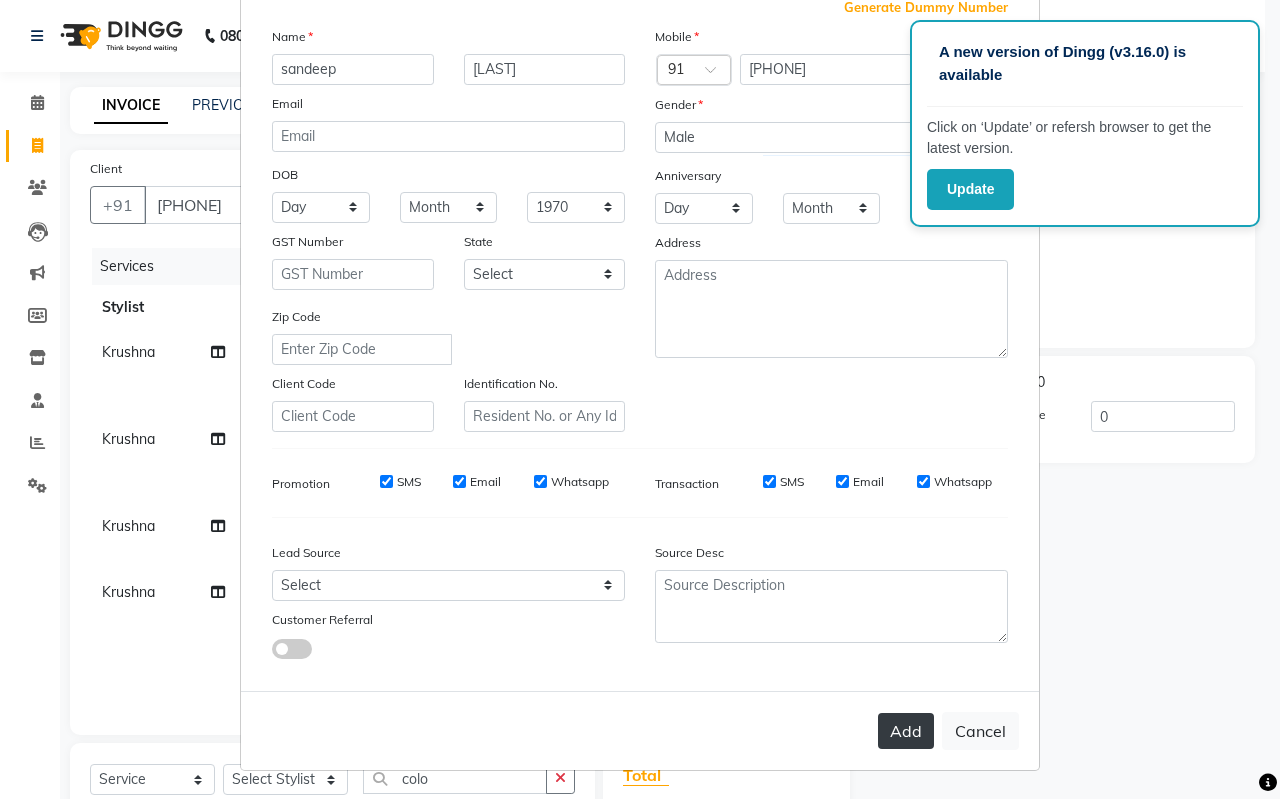 click on "Add" at bounding box center [906, 731] 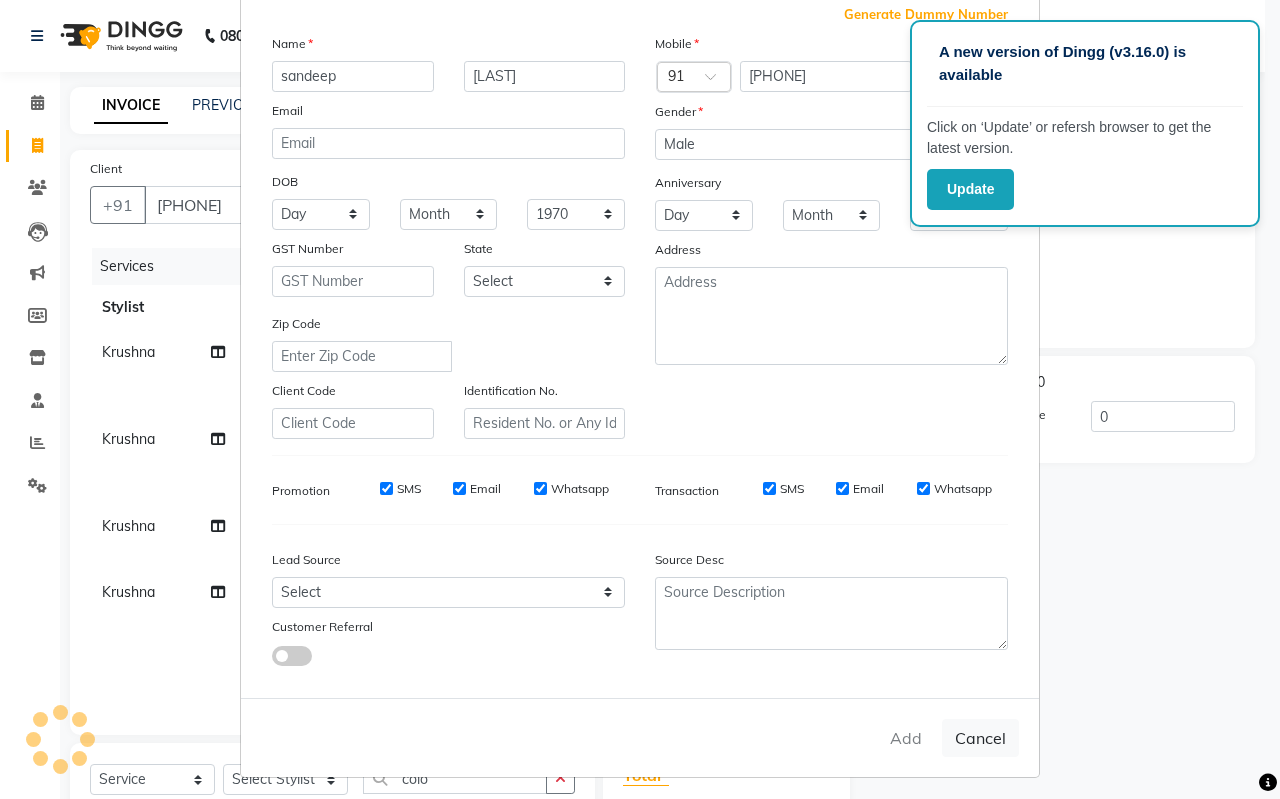 scroll, scrollTop: 124, scrollLeft: 0, axis: vertical 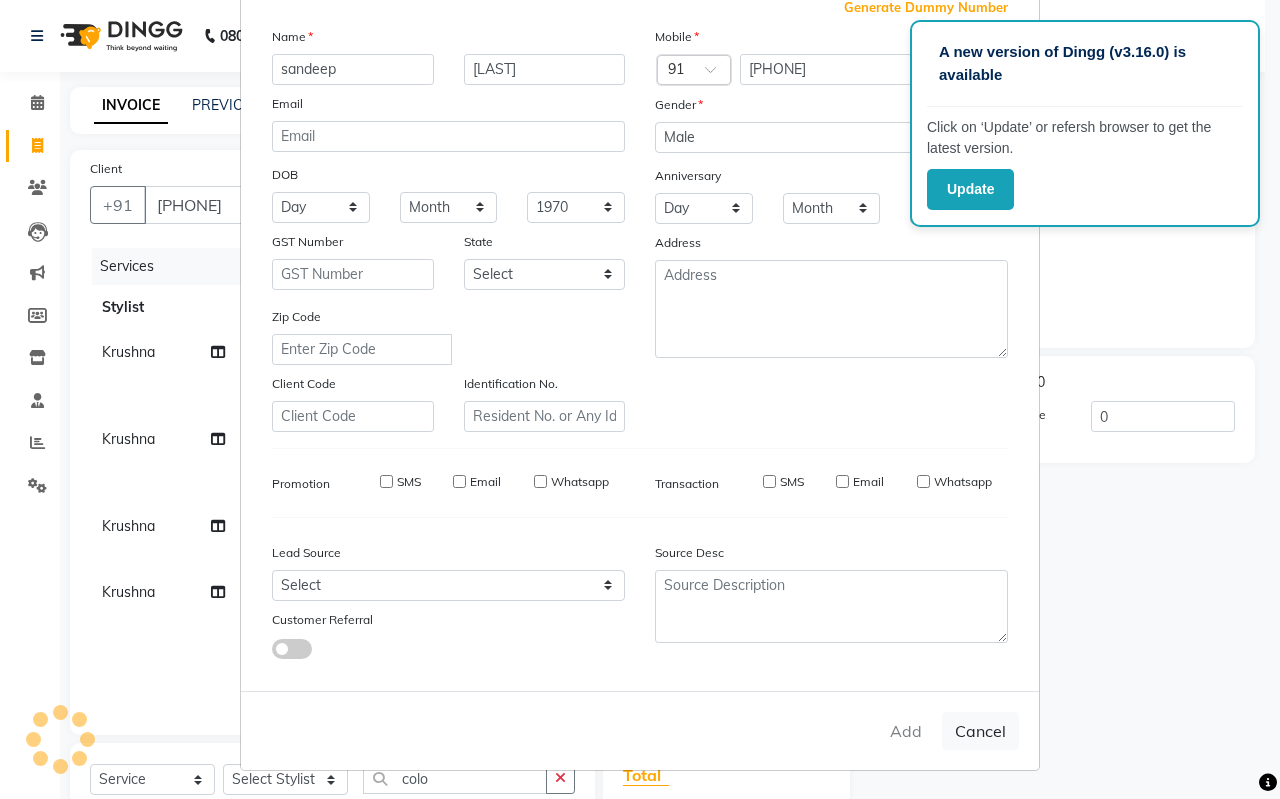 type 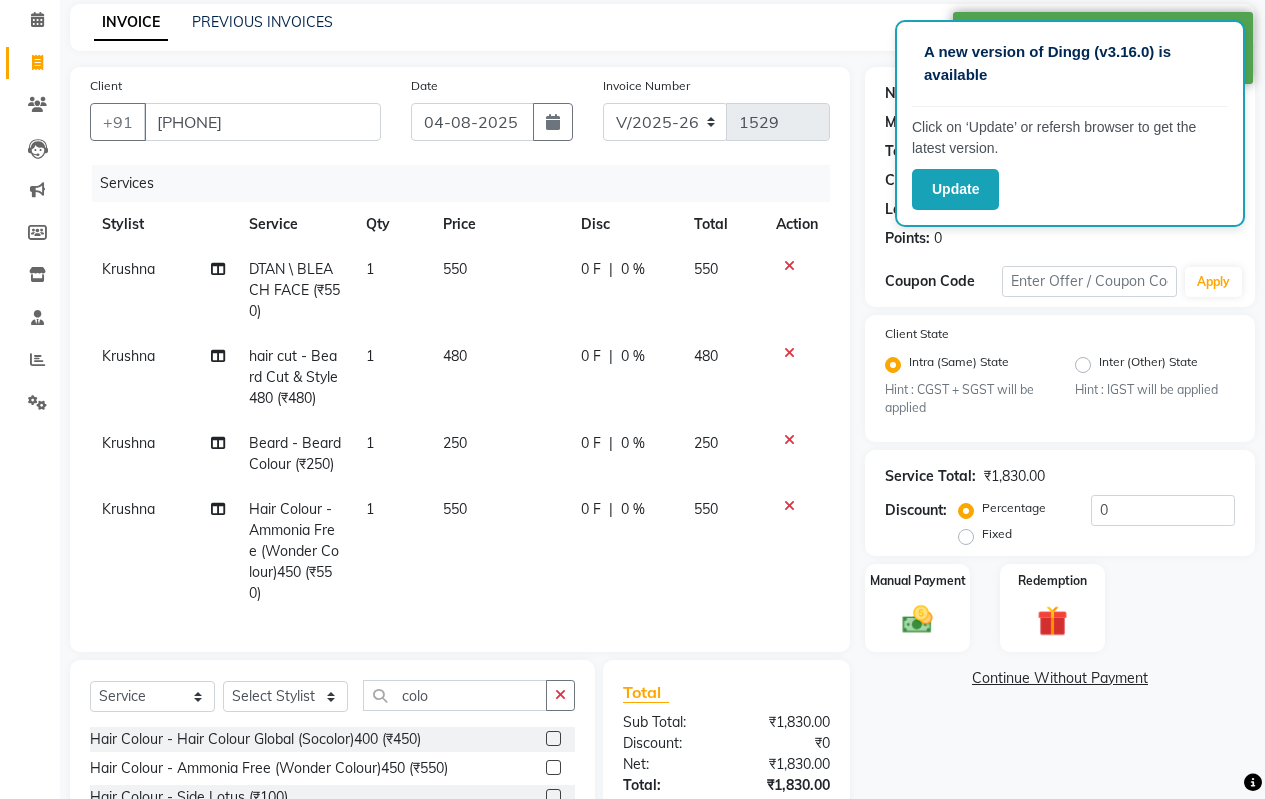 scroll, scrollTop: 284, scrollLeft: 0, axis: vertical 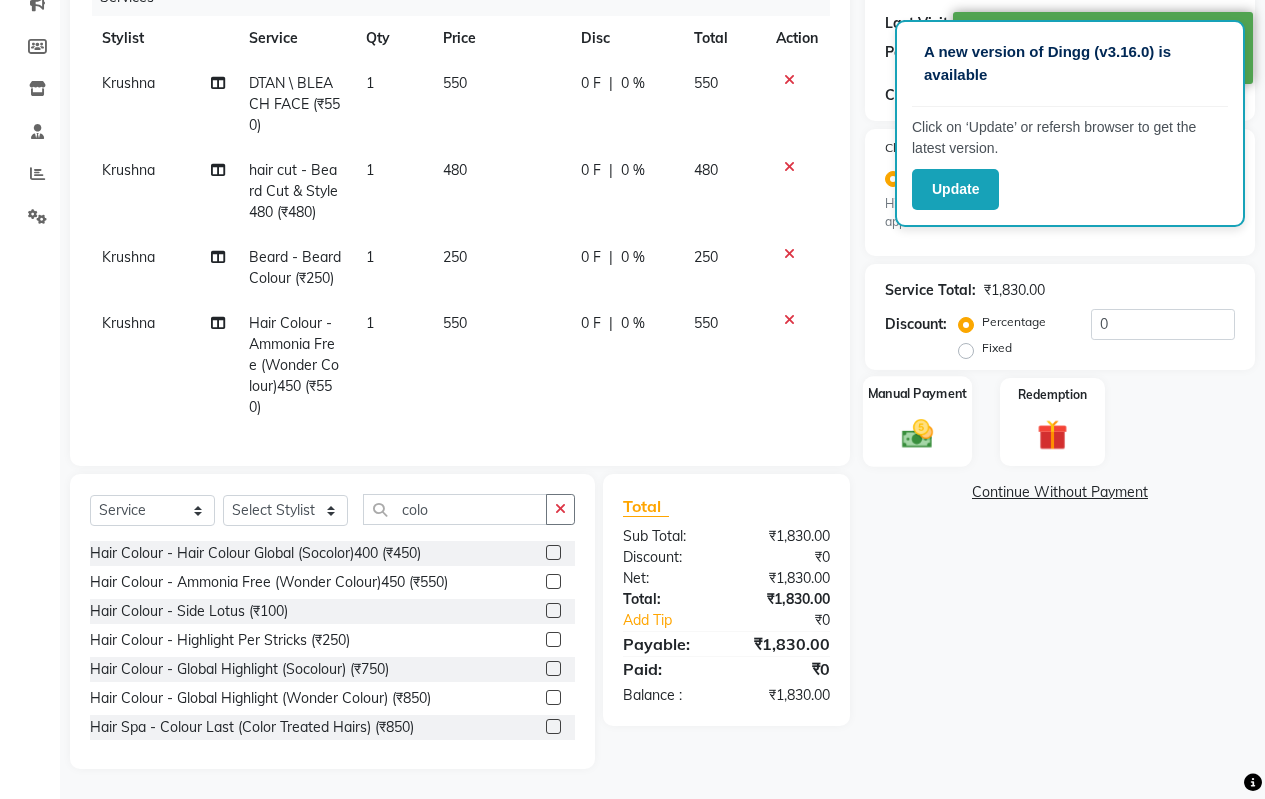 click 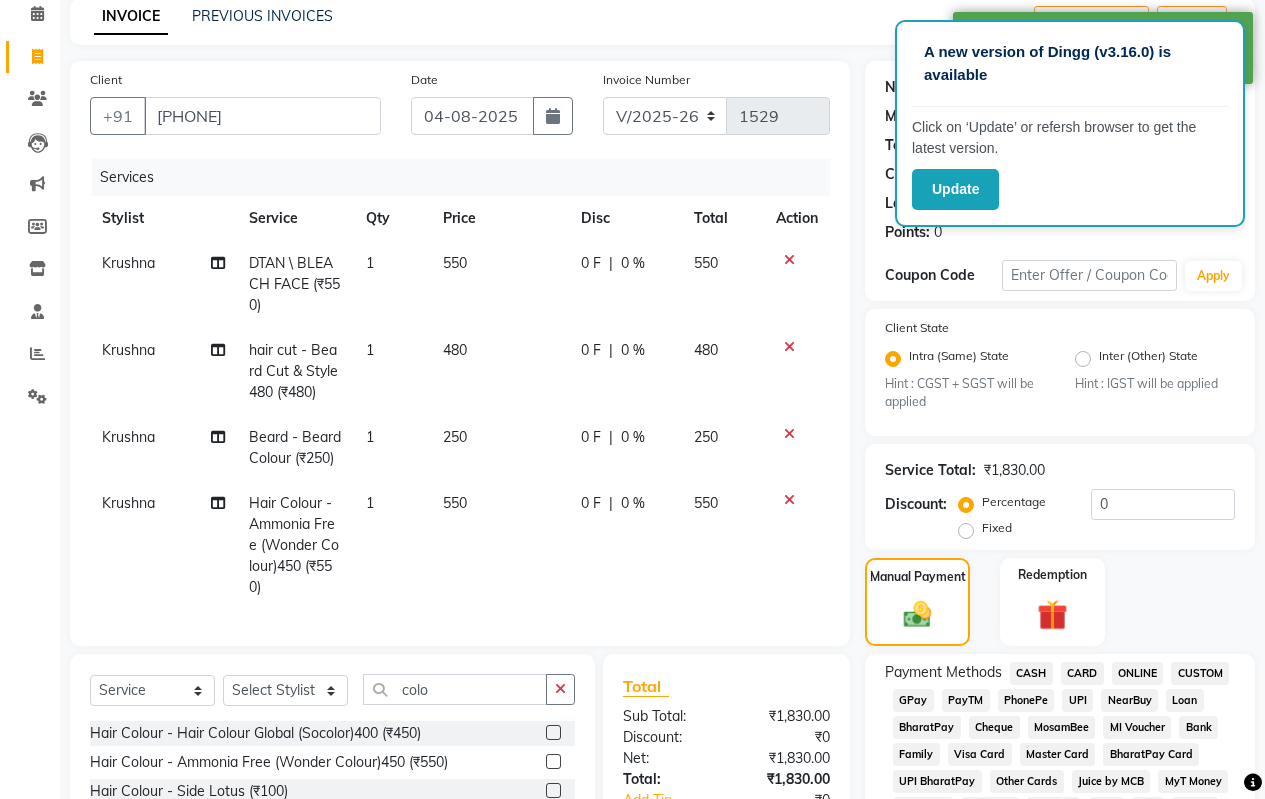 scroll, scrollTop: 500, scrollLeft: 0, axis: vertical 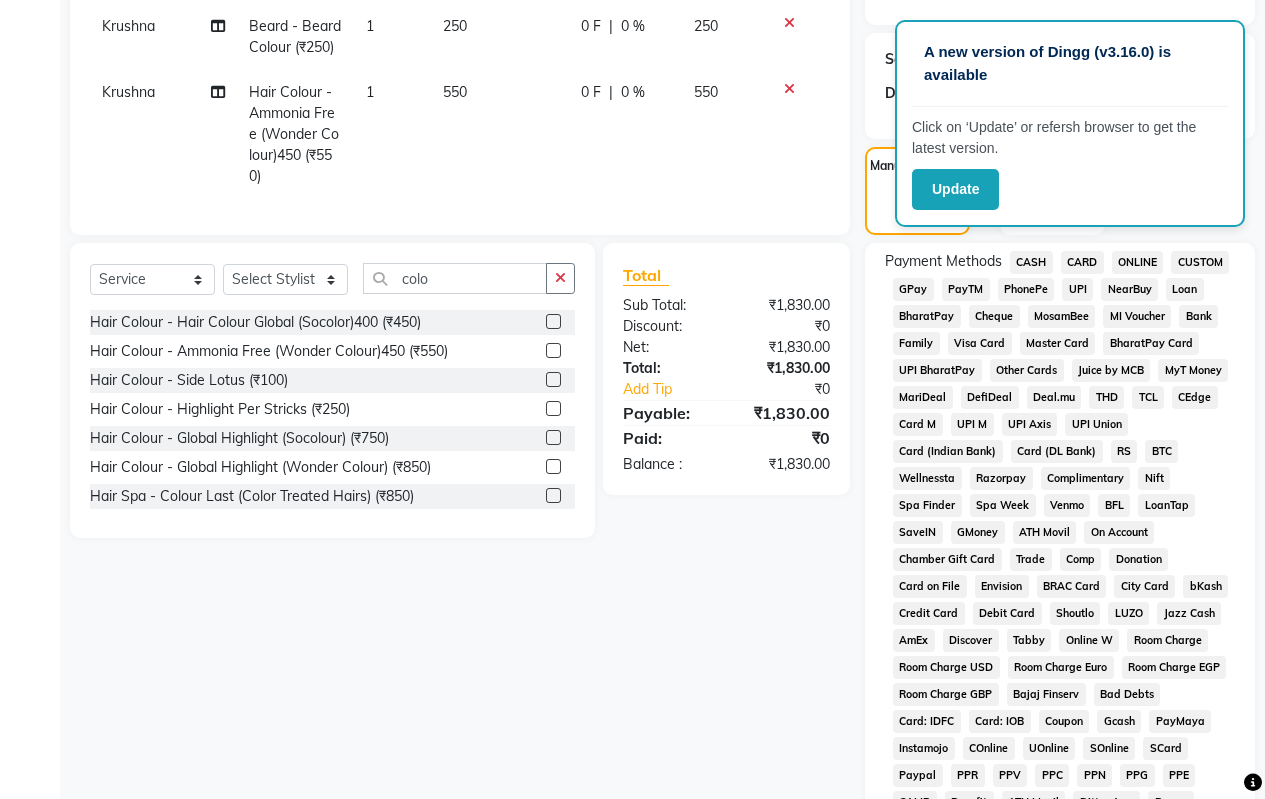 click on "ONLINE" 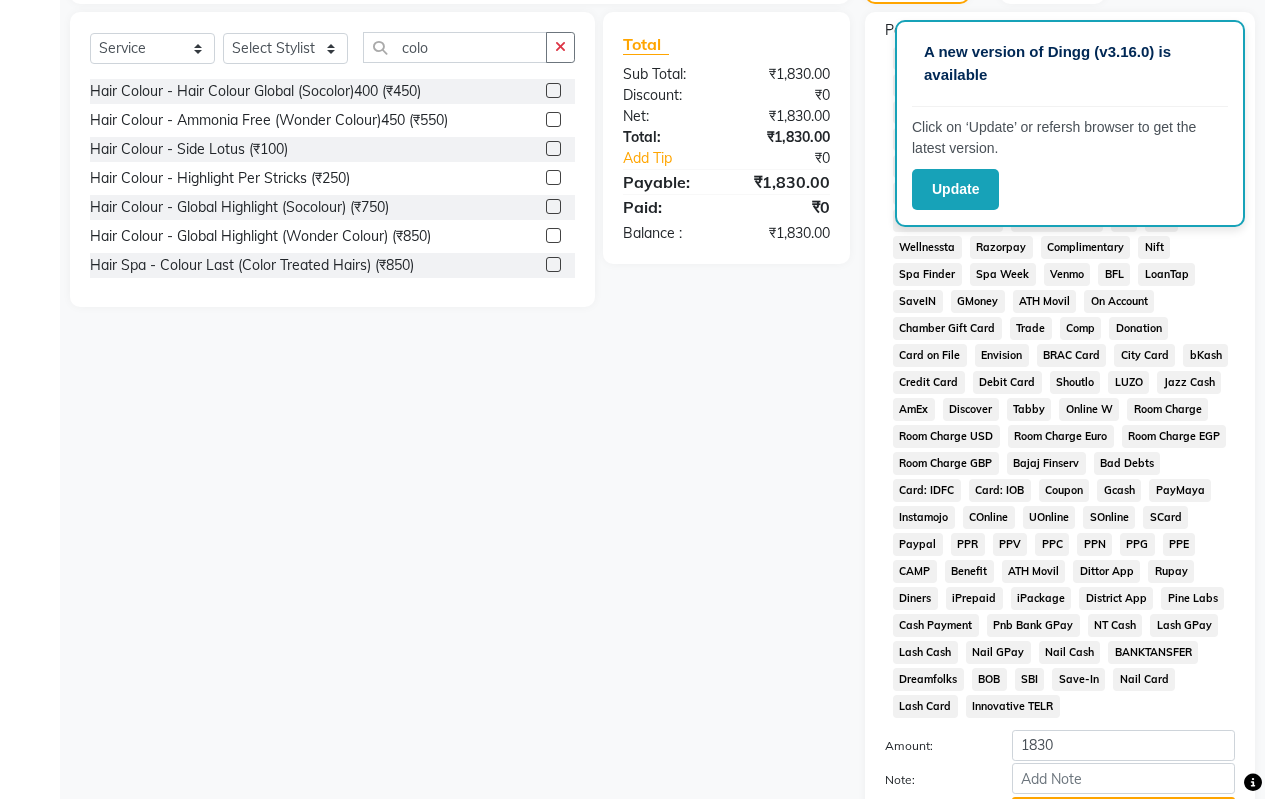 scroll, scrollTop: 915, scrollLeft: 0, axis: vertical 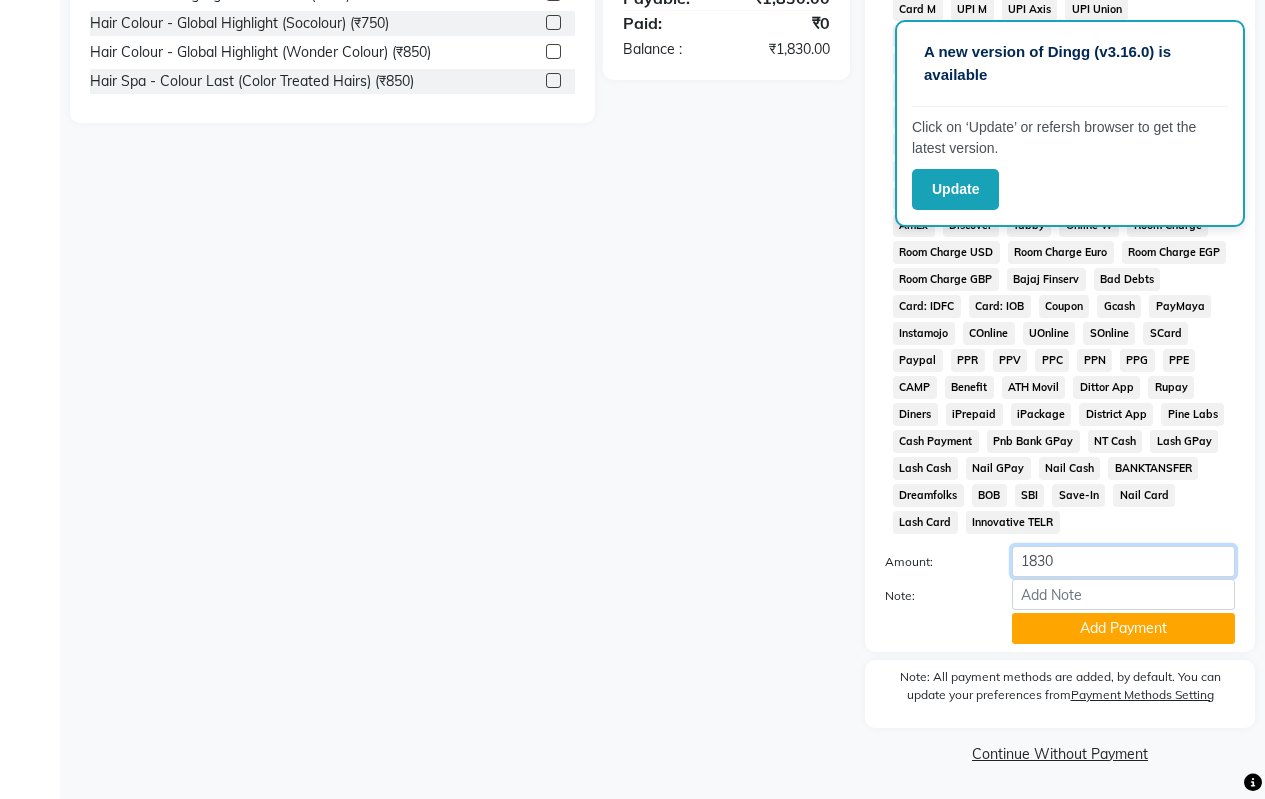click on "1830" 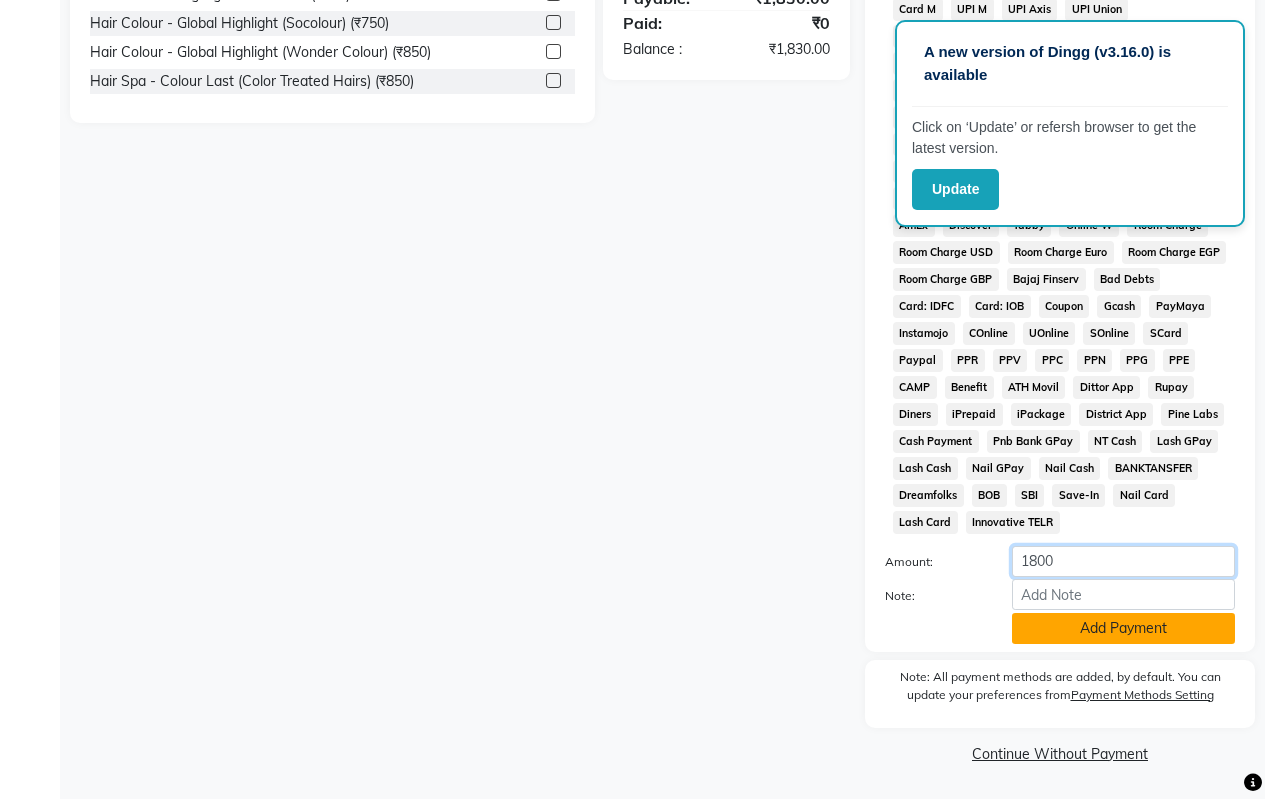 type on "1800" 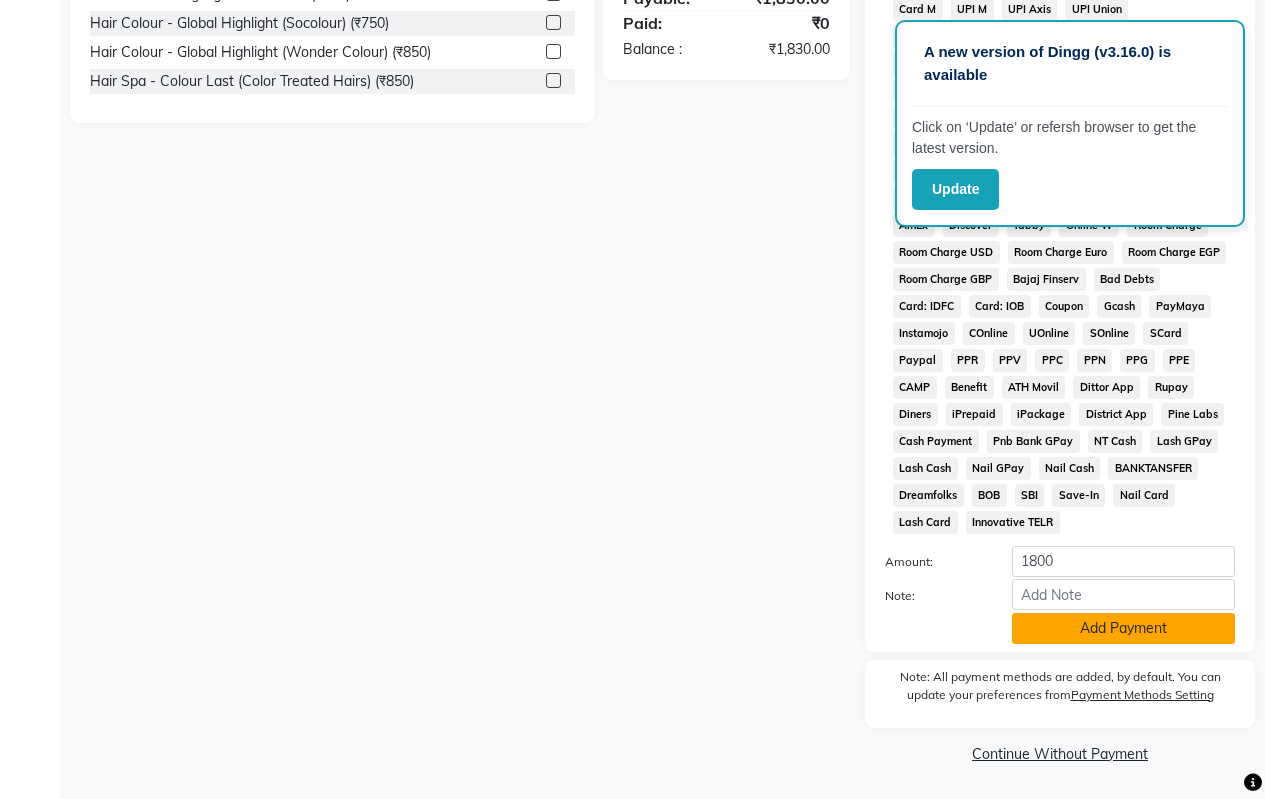 click on "Add Payment" 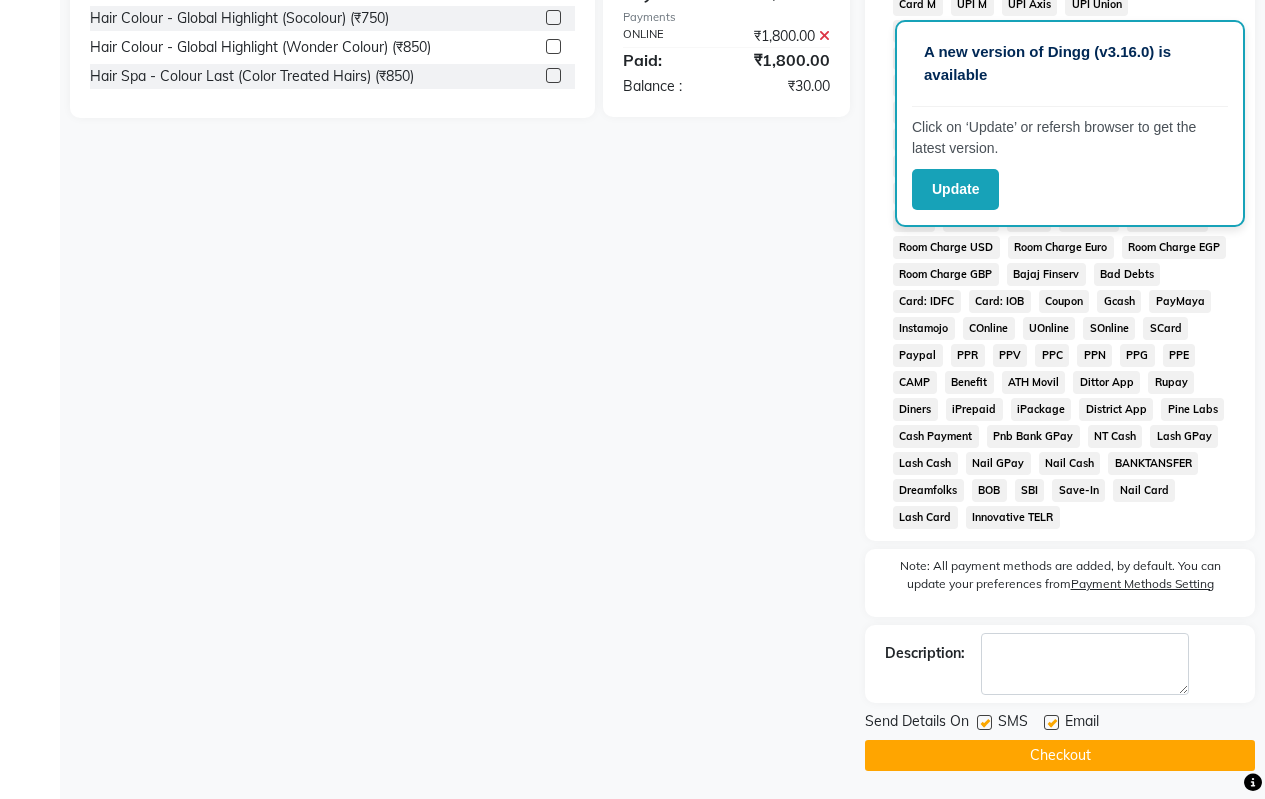 scroll, scrollTop: 922, scrollLeft: 0, axis: vertical 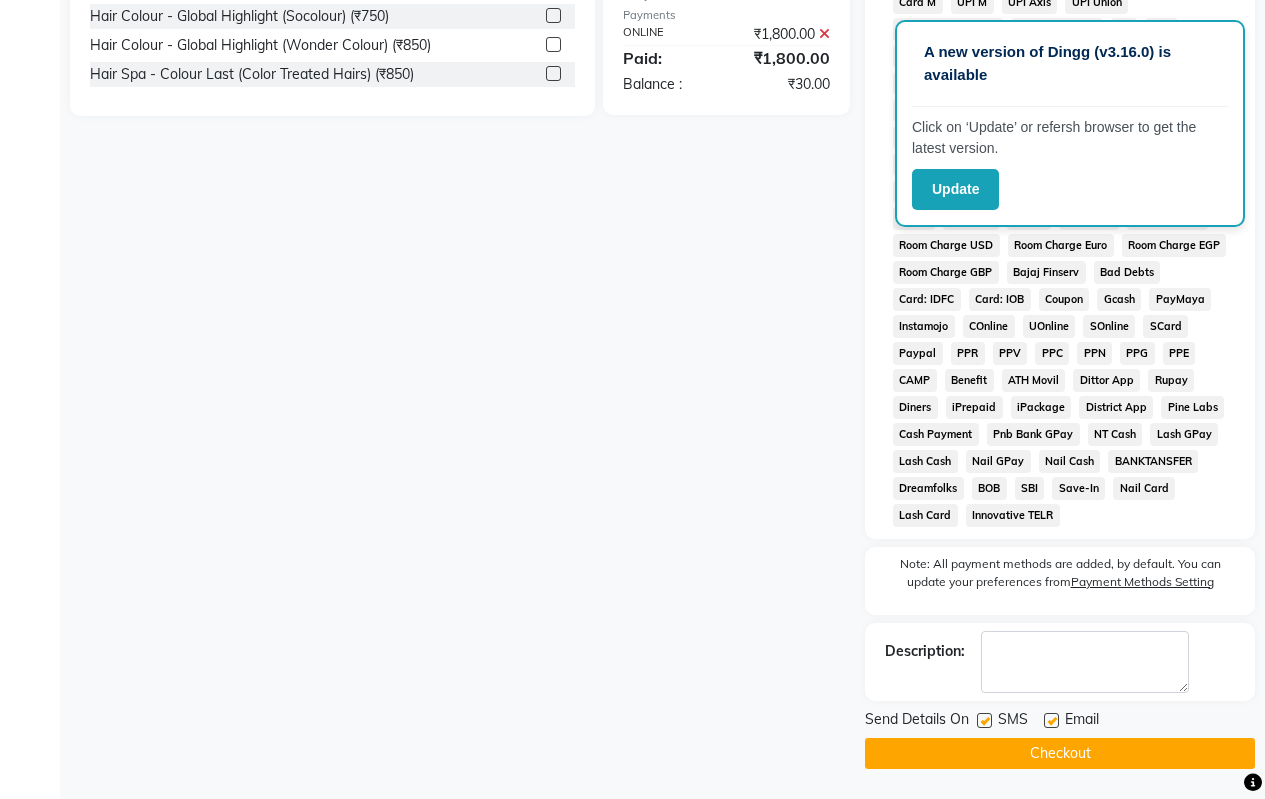 click on "Checkout" 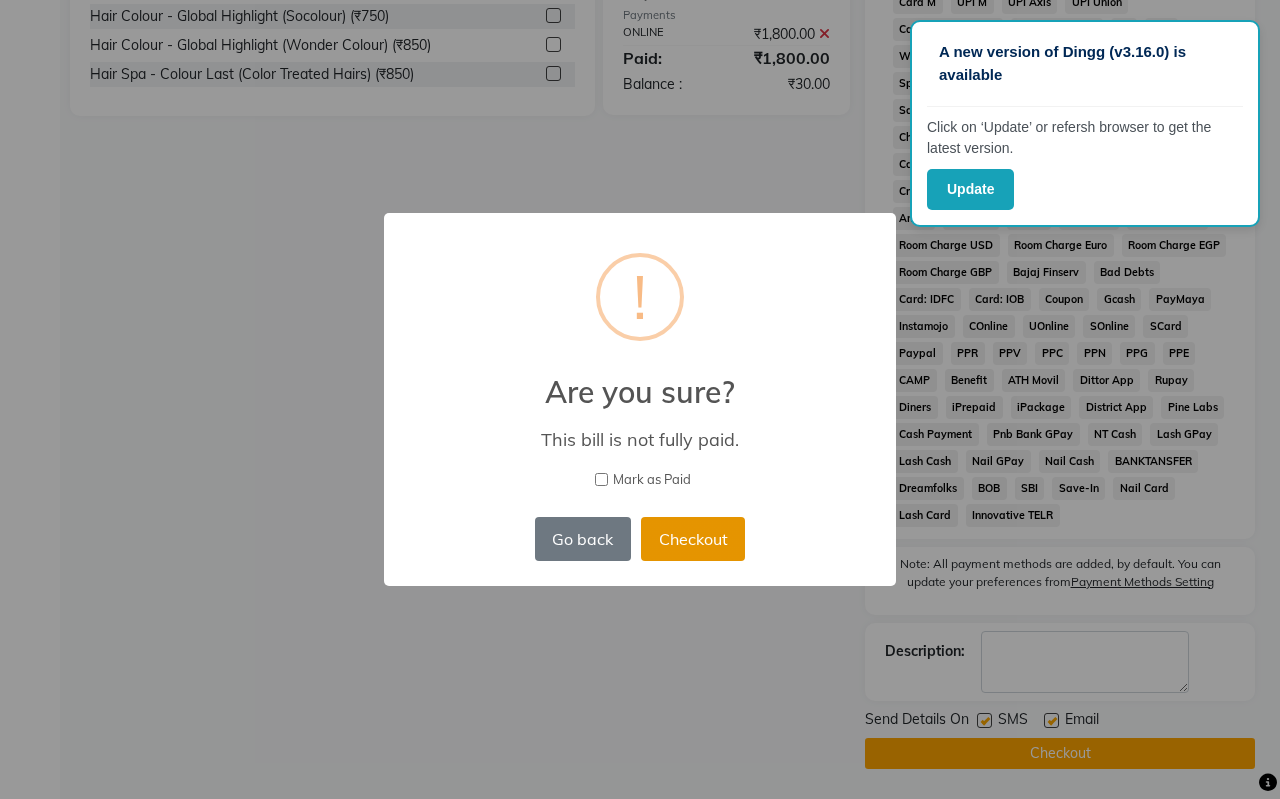 click on "Checkout" at bounding box center [693, 539] 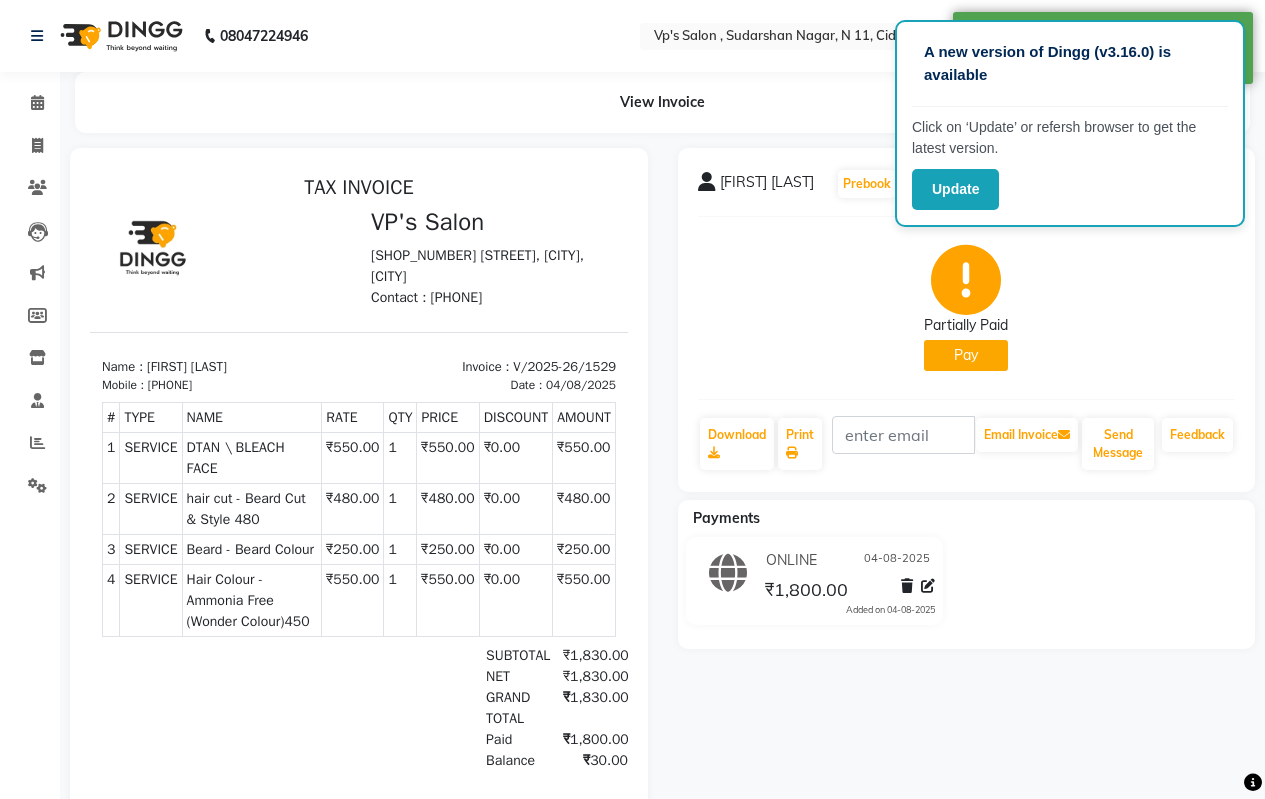 scroll, scrollTop: 0, scrollLeft: 0, axis: both 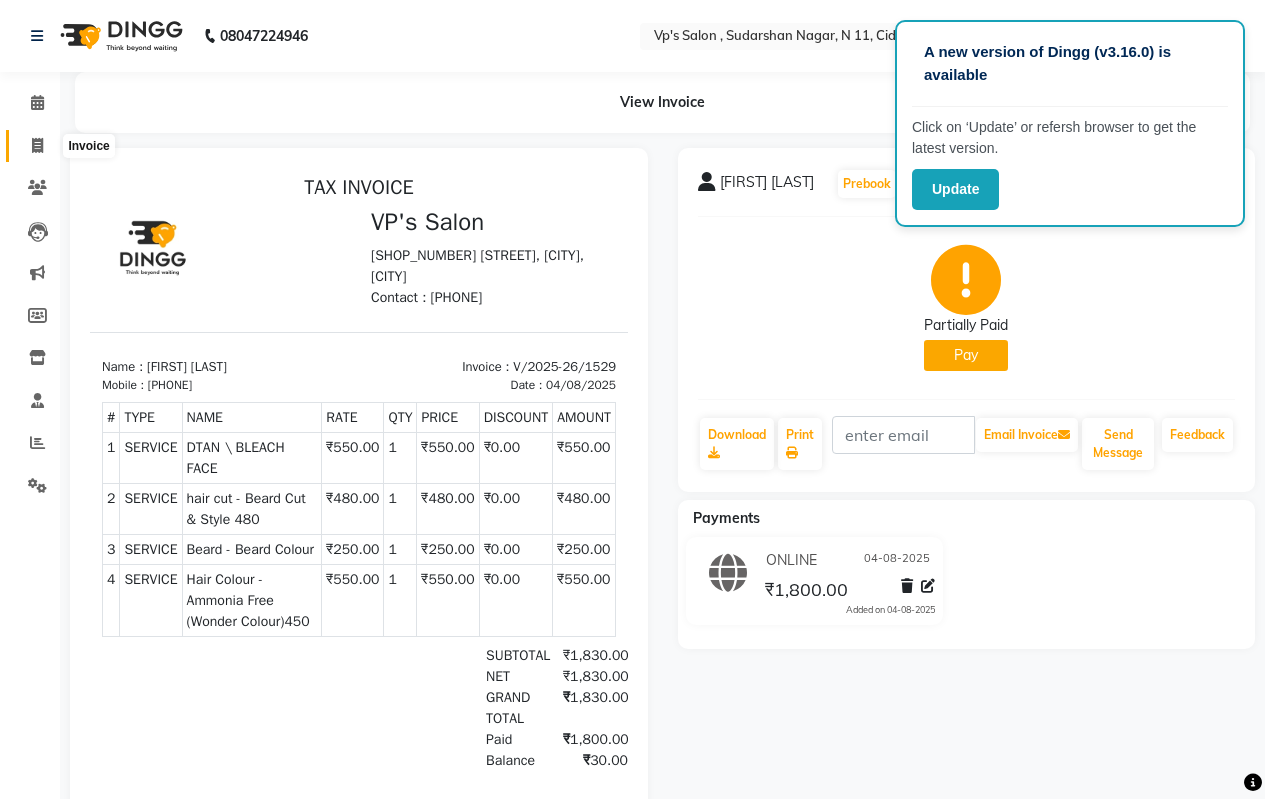 click 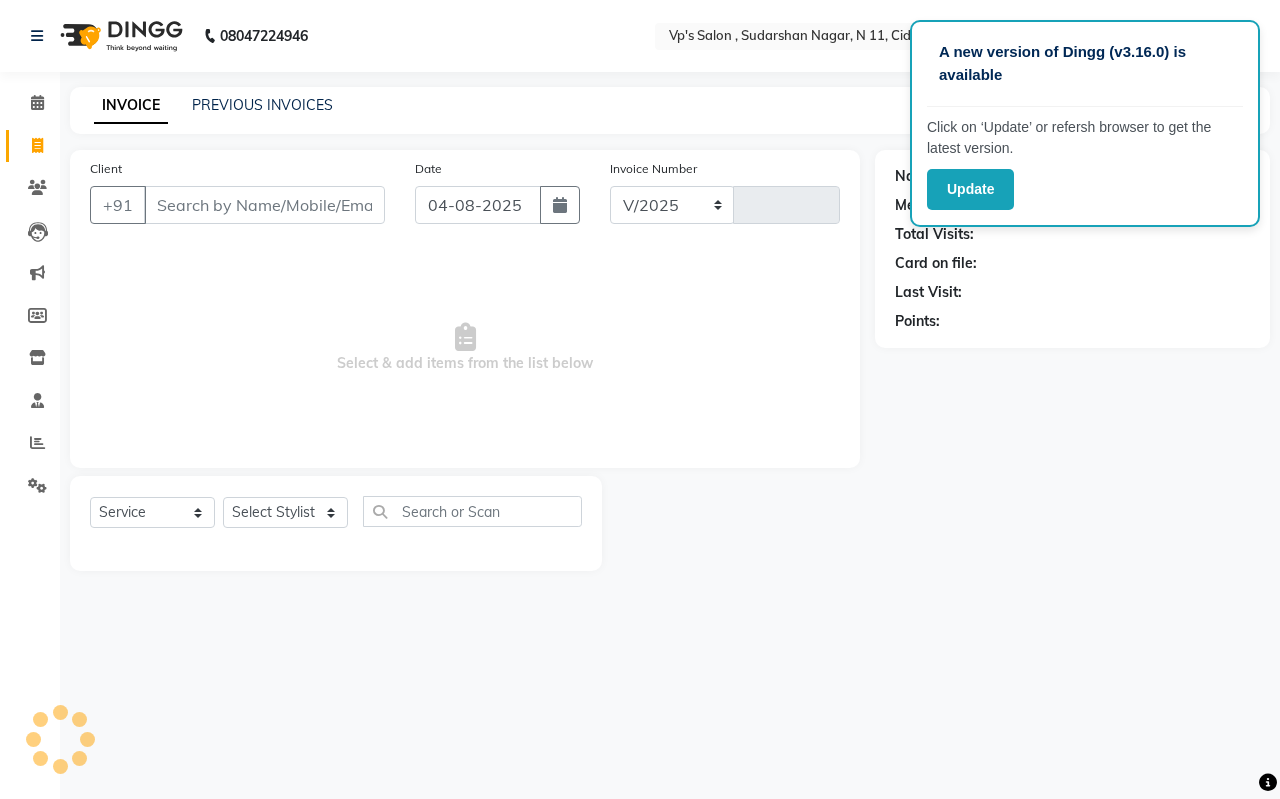 select on "4917" 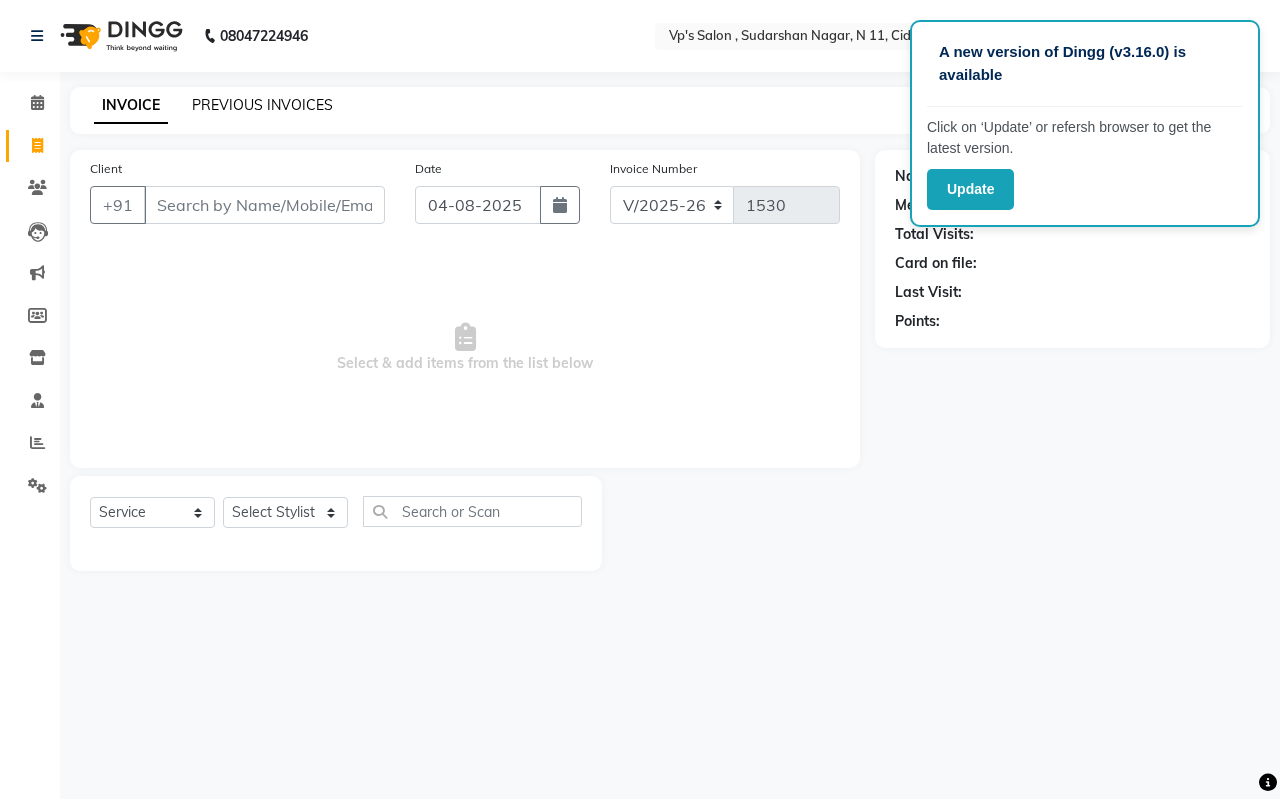 click on "PREVIOUS INVOICES" 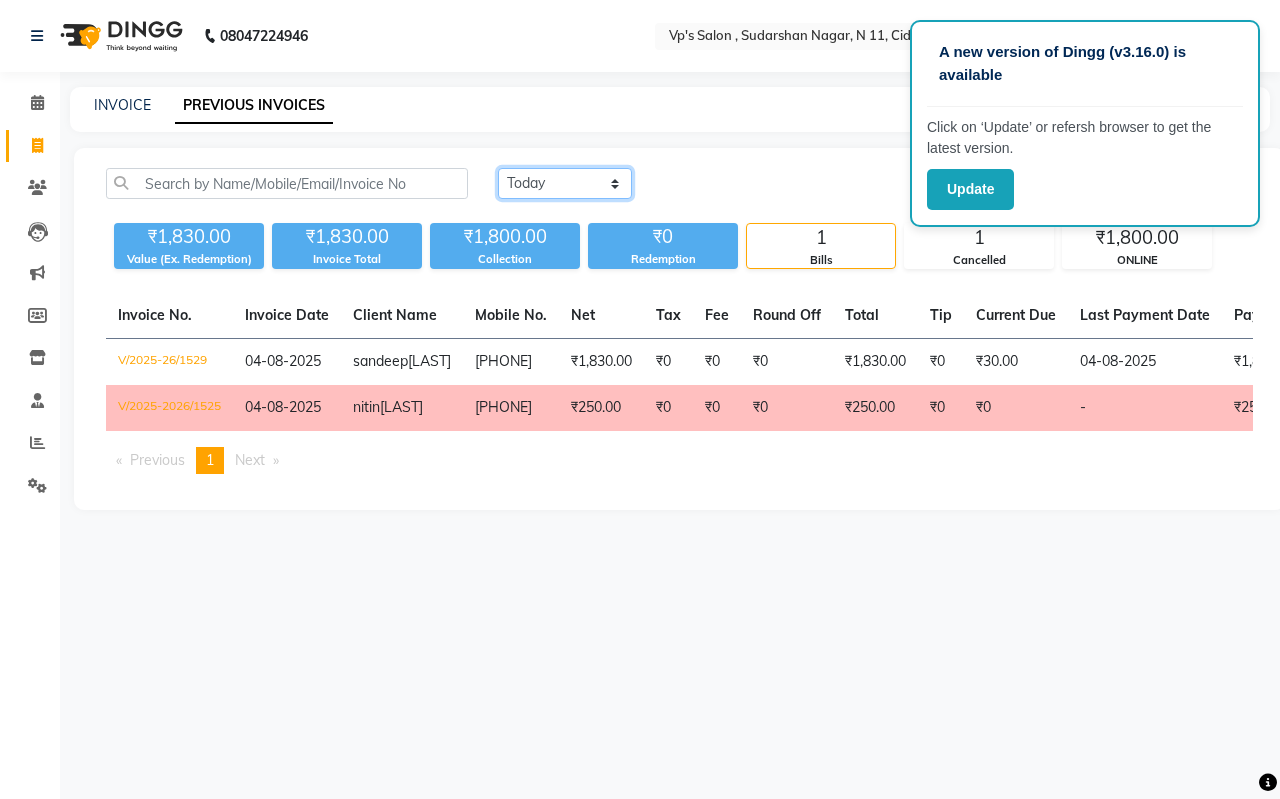 click on "Today Yesterday Custom Range" 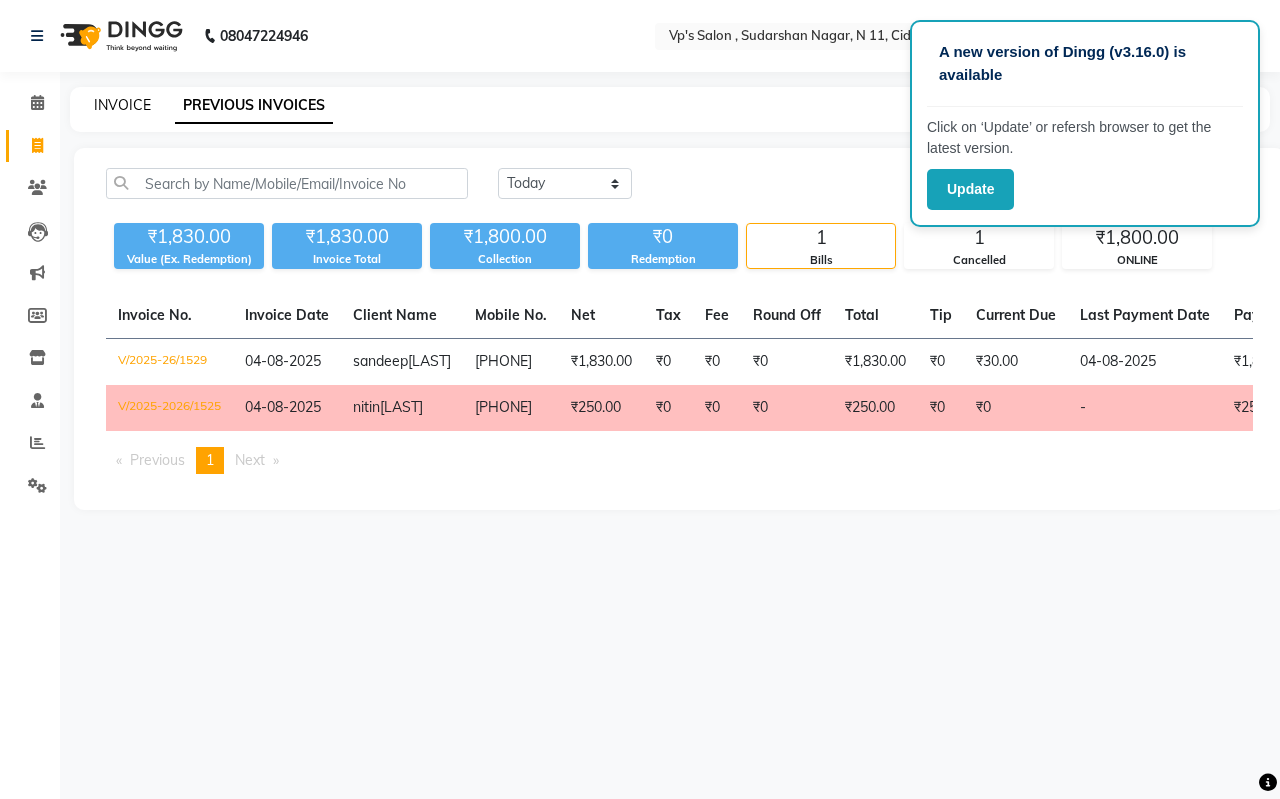 click on "INVOICE" 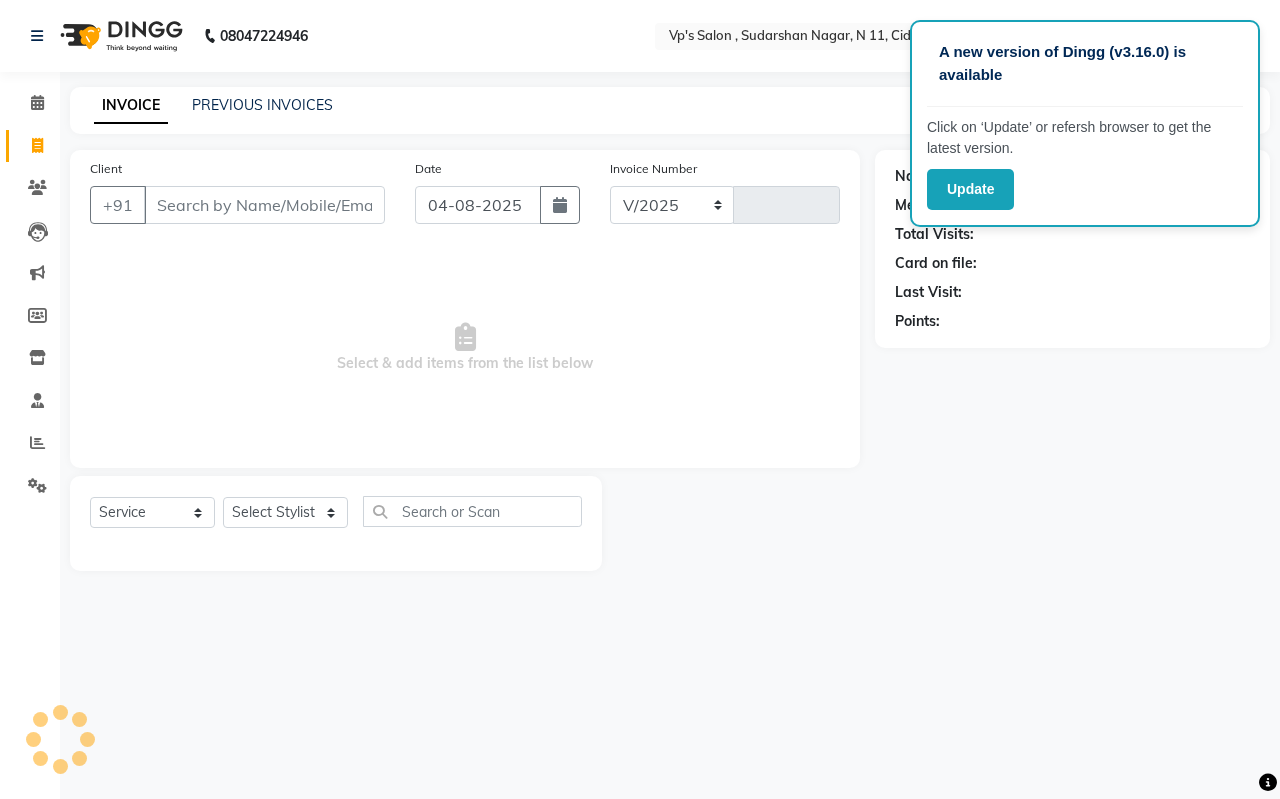 select on "4917" 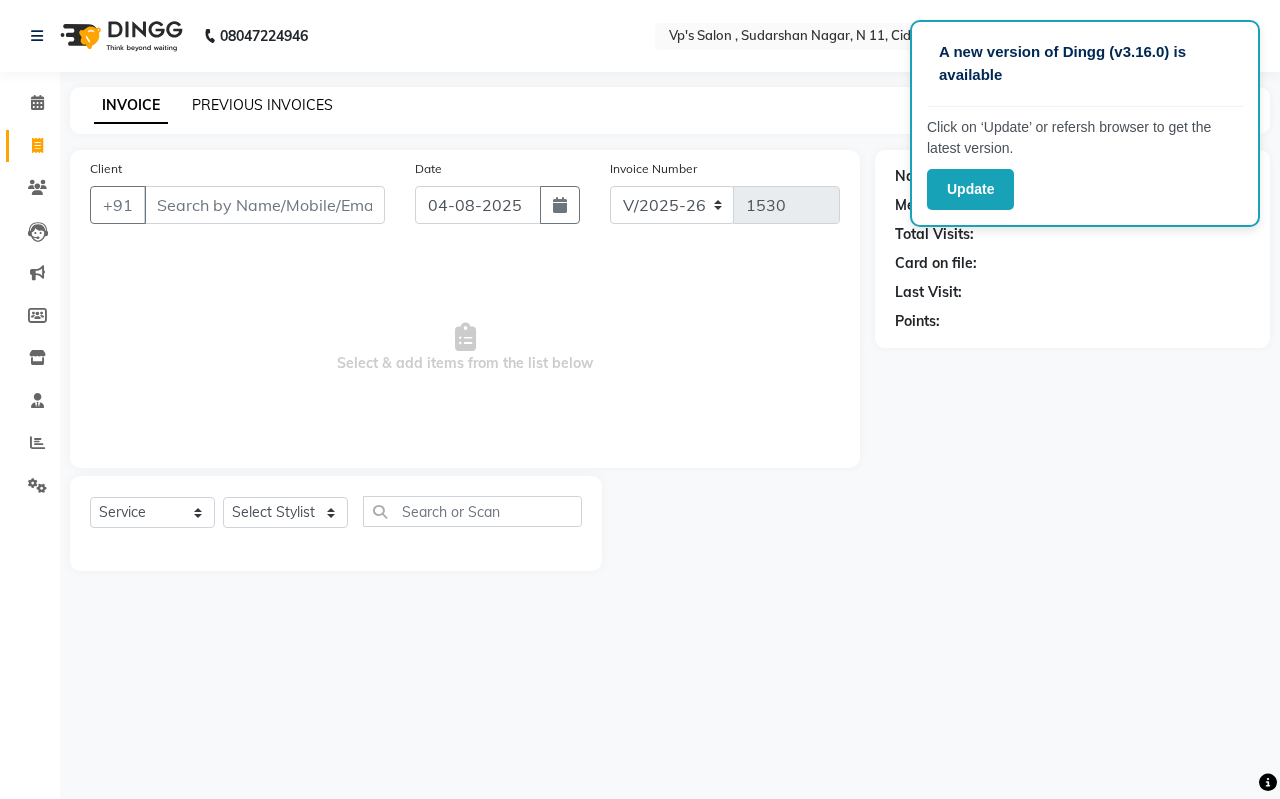 click on "PREVIOUS INVOICES" 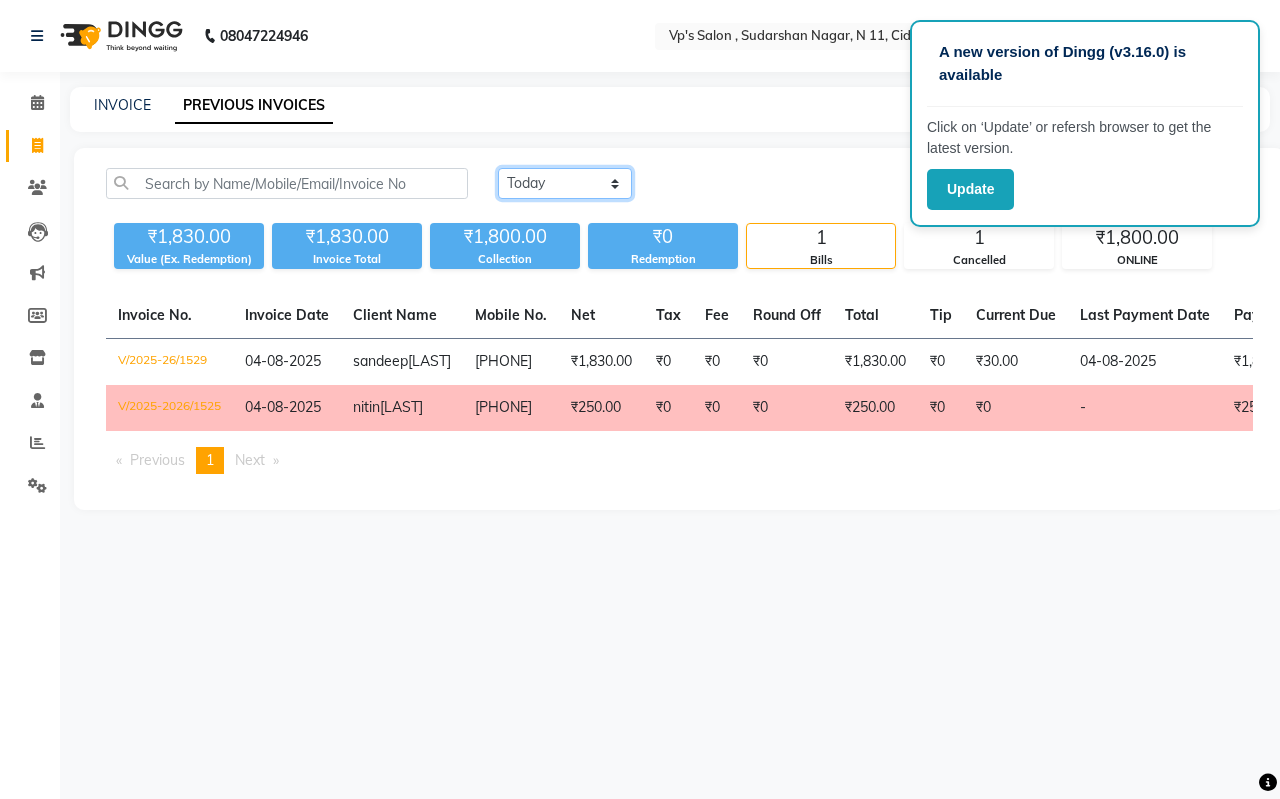 click on "Today Yesterday Custom Range" 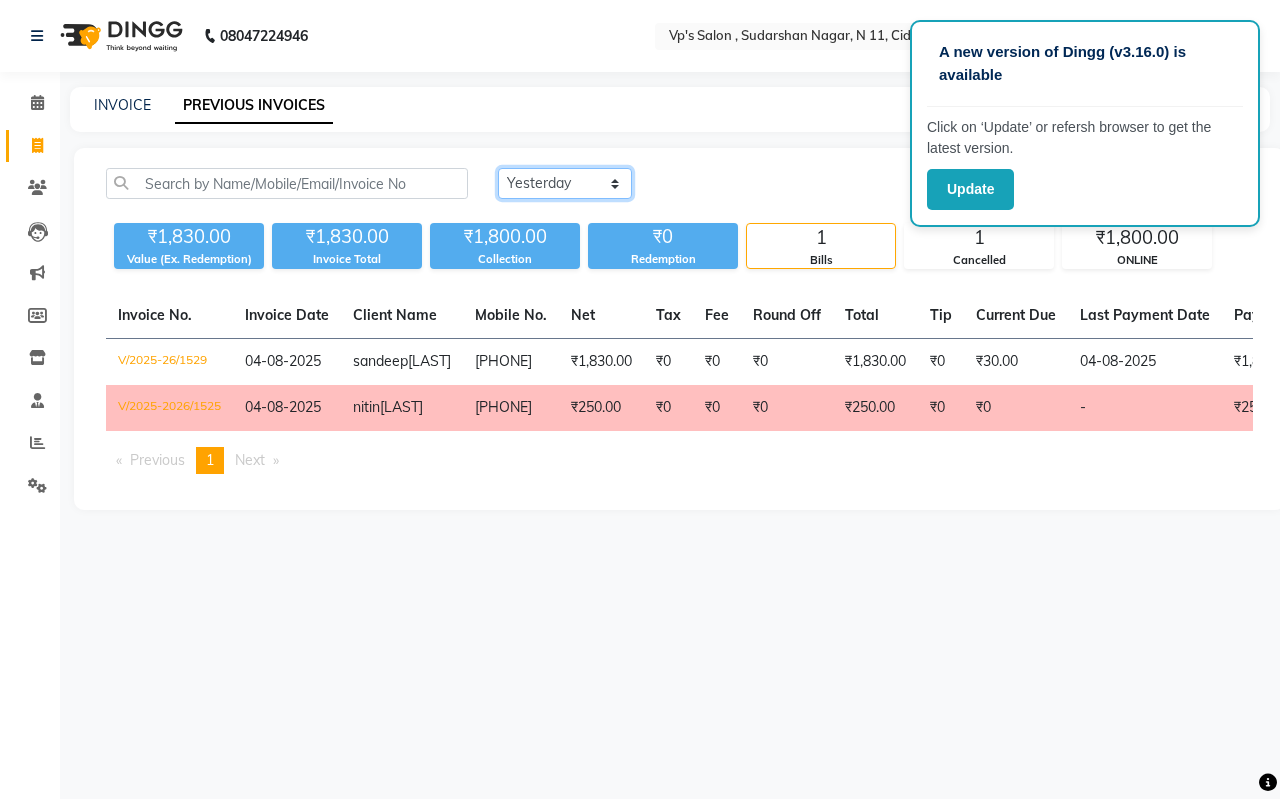 click on "Today Yesterday Custom Range" 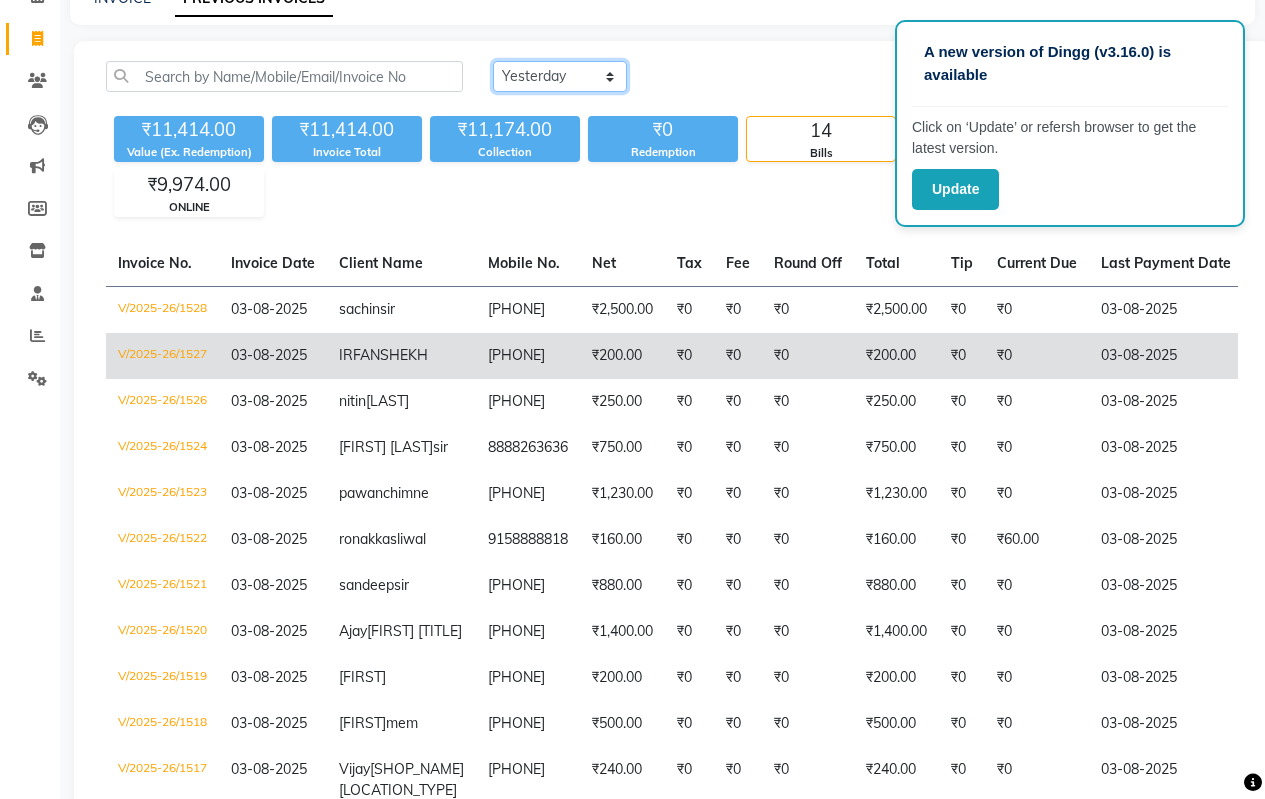 scroll, scrollTop: 400, scrollLeft: 0, axis: vertical 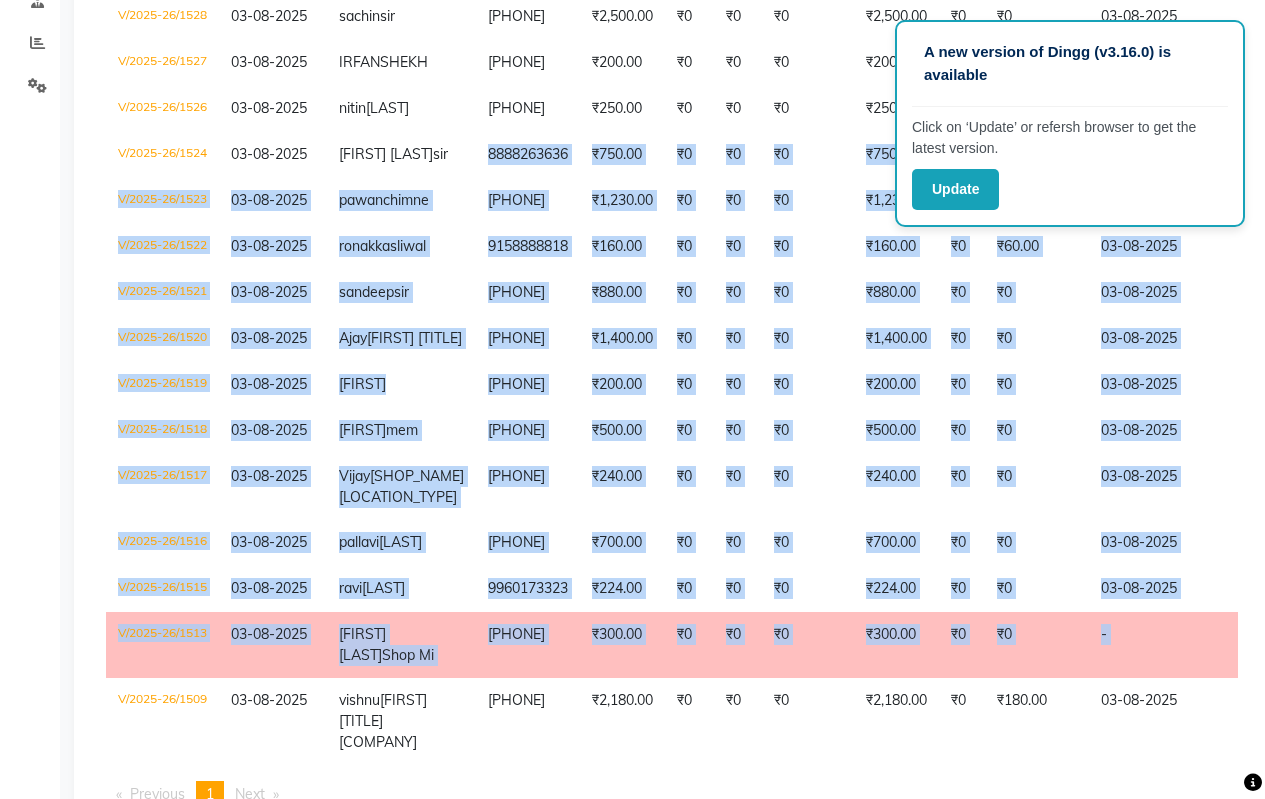 click on "A new version of Dingg (v3.16.0) is available  Click on ‘Update’ or refersh browser to get the latest version.  Update 08047224946 Select Location × Vp's Salon , Sudarshan Nagar, N 11, Cidco,  WhatsApp Status  ✕ Status:  Disconnected Most Recent Message: 10-03-2025     12:56 PM Recent Service Activity: 10-03-2025     01:34 PM  08047224946 Whatsapp Settings English ENGLISH Español العربية मराठी हिंदी ગુજરાતી தமிழ் 中文 Notifications nothing to show Admin Manage Profile Change Password Sign out  Version:3.15.11  ☀ VP's Salon , Sudarshan Nagar, N 11, Cidco,  Calendar  Invoice  Clients  Leads   Marketing  Members  Inventory  Staff  Reports  Settings Completed InProgress Upcoming Dropped Tentative Check-In Confirm Bookings Generate Report Segments Page Builder INVOICE PREVIOUS INVOICES Today Yesterday Custom Range Export ₹11,414.00 Value (Ex. Redemption) ₹11,414.00 Invoice Total  ₹11,174.00 Collection ₹0 Redemption 14 Bills 1 - -" at bounding box center [632, -1] 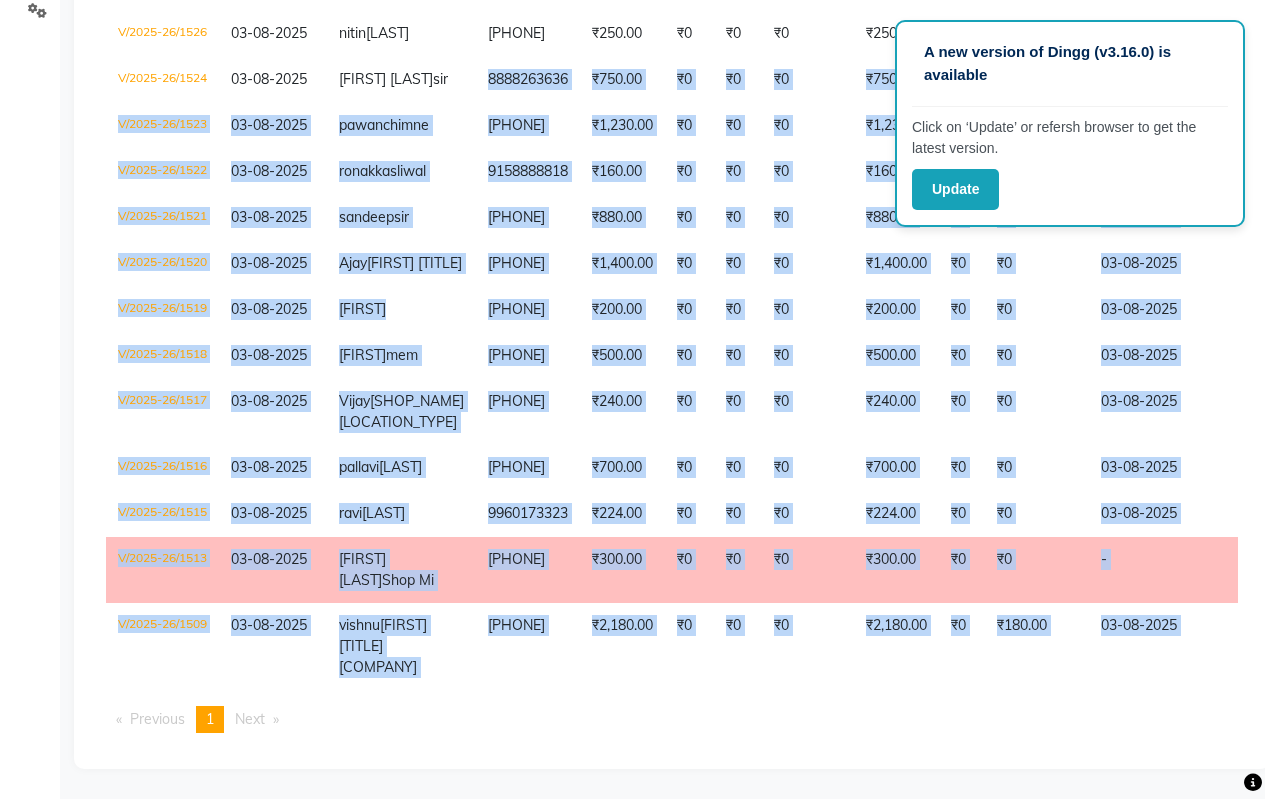 click on "Today Yesterday Custom Range Export ₹11,414.00 Value (Ex. Redemption) ₹11,414.00 Invoice Total  ₹11,174.00 Collection ₹0 Redemption 14 Bills 1 Cancelled ₹1,200.00 CASH ₹9,974.00 ONLINE  Invoice No.   Invoice Date   Client Name   Mobile No.   Net   Tax   Fee   Round Off   Total   Tip   Current Due   Last Payment Date   Payment Amount   Payment Methods   Cancel Reason   Status   V/2025-26/1528  03-08-2025 sachin  sir 9692951010 ₹2,500.00 ₹0  ₹0  ₹0 ₹2,500.00 ₹0 ₹0 03-08-2025 ₹2,500.00  ONLINE - PAID  V/2025-26/1527  03-08-2025 IRFAN  SHEKH 9823944396 ₹200.00 ₹0  ₹0  ₹0 ₹200.00 ₹0 ₹0 03-08-2025 ₹200.00  CASH - PAID  V/2025-26/1526  03-08-2025 nitin  lahane 9767794737 ₹250.00 ₹0  ₹0  ₹0 ₹250.00 ₹0 ₹0 03-08-2025 ₹250.00  ONLINE - PAID  V/2025-26/1524  03-08-2025 sachin bainade  sir 8888263636 ₹750.00 ₹0  ₹0  ₹0 ₹750.00 ₹0 ₹0 03-08-2025 ₹750.00  ONLINE - PAID  V/2025-26/1523  03-08-2025 pawan  chimne 8669029605 ₹1,230.00 ₹0  ₹0  ₹0" 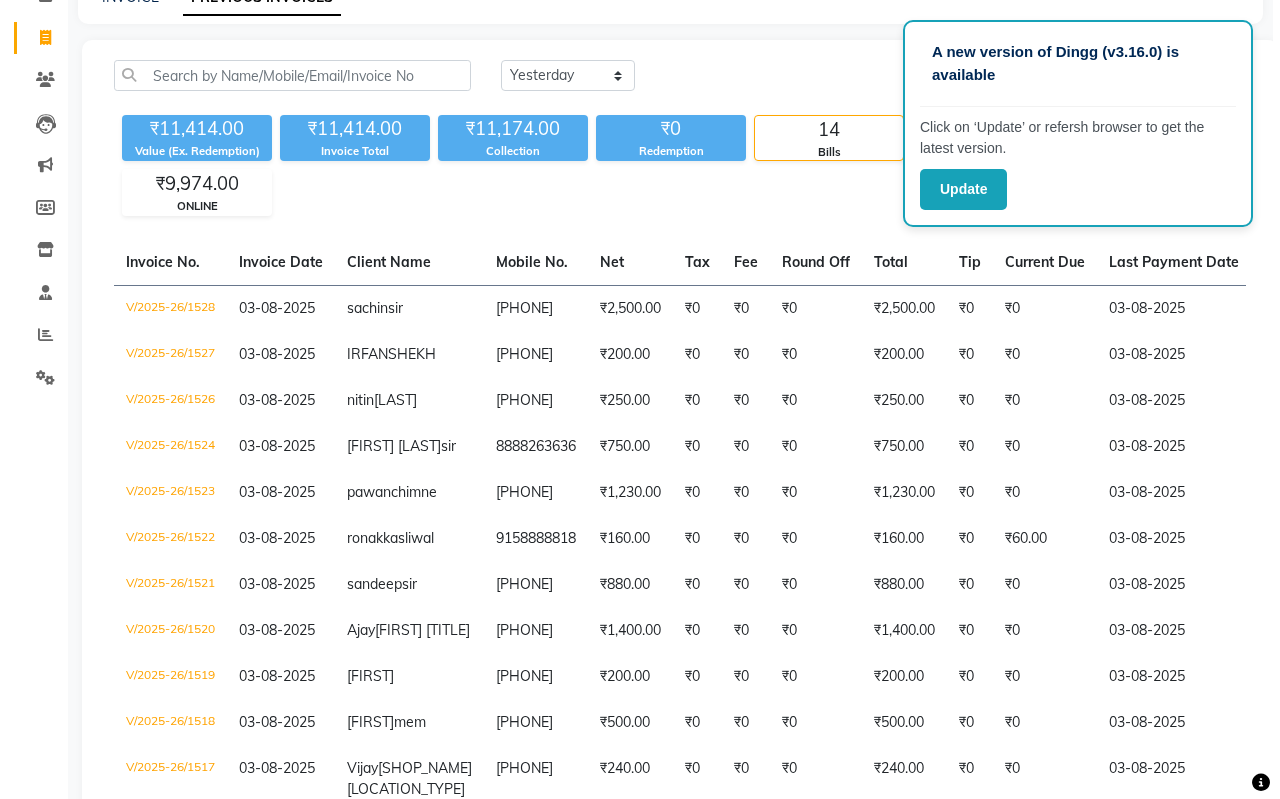 scroll, scrollTop: 0, scrollLeft: 0, axis: both 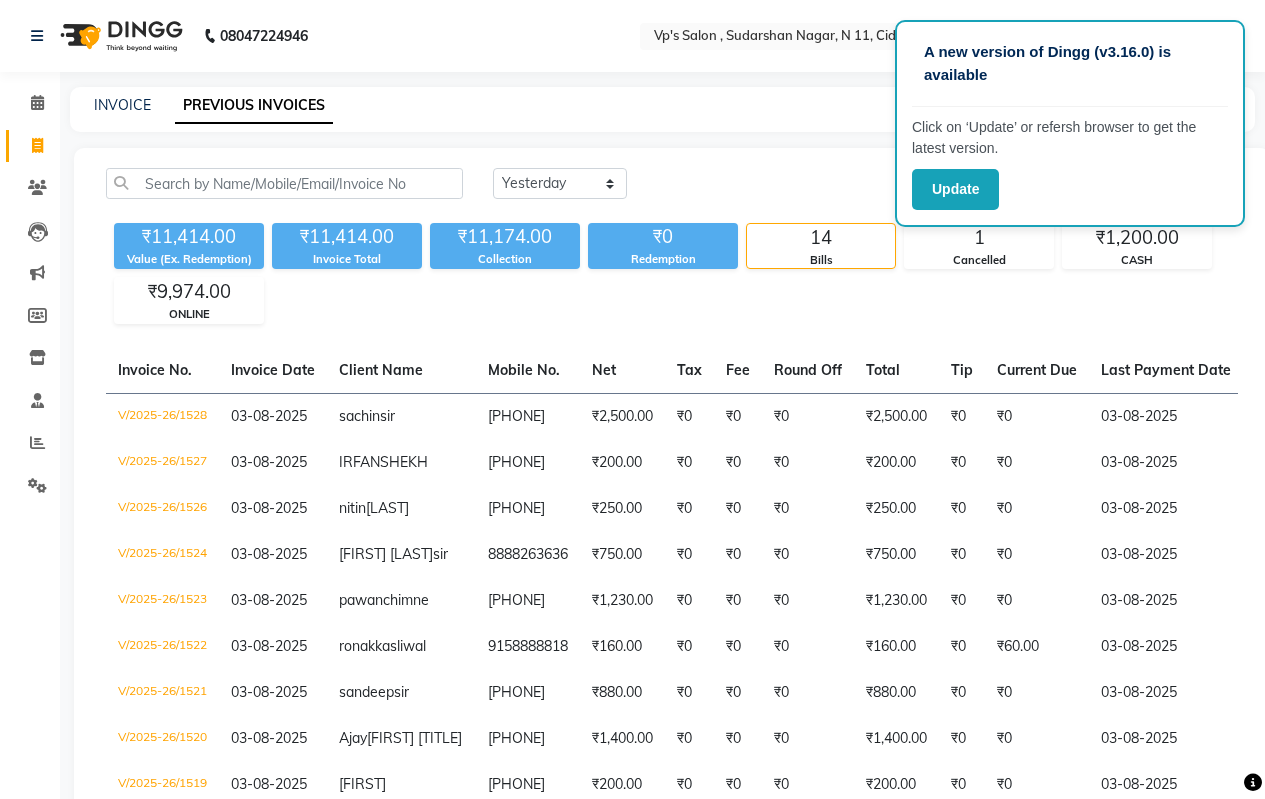 click on "INVOICE" 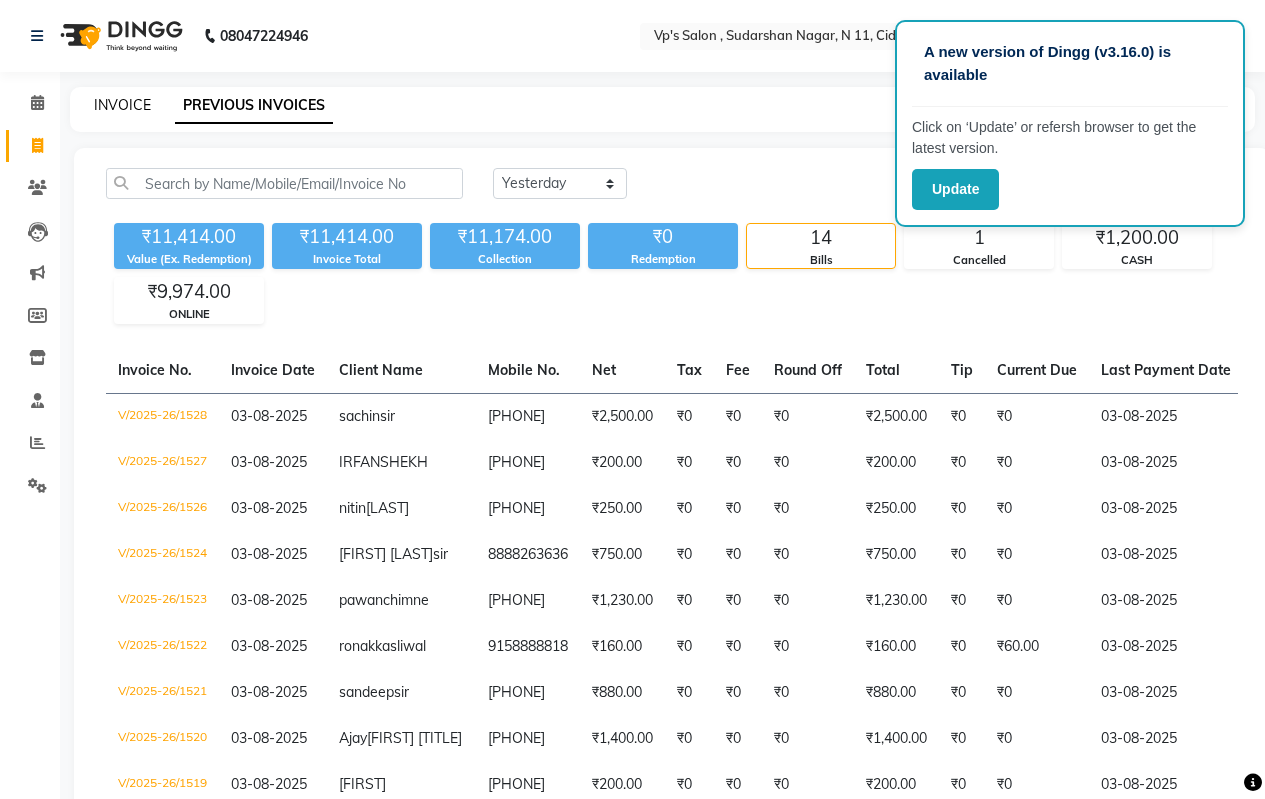 click on "INVOICE" 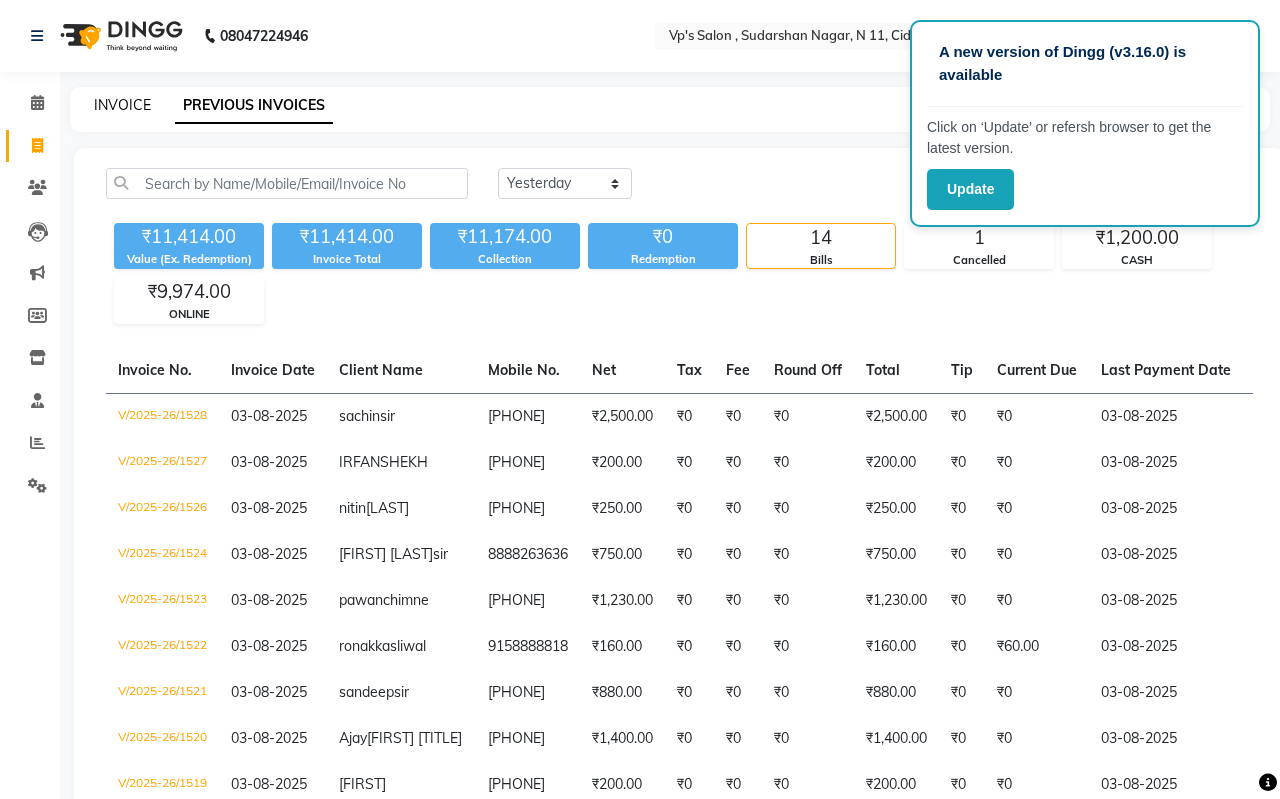 select on "service" 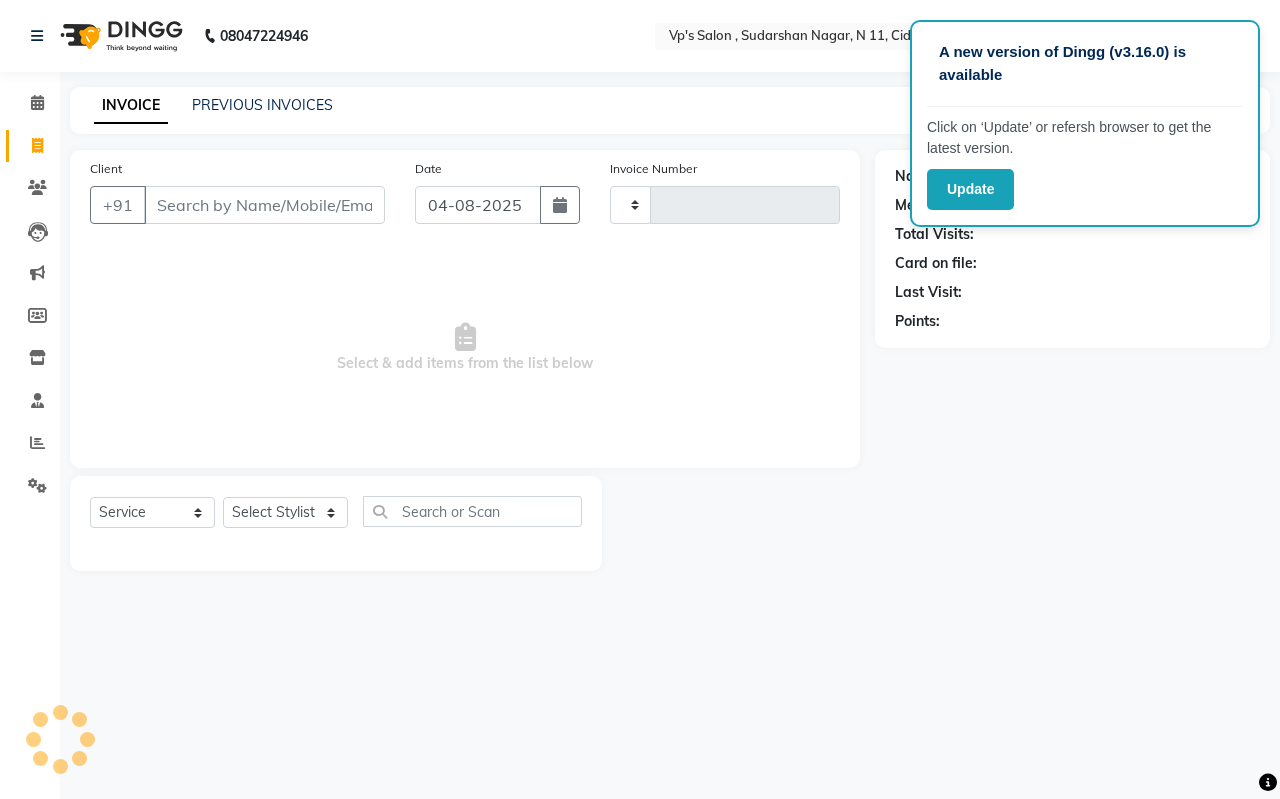 type on "1530" 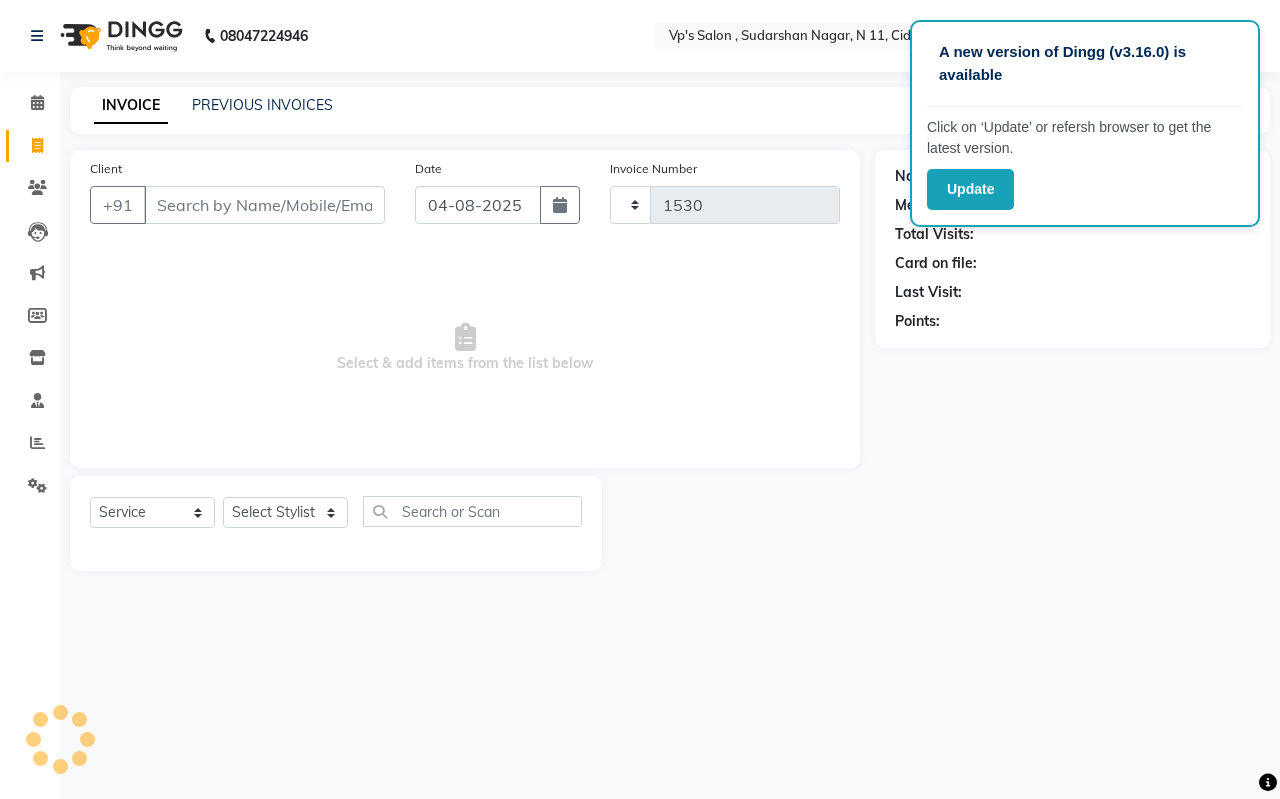 select on "4917" 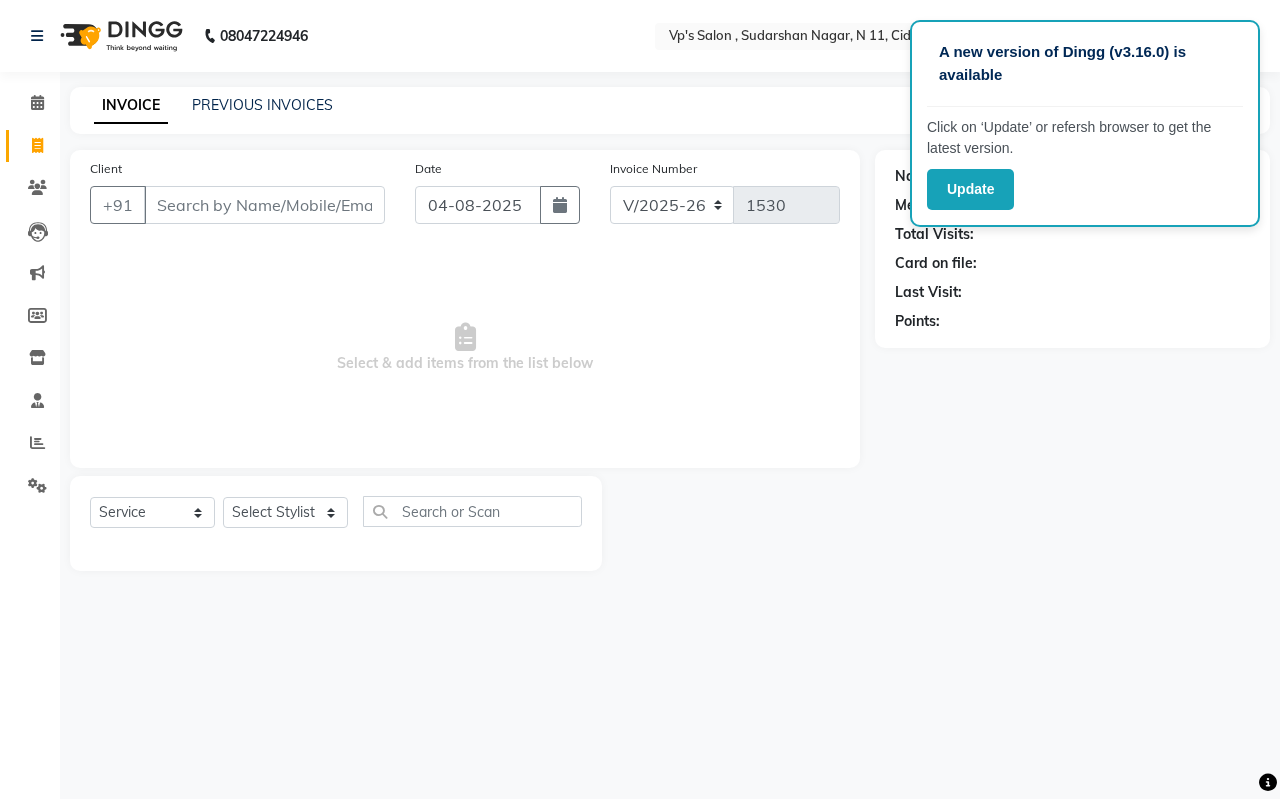 click on "Client" at bounding box center [264, 205] 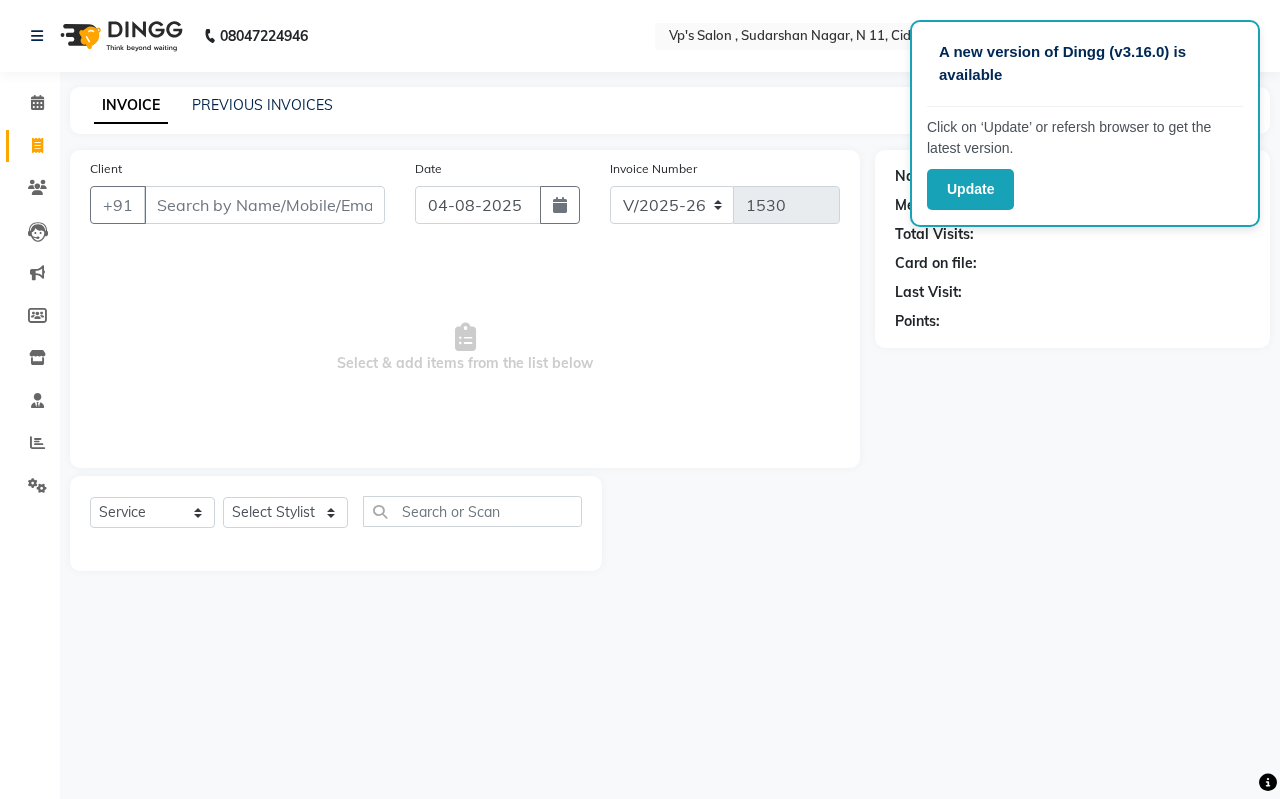 click on "A new version of Dingg (v3.16.0) is available  Click on ‘Update’ or refersh browser to get the latest version.  Update" 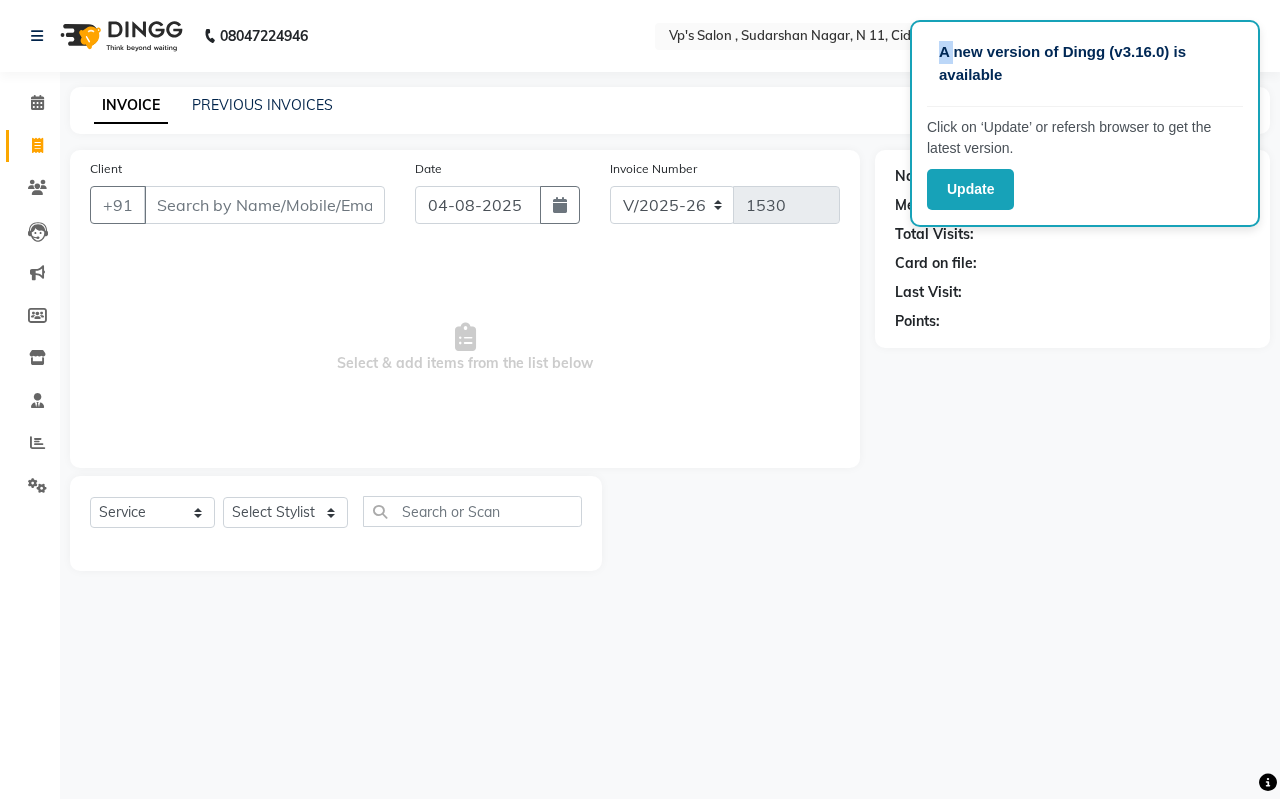 click on "A new version of Dingg (v3.16.0) is available  Click on ‘Update’ or refersh browser to get the latest version.  Update" 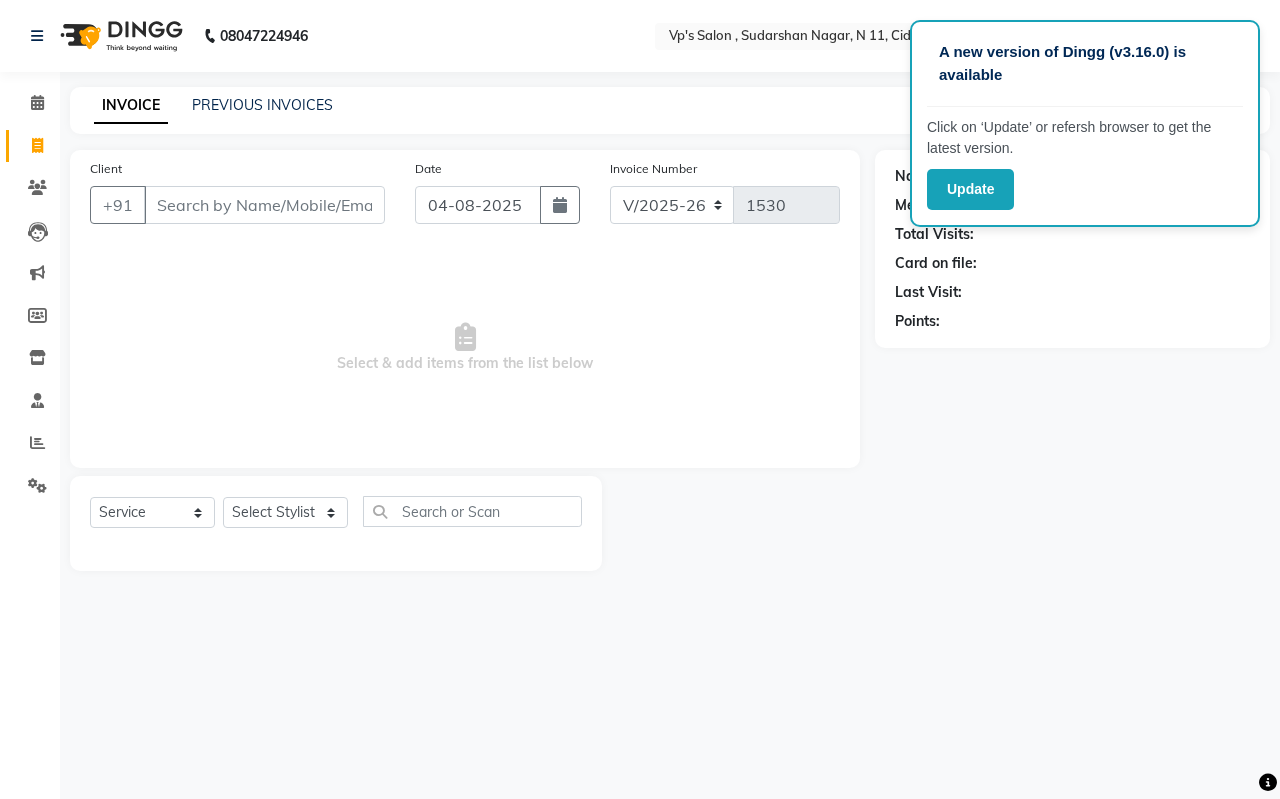 click on "A new version of Dingg (v3.16.0) is available" 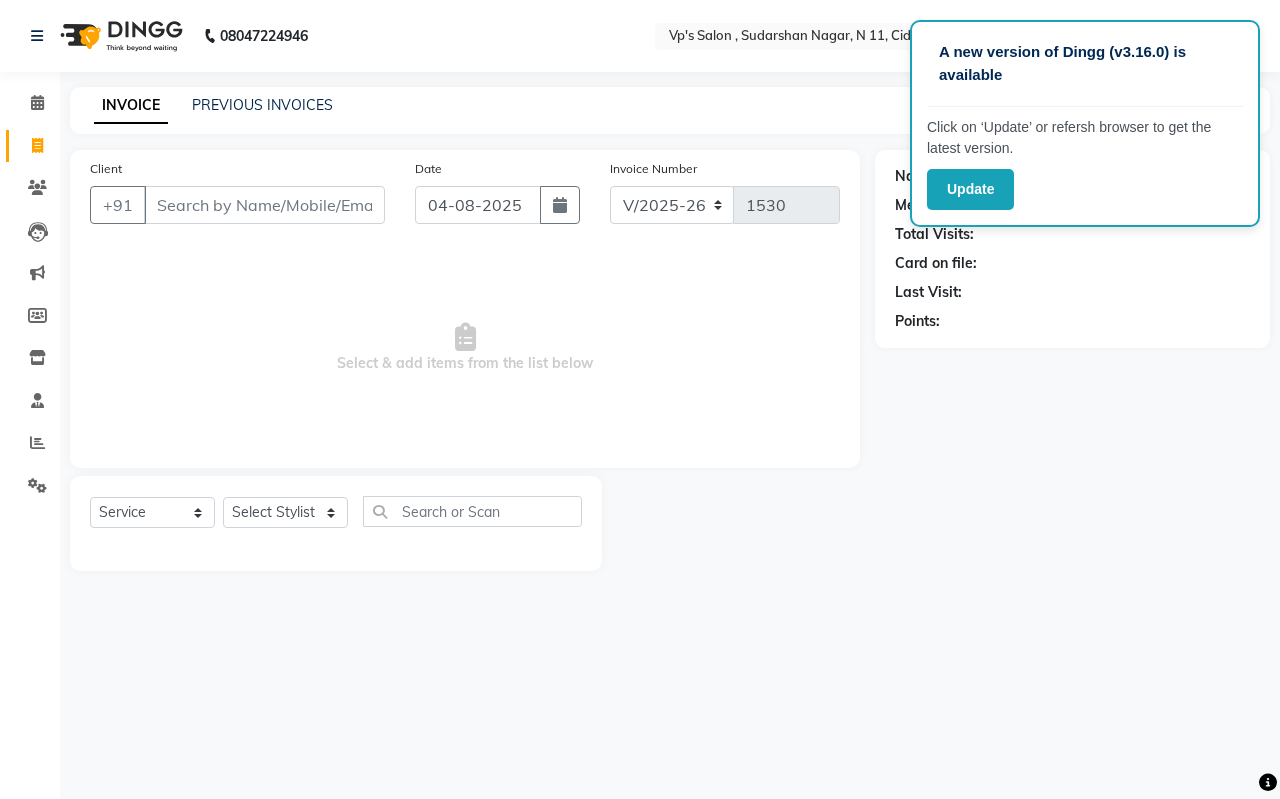 click on "Update" 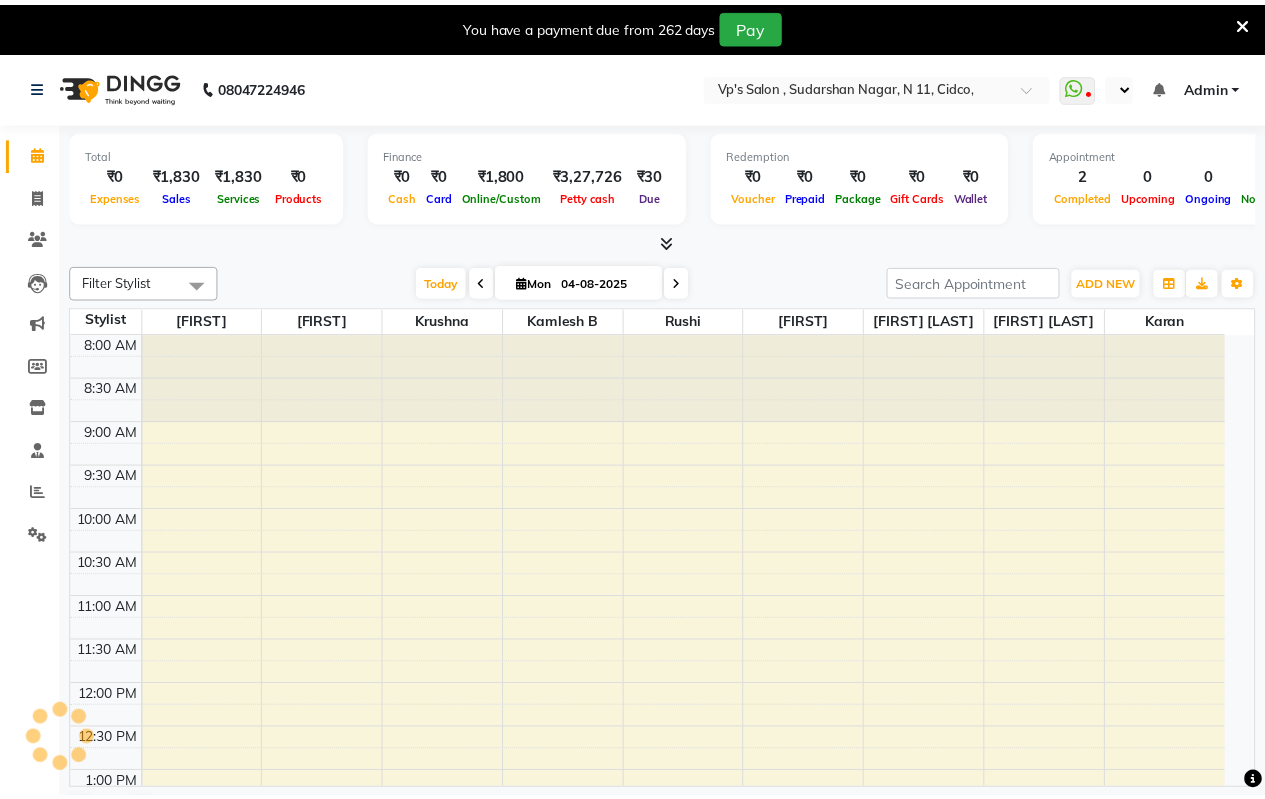 scroll, scrollTop: 0, scrollLeft: 0, axis: both 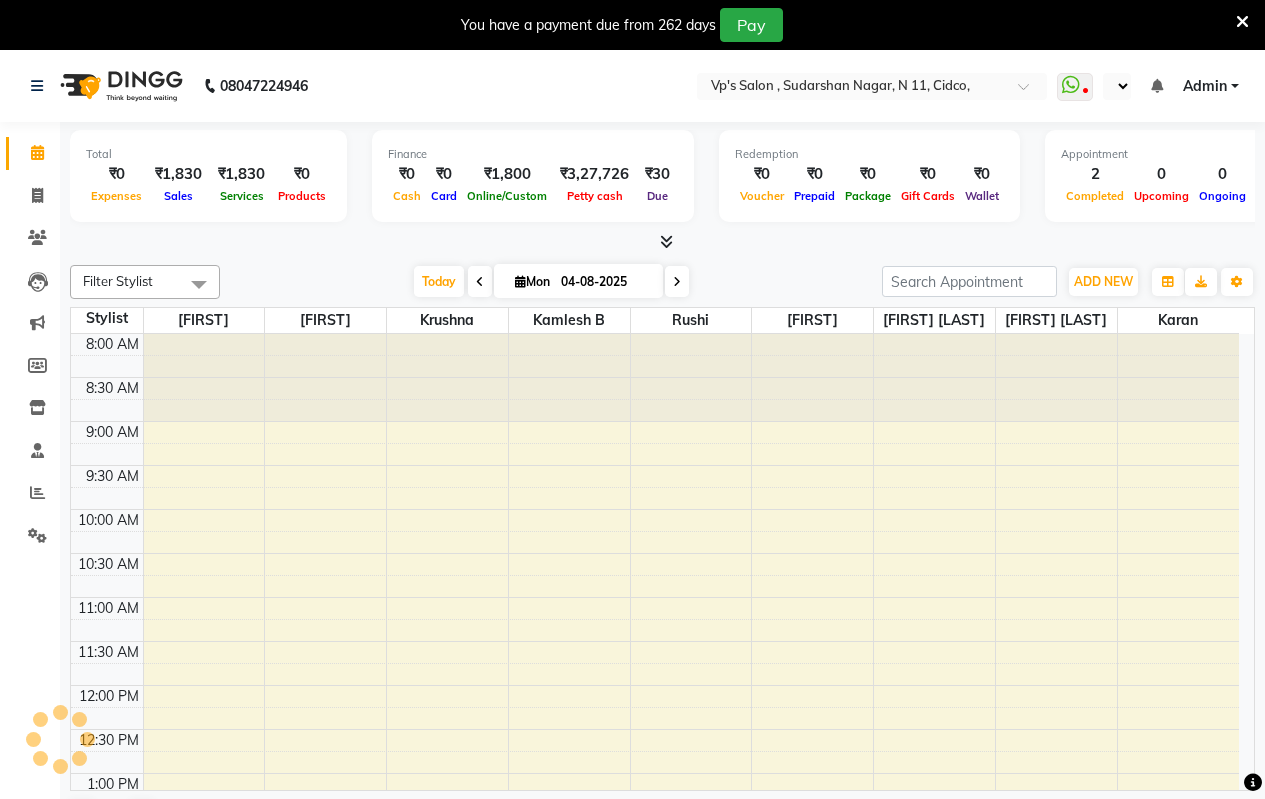 select on "en" 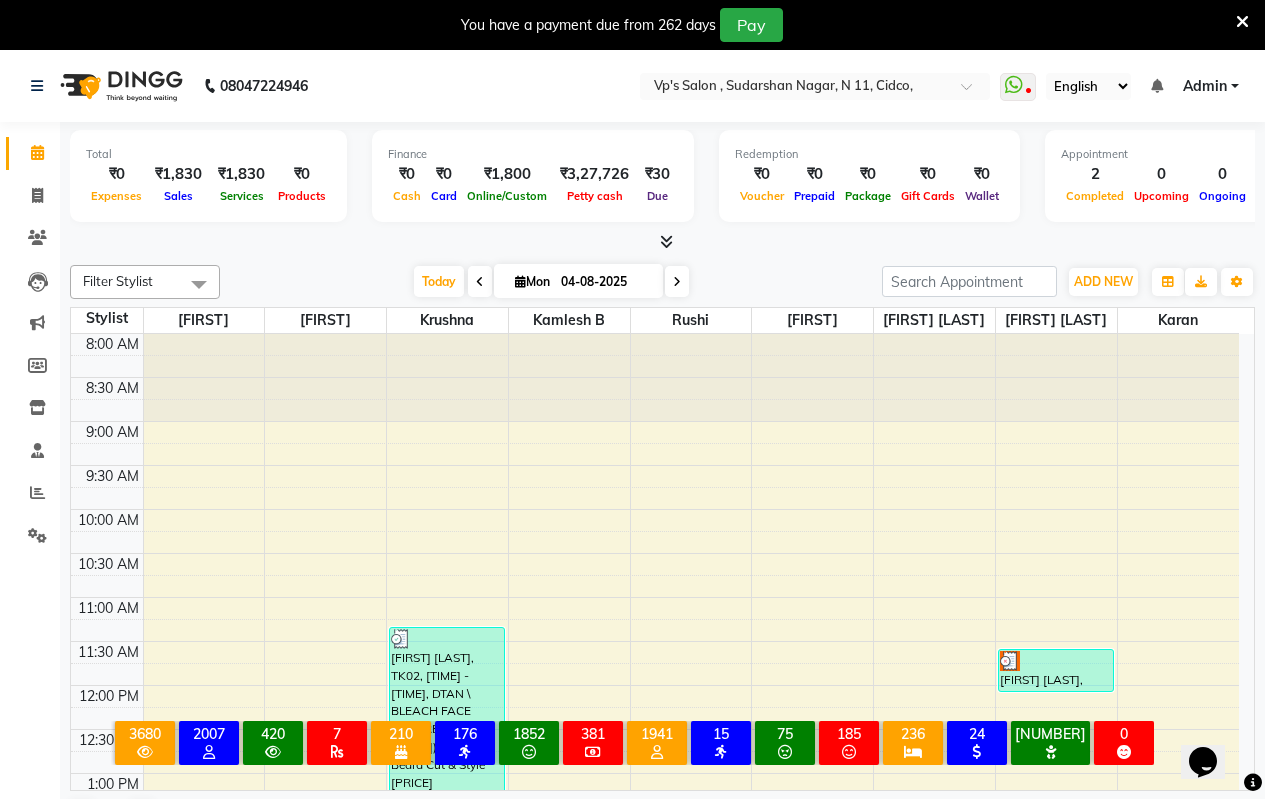 scroll, scrollTop: 0, scrollLeft: 0, axis: both 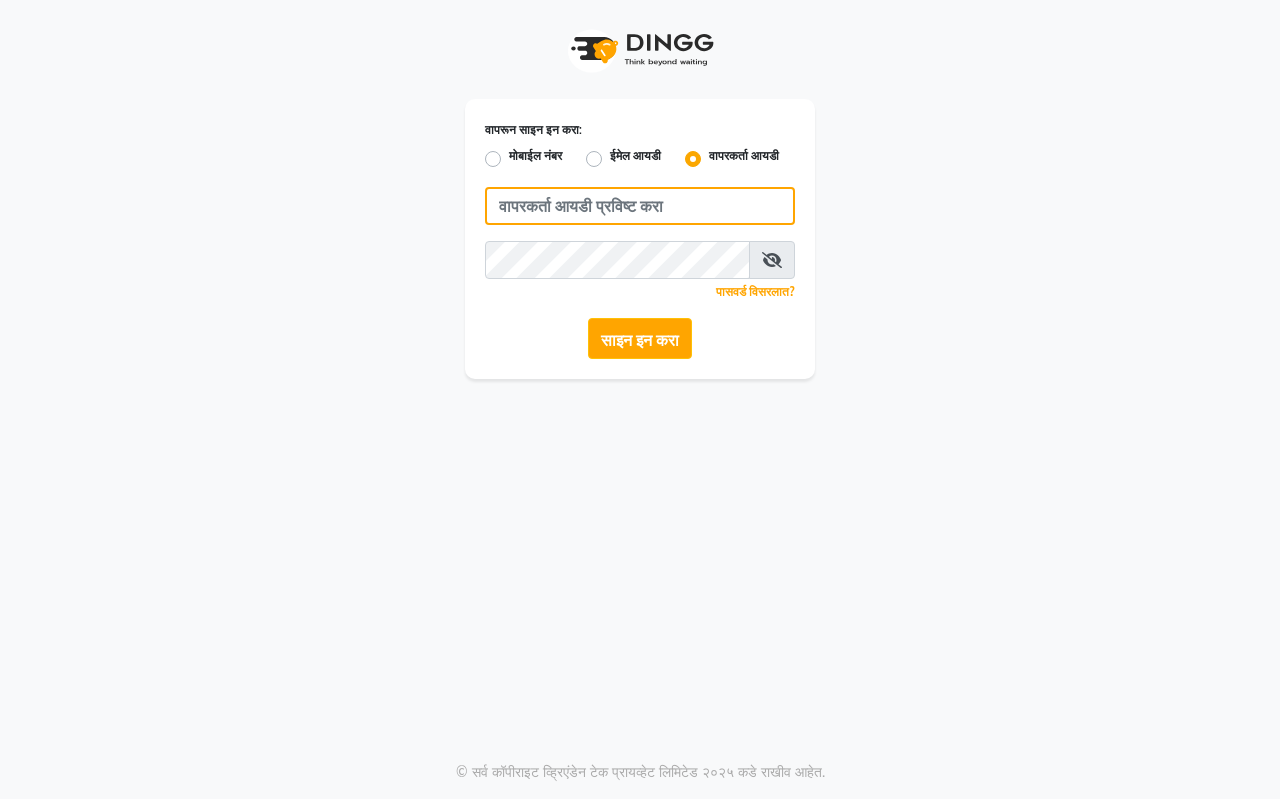 type on "[PHONE]" 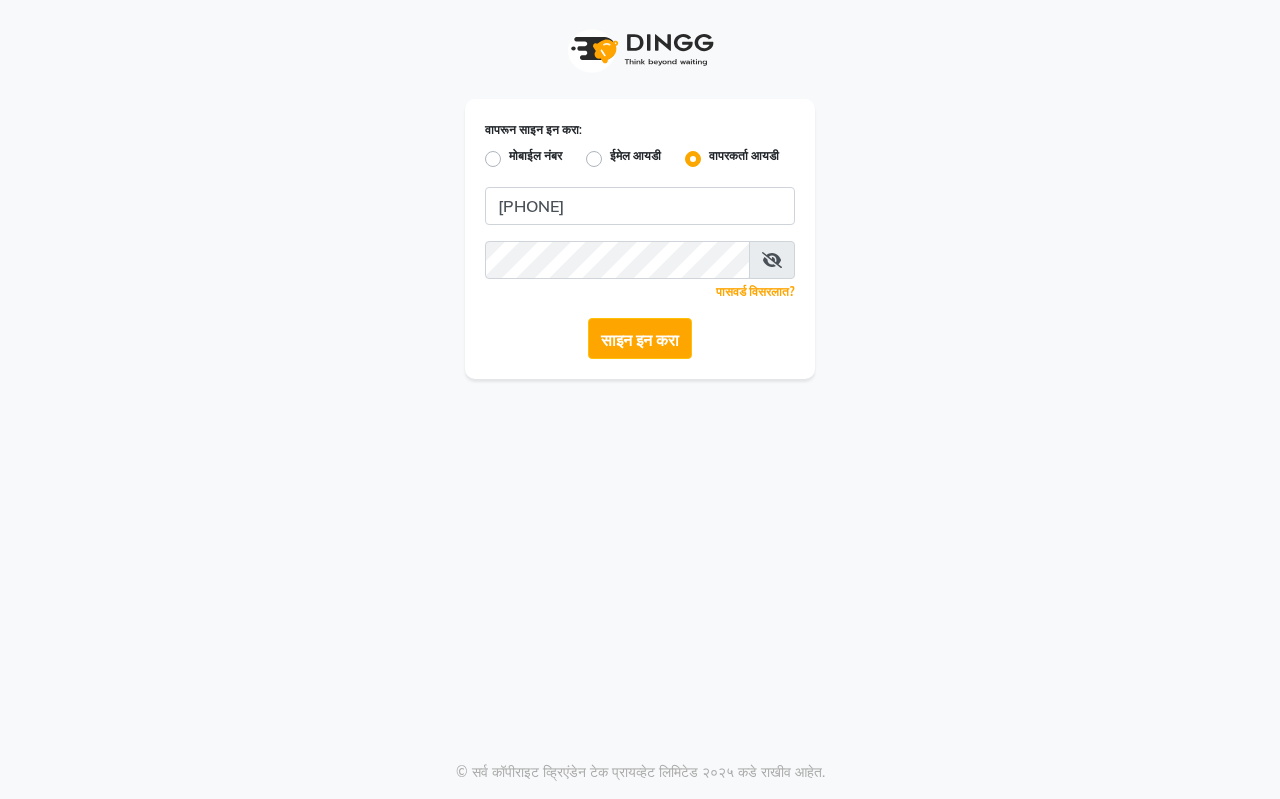 click on "वापरून साइन इन करा: मोबाईल नंबर ईमेल आयडी वापरकर्ता आयडी [PHONE] मला लक्षात ठेवा पासवर्ड विसरलात? साइन इन करा © सर्व कॉपीराइट व्ह्रिएंडेन टेक प्रायव्हेट लिमिटेड २०२५ कडे राखीव आहेत." at bounding box center (640, 399) 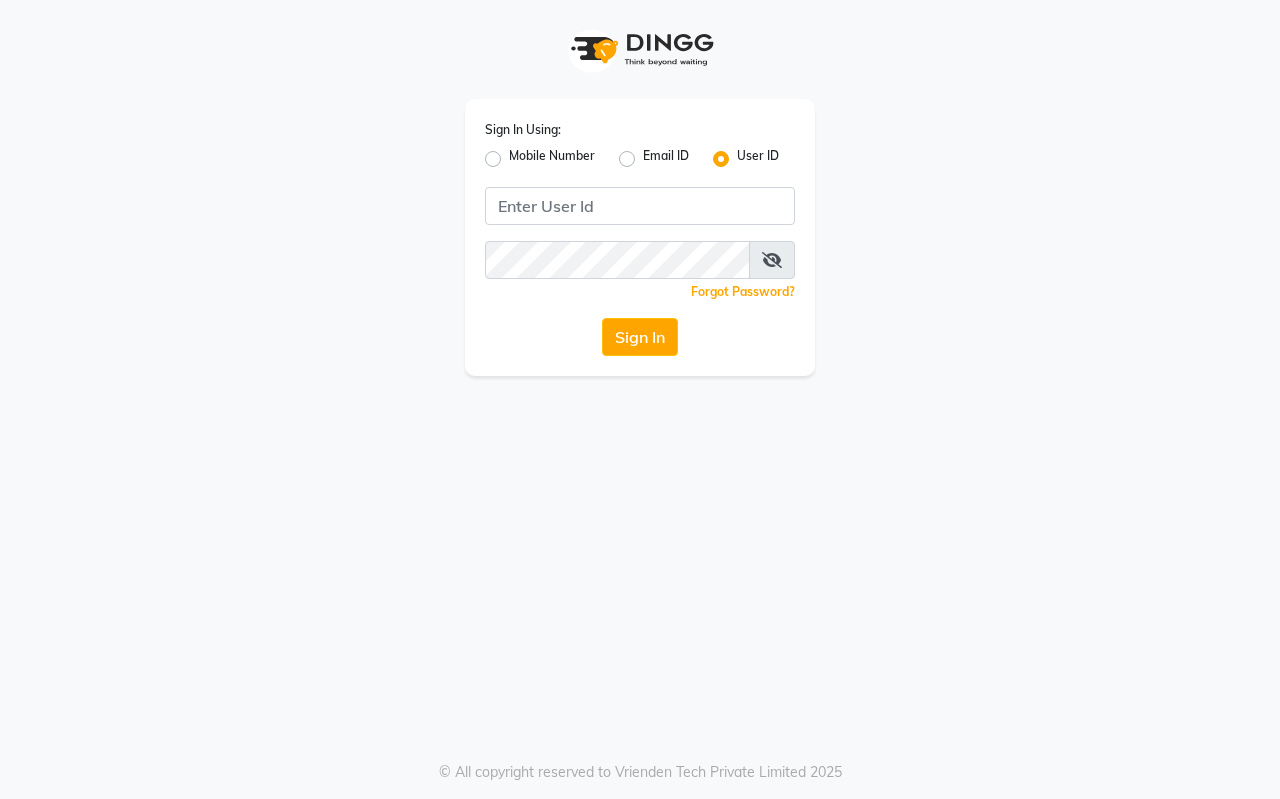 scroll, scrollTop: 0, scrollLeft: 0, axis: both 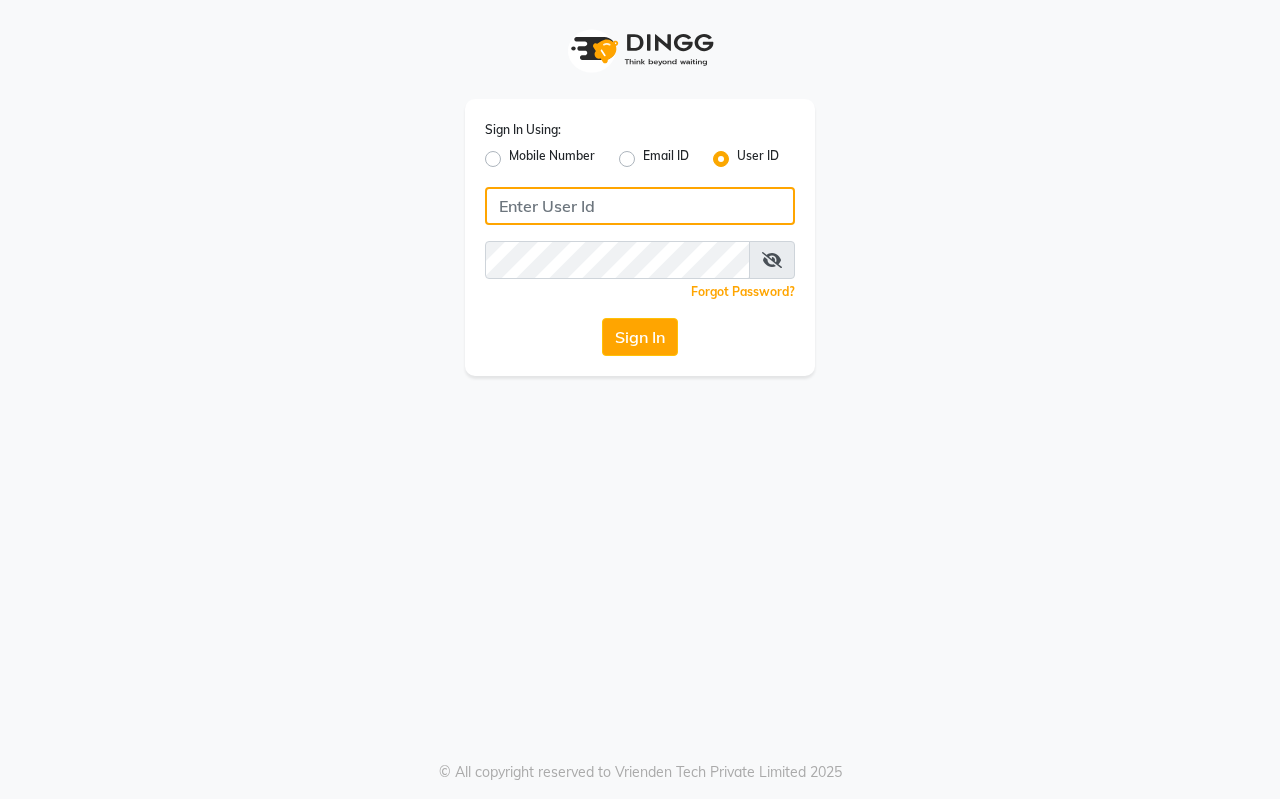 type on "[PHONE]" 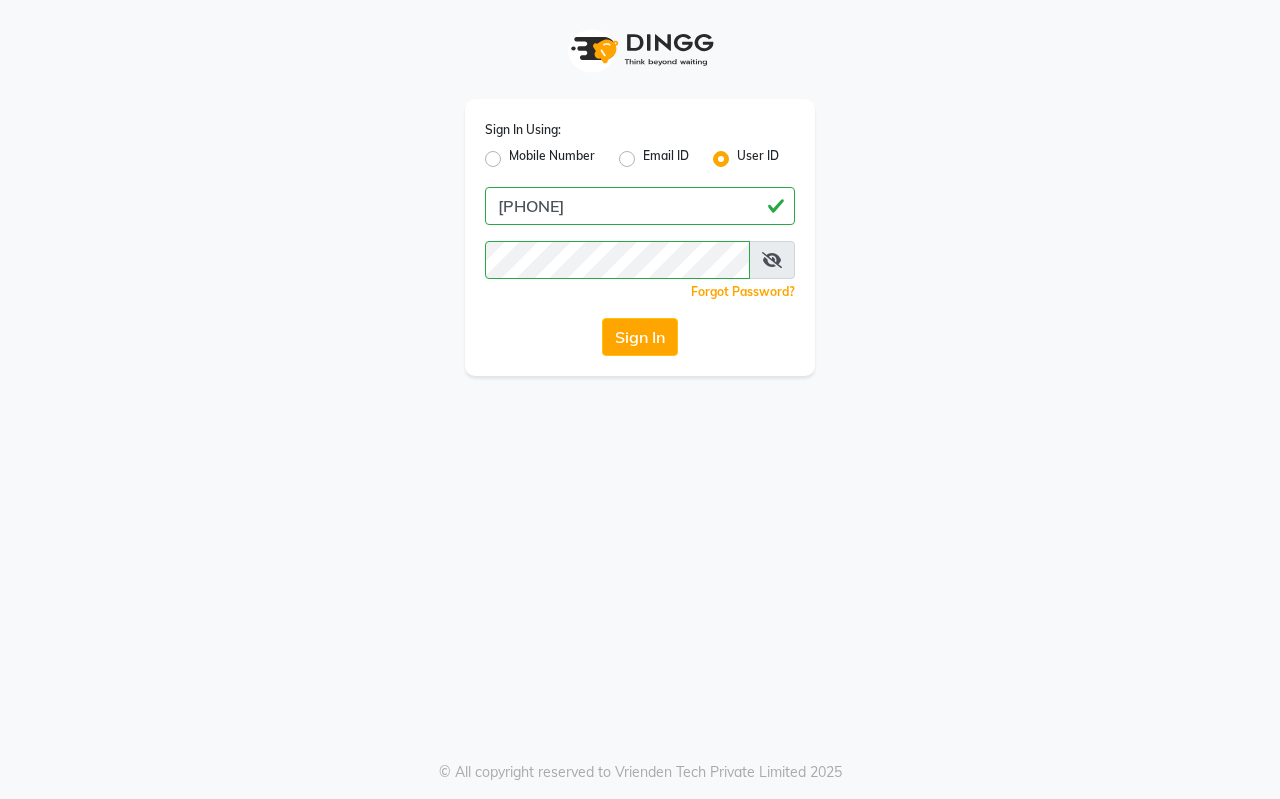 click on "Mobile Number" 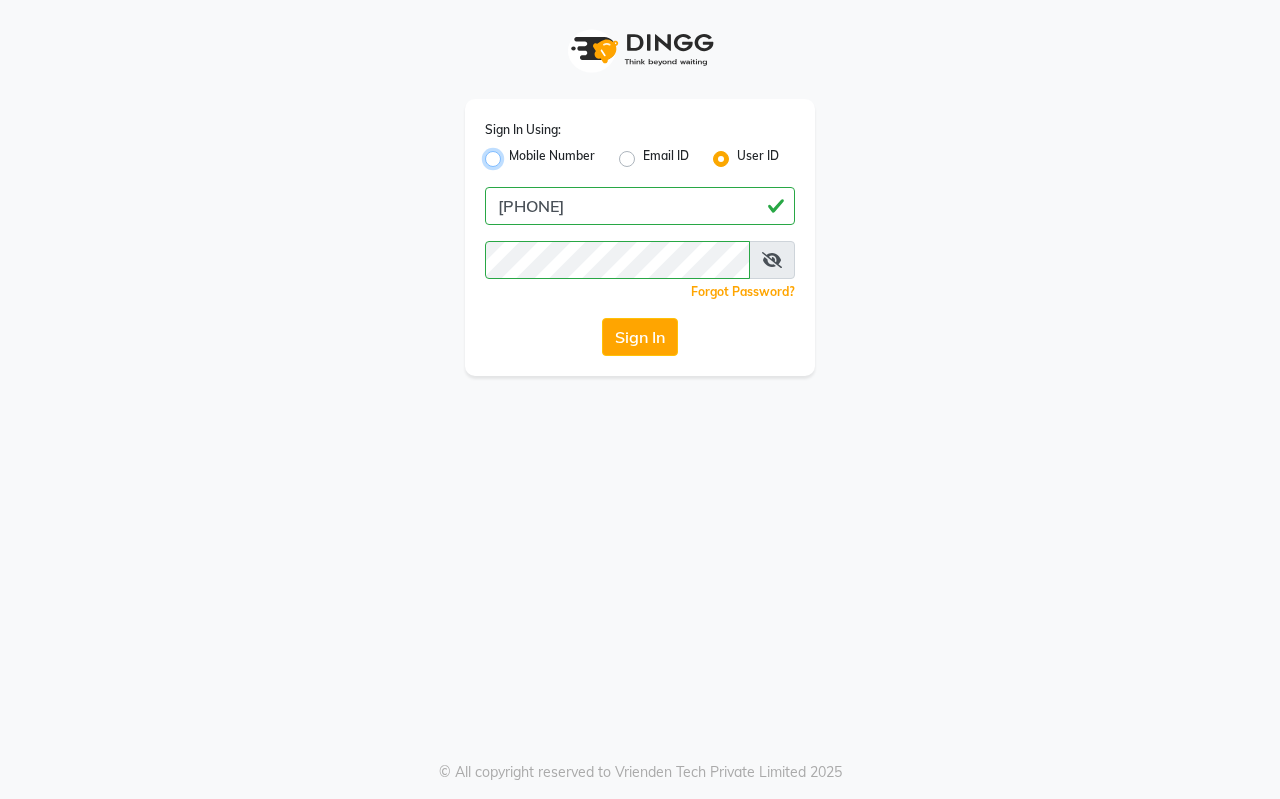 click on "Mobile Number" at bounding box center (515, 153) 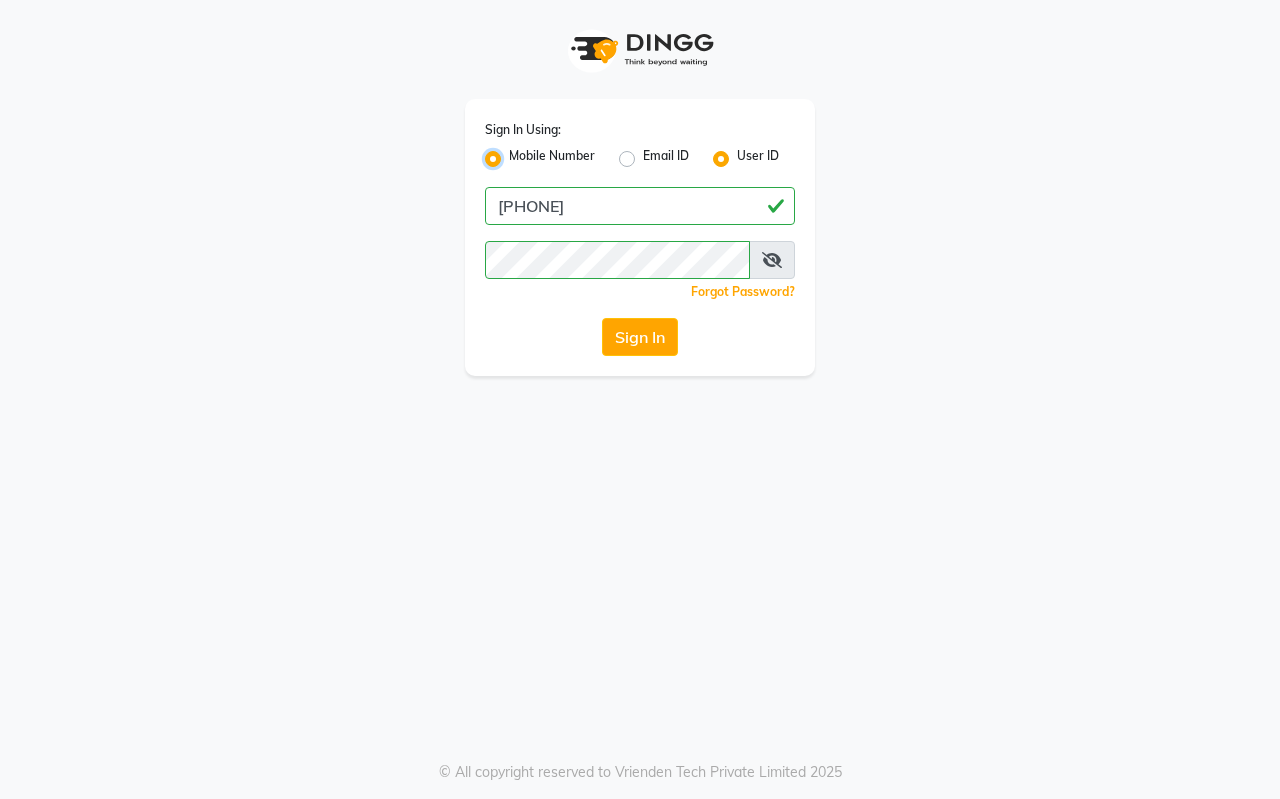 radio on "false" 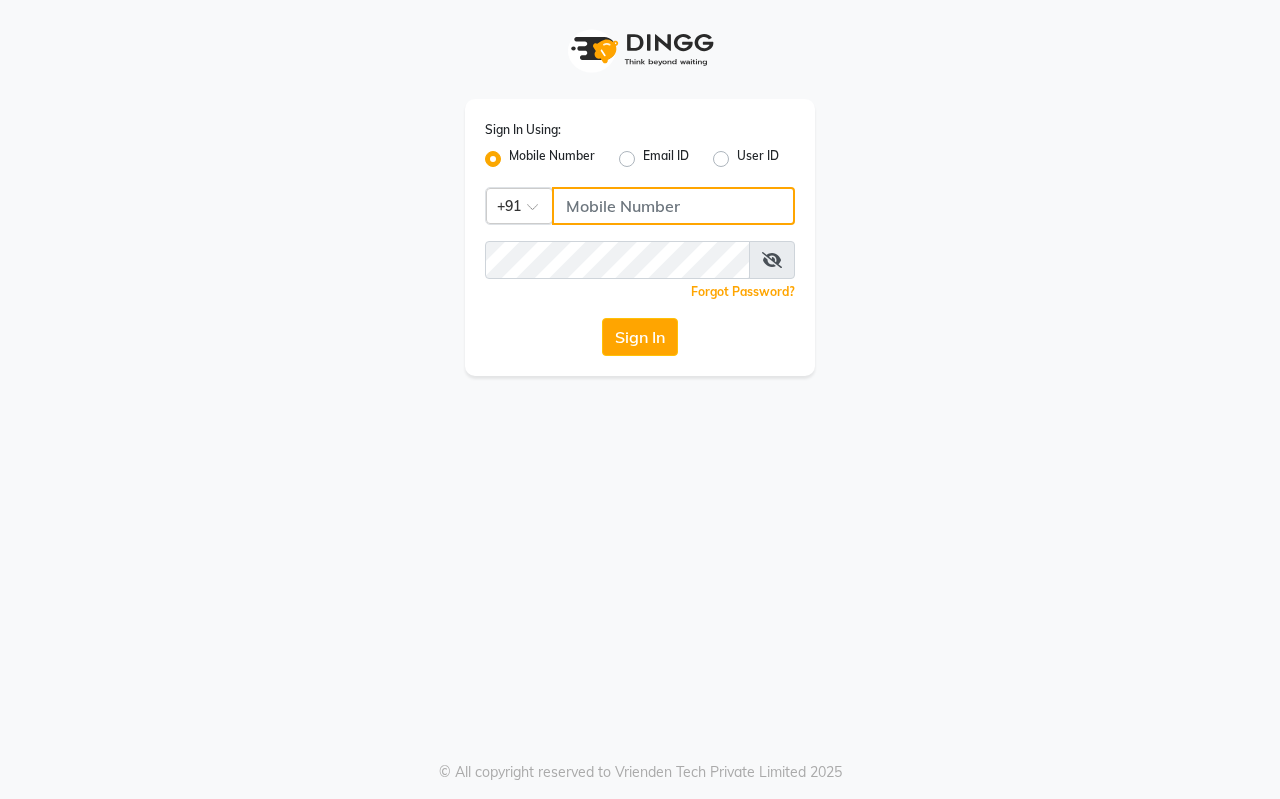 click 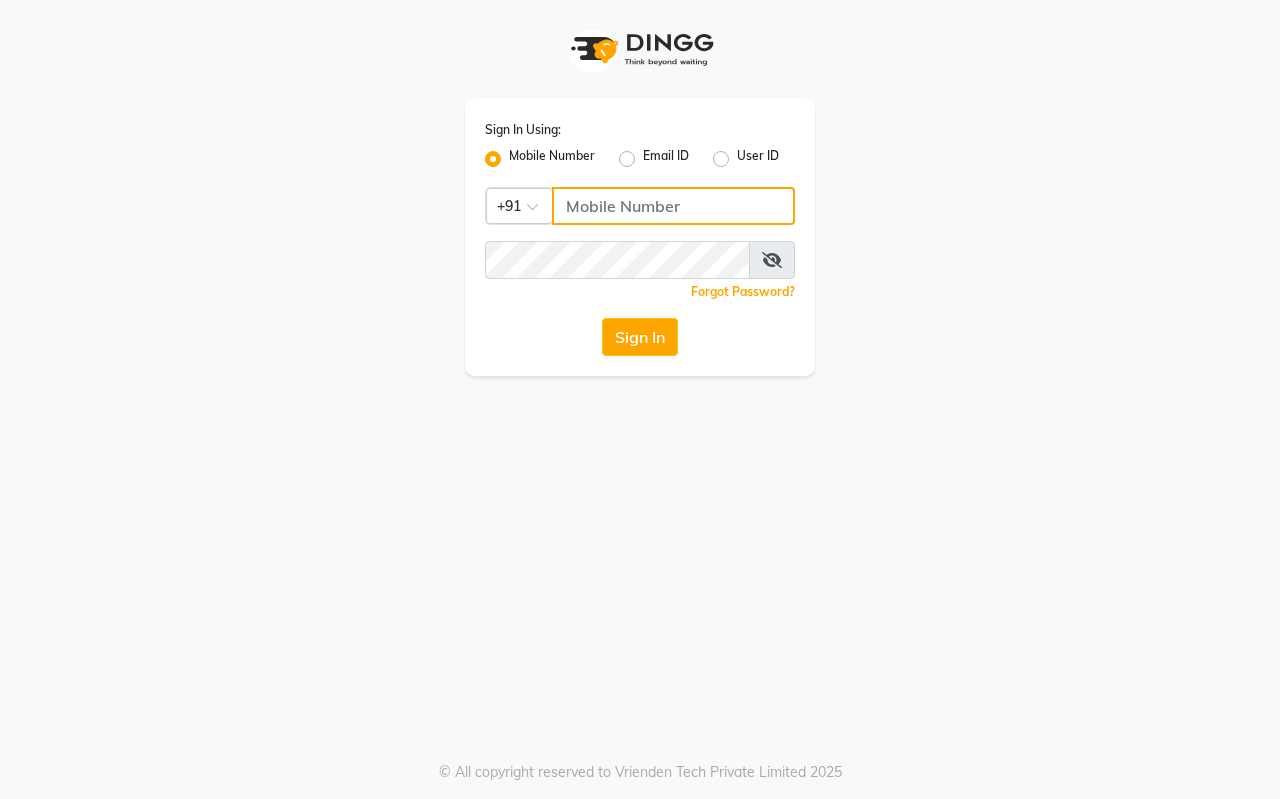 type on "[PHONE]" 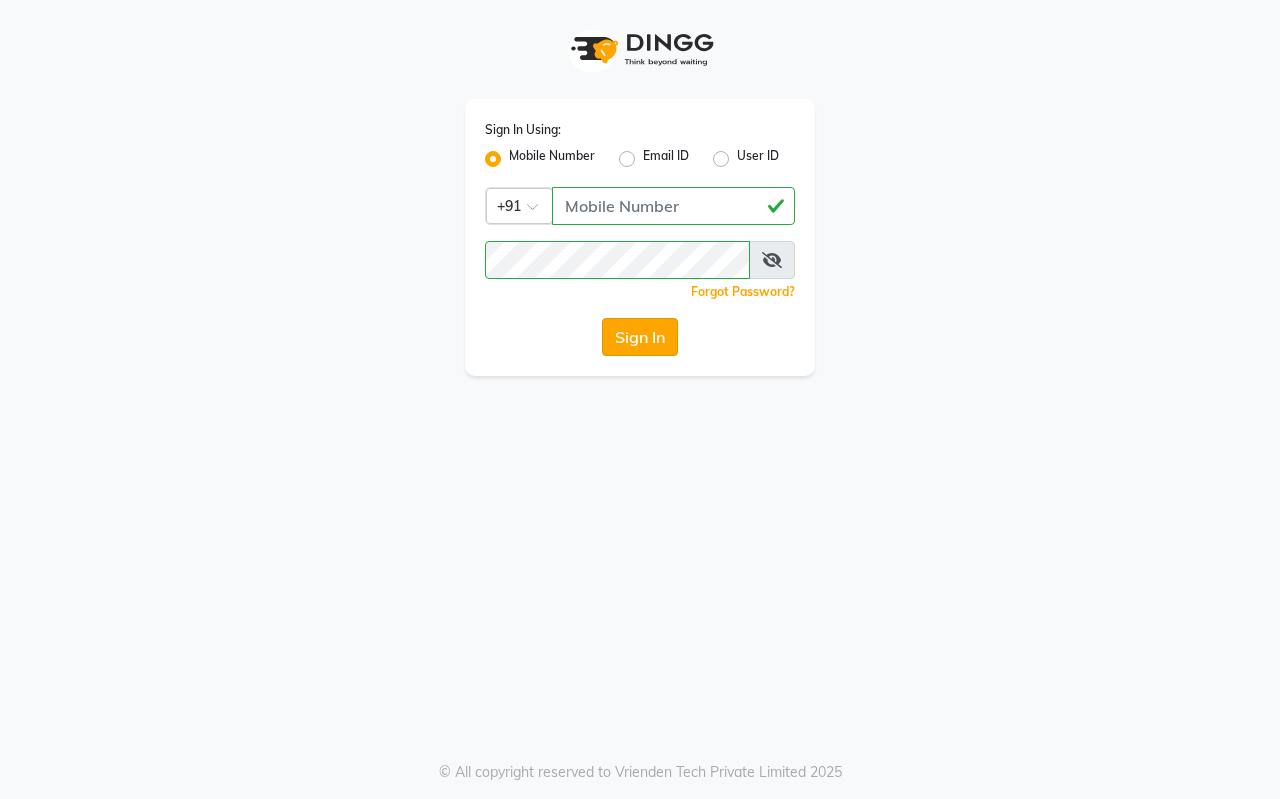 click on "Sign In" 